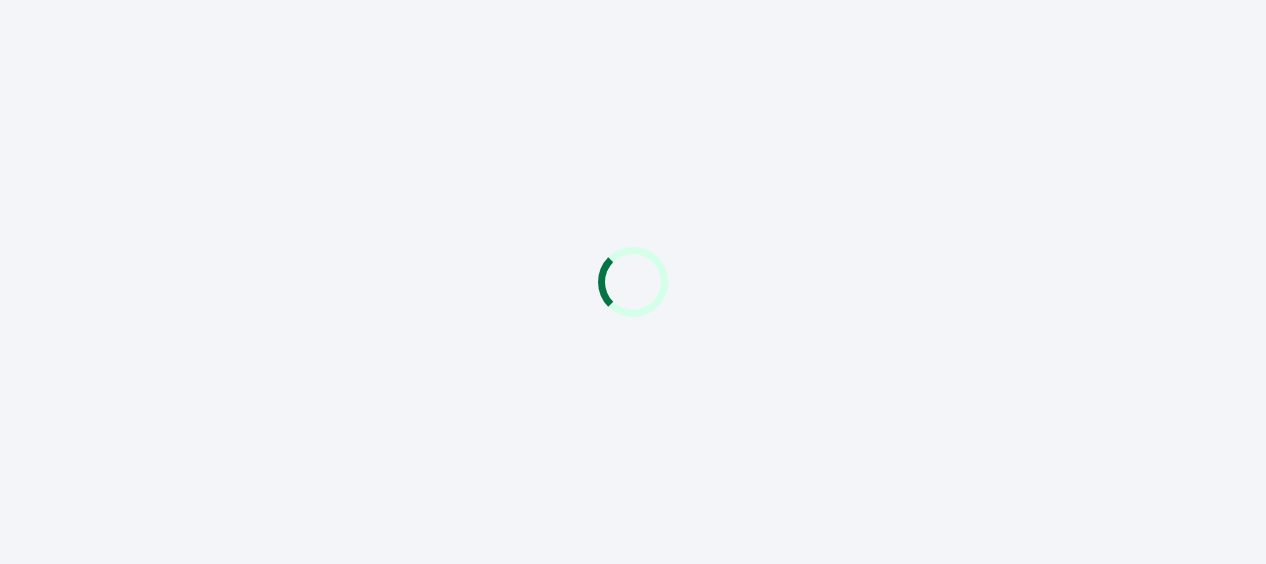 scroll, scrollTop: 0, scrollLeft: 0, axis: both 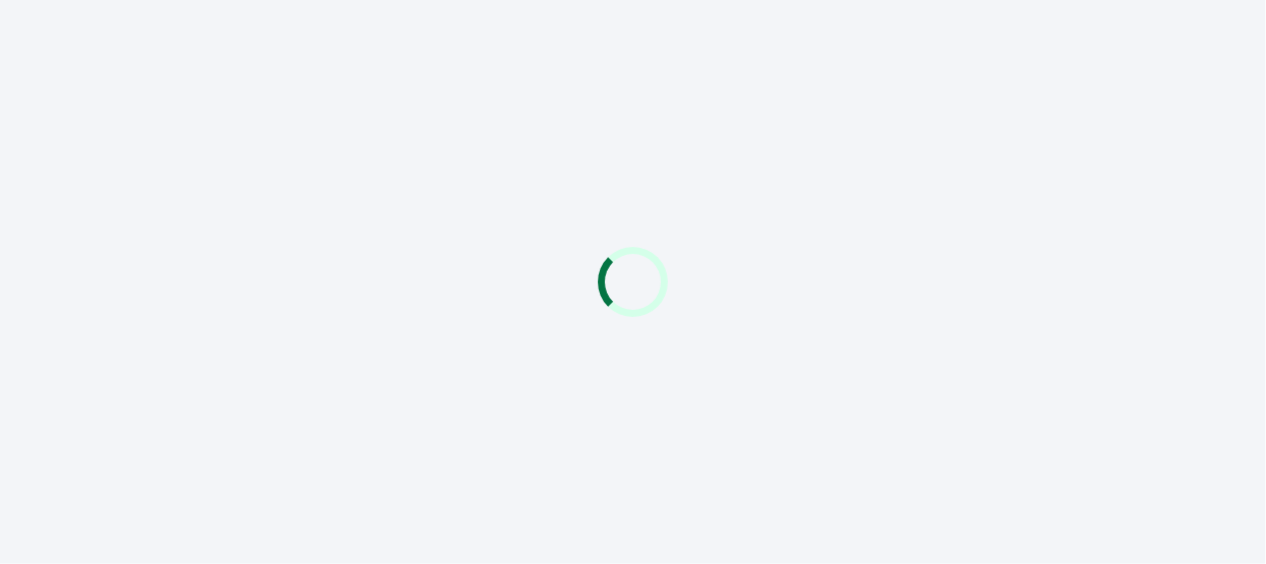 drag, startPoint x: 649, startPoint y: 137, endPoint x: 660, endPoint y: 125, distance: 16.27882 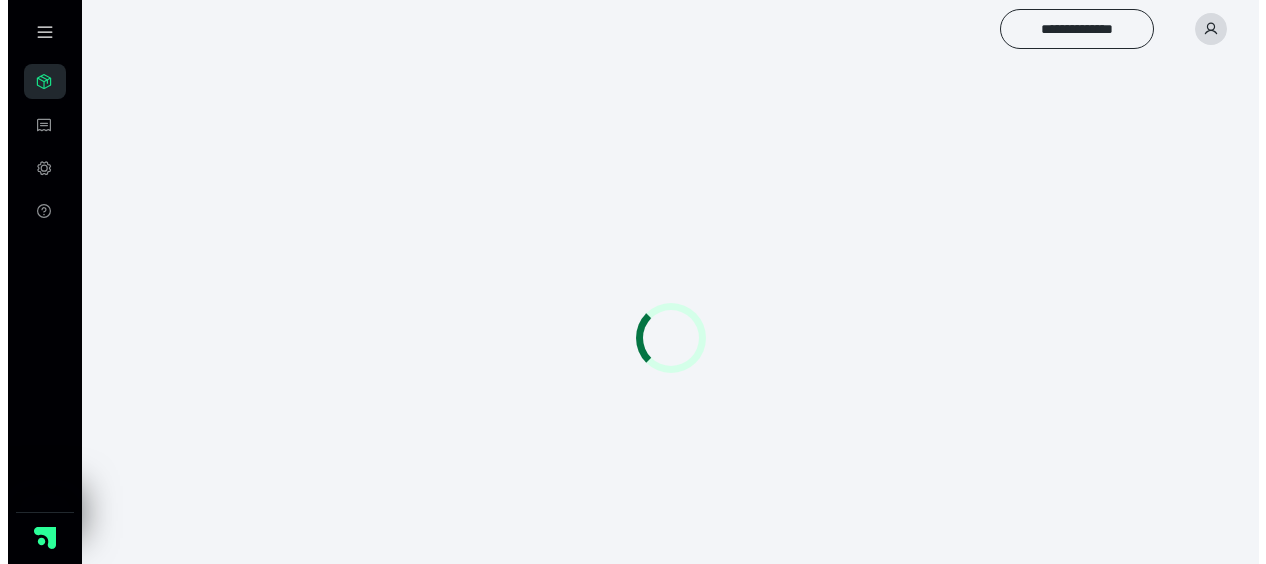 scroll, scrollTop: 0, scrollLeft: 0, axis: both 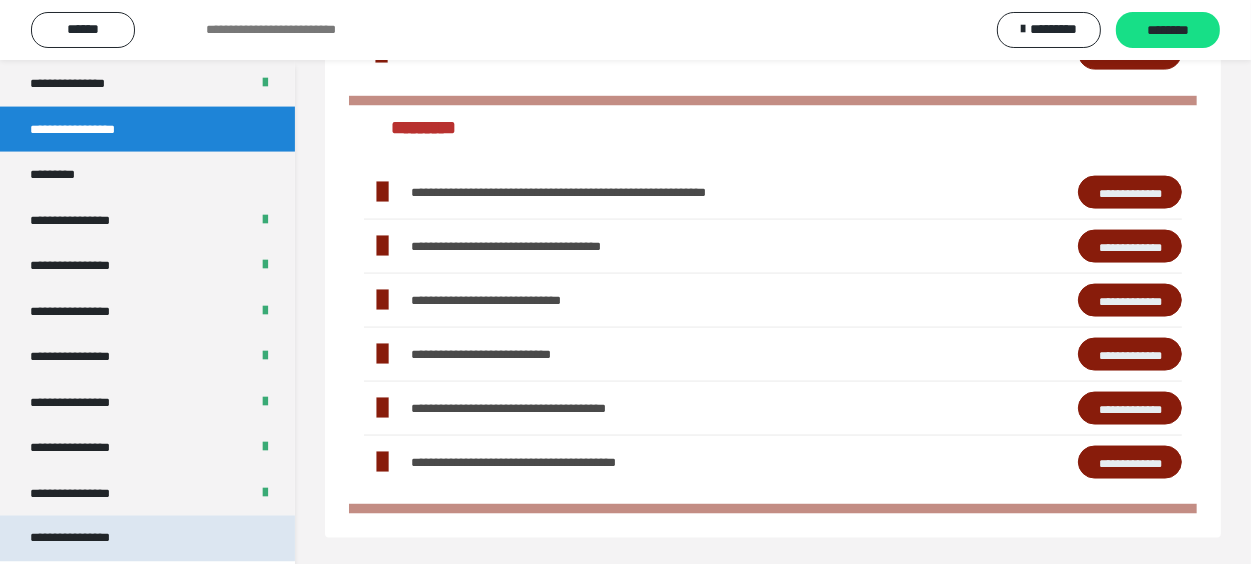 click on "**********" at bounding box center [147, 539] 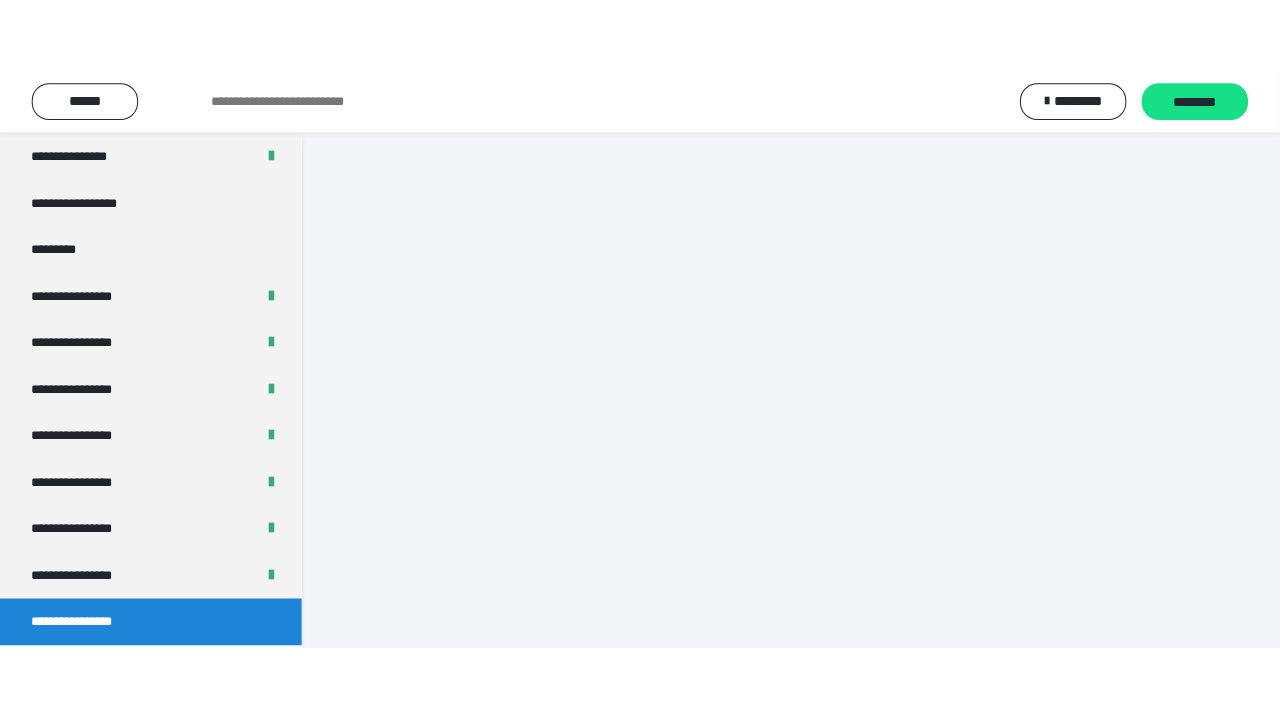 scroll, scrollTop: 60, scrollLeft: 0, axis: vertical 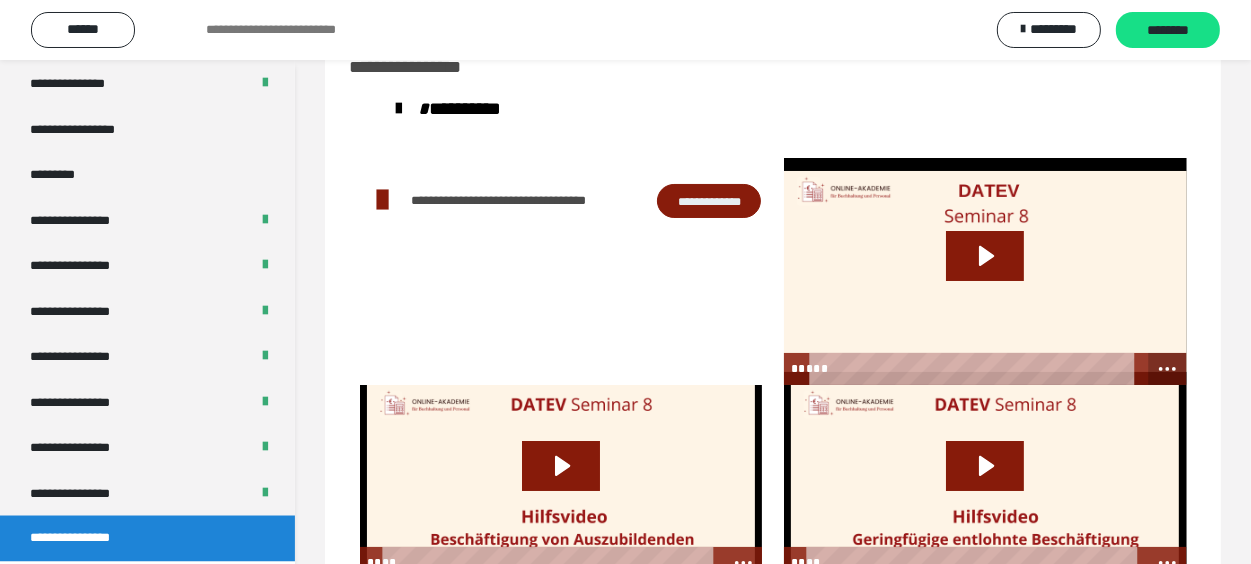click 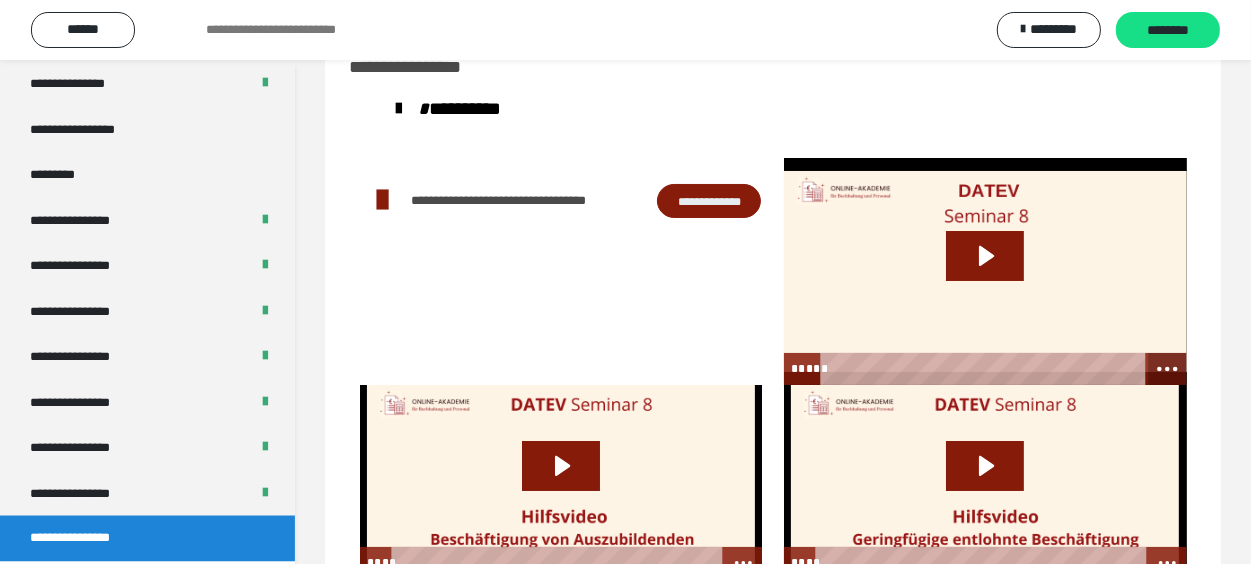 click 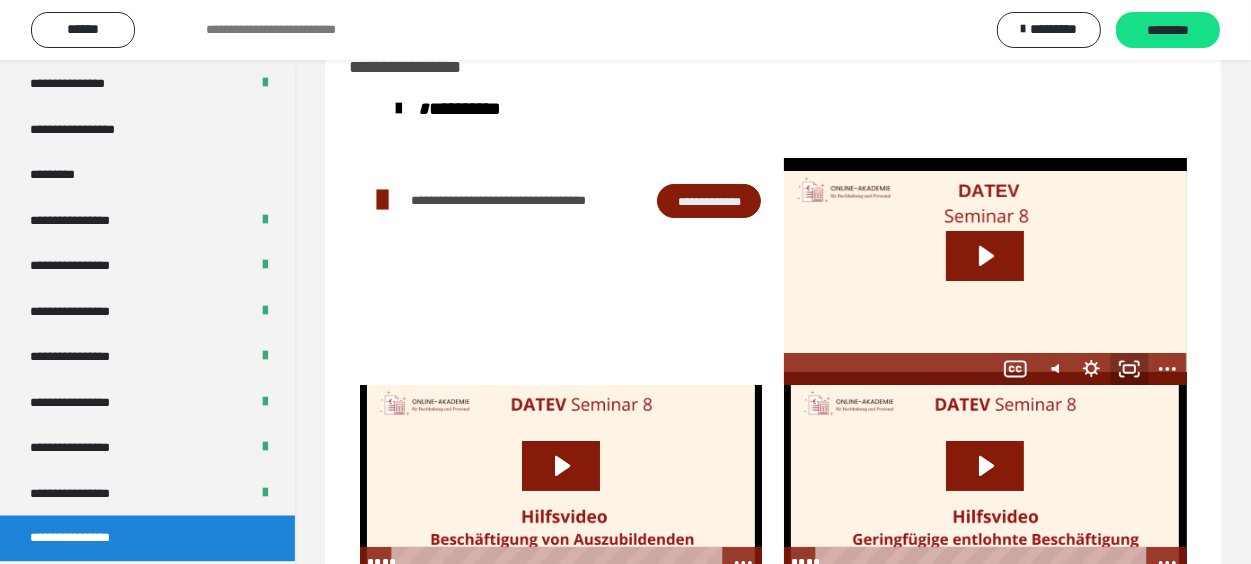 click 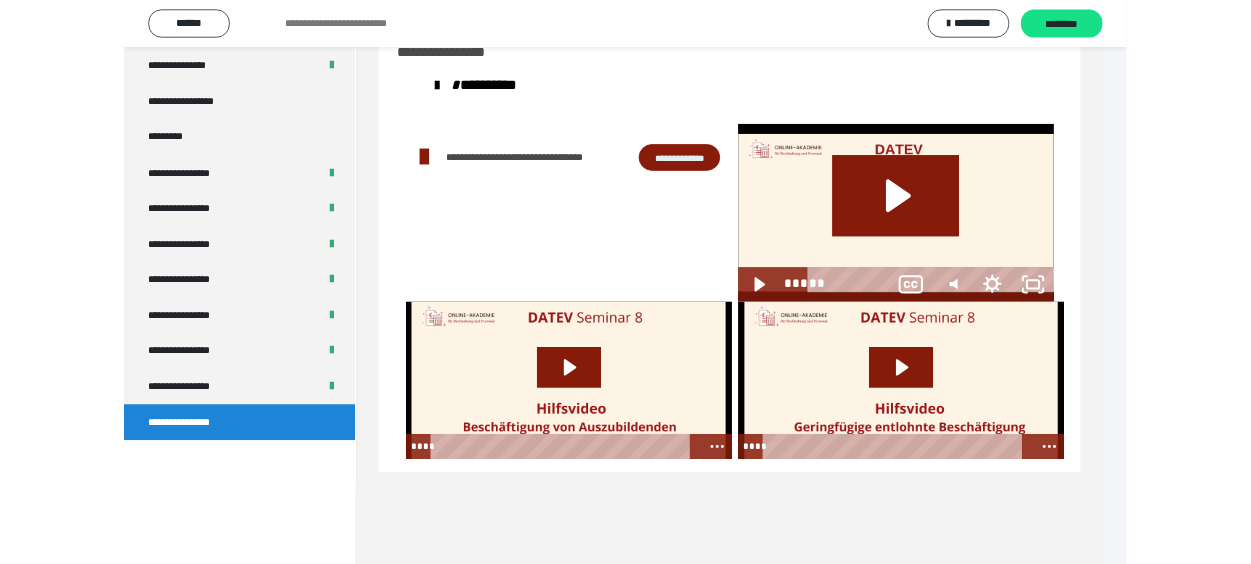 scroll, scrollTop: 2493, scrollLeft: 0, axis: vertical 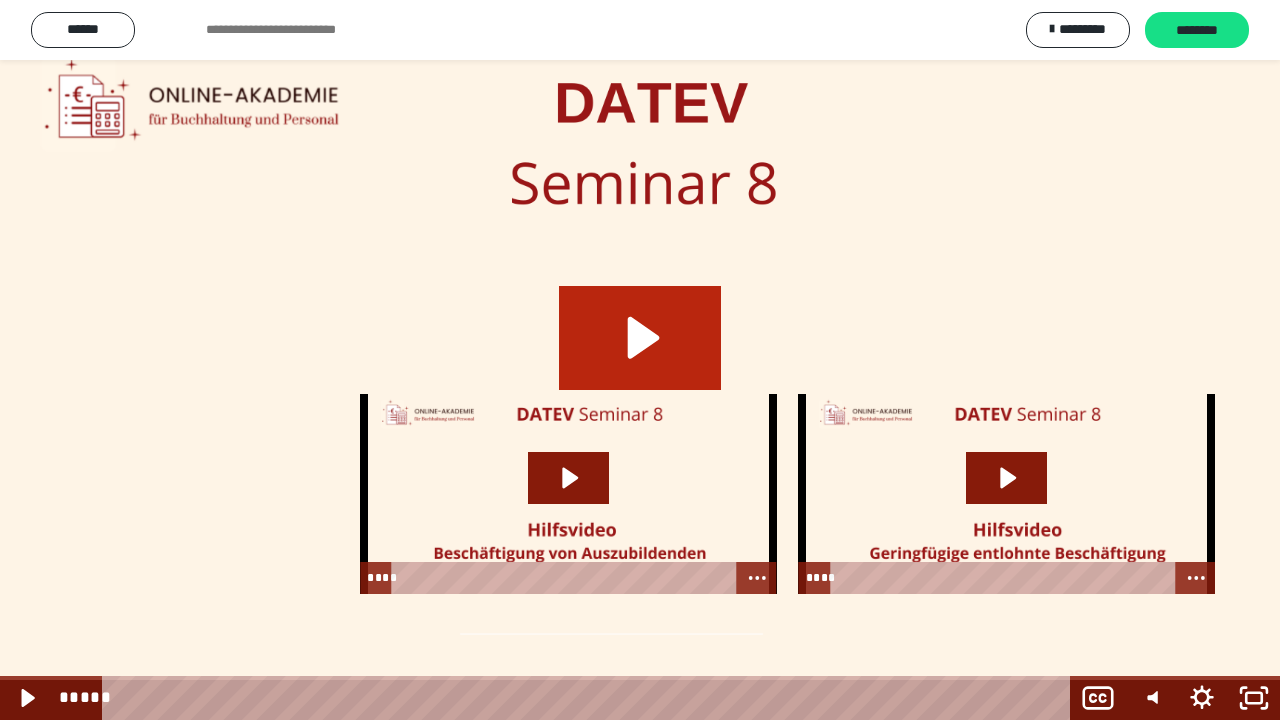 click 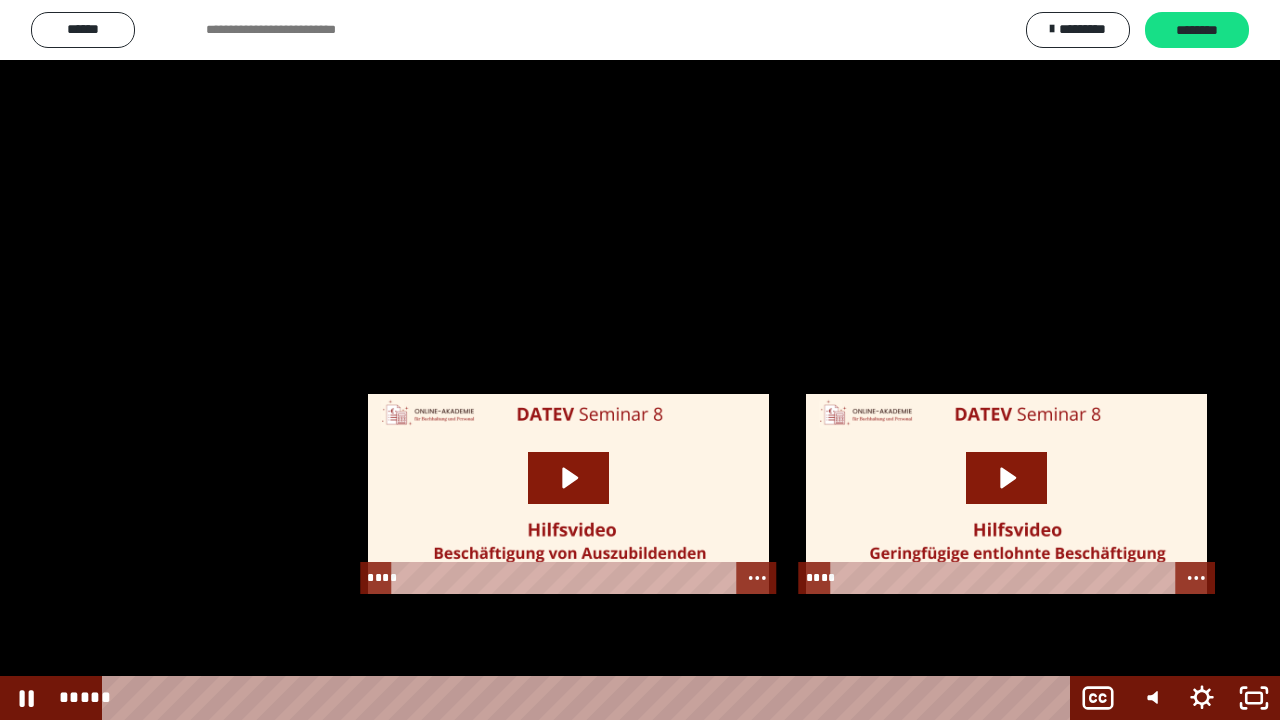 click at bounding box center (640, 360) 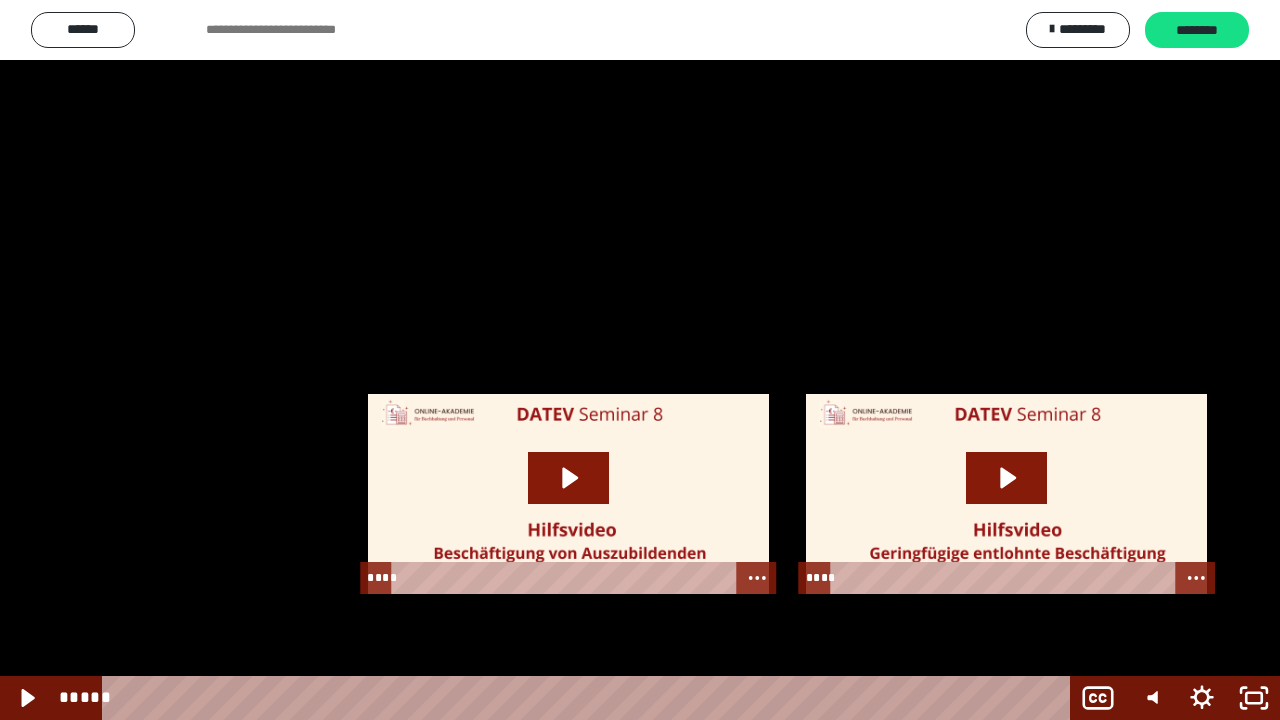 click at bounding box center [640, 360] 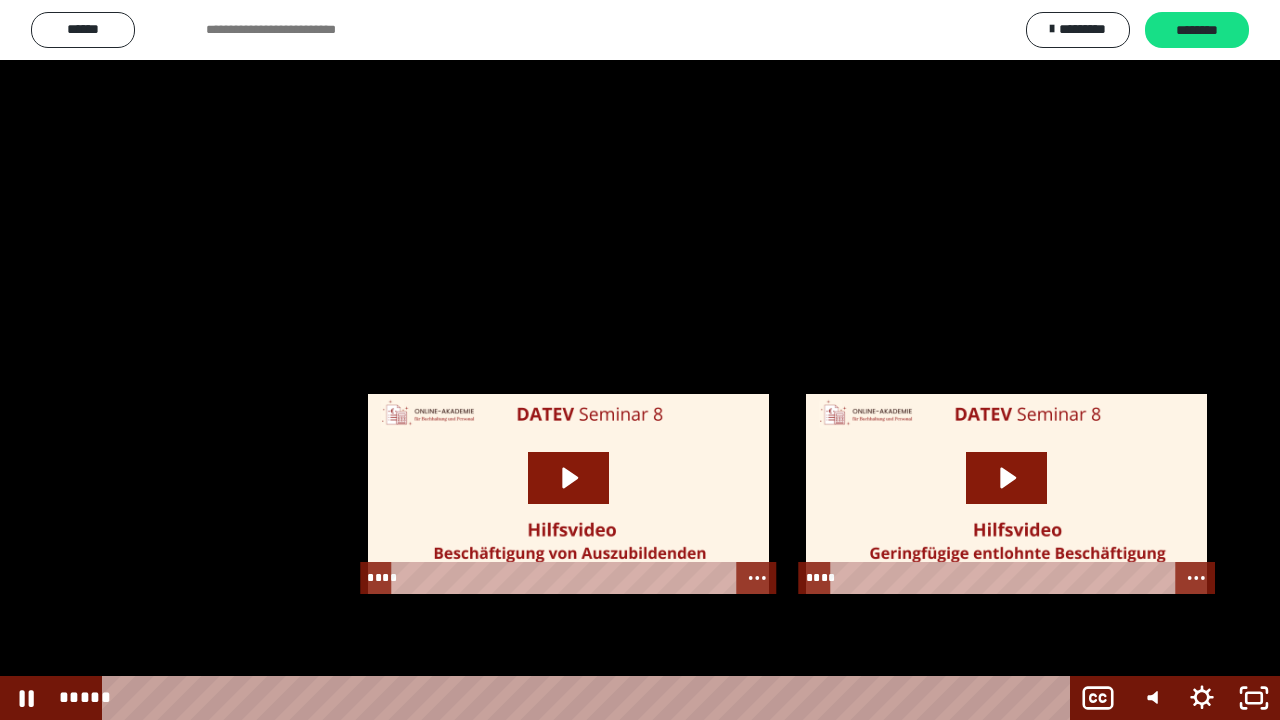 click at bounding box center (640, 360) 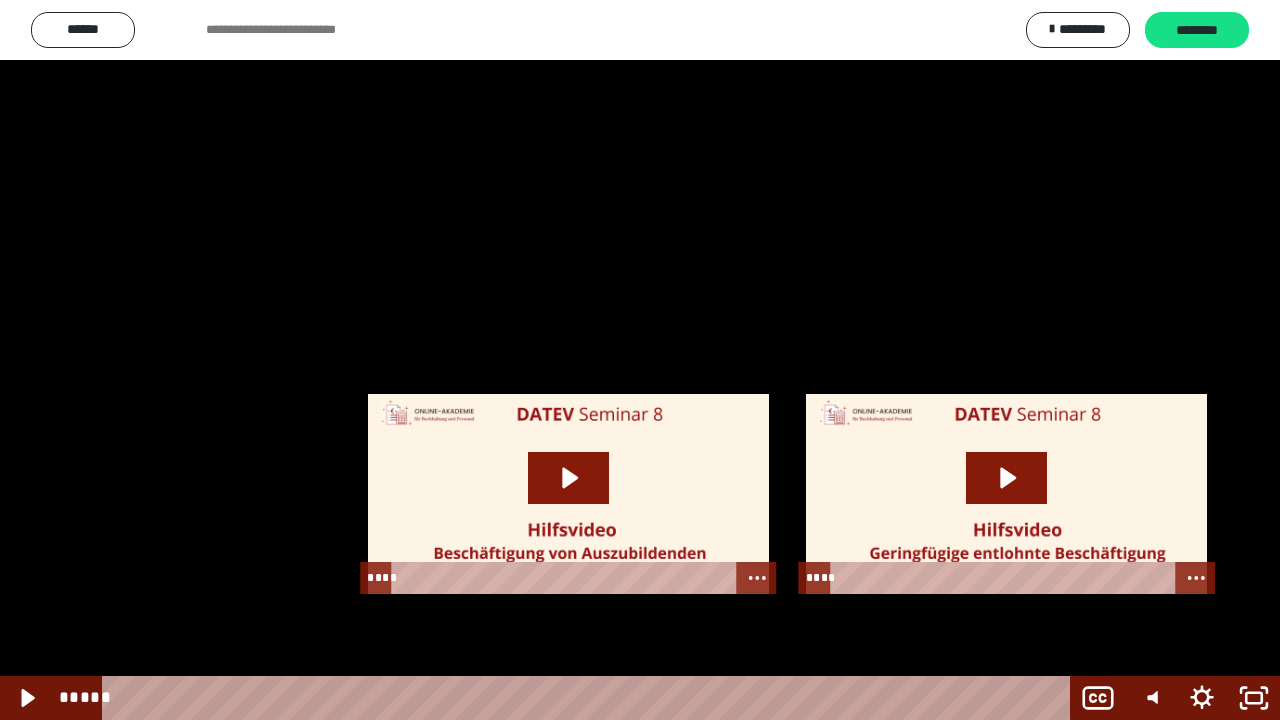 click at bounding box center [640, 360] 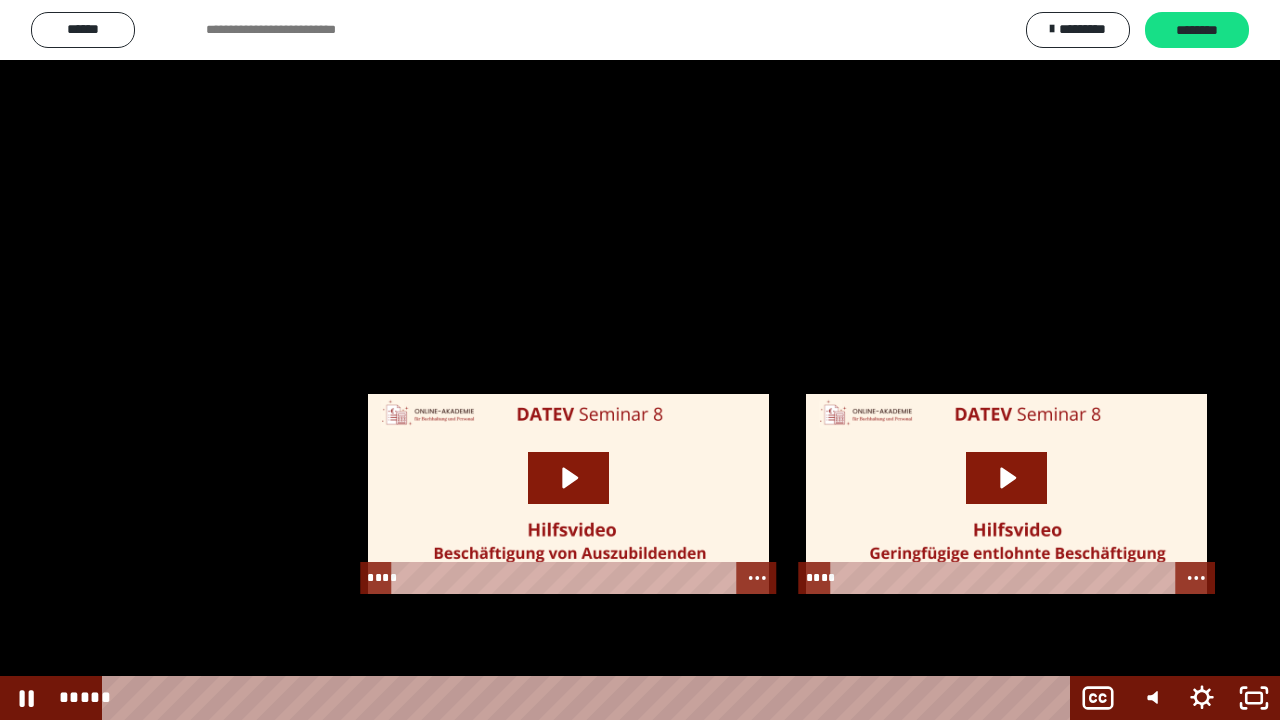 click at bounding box center [640, 360] 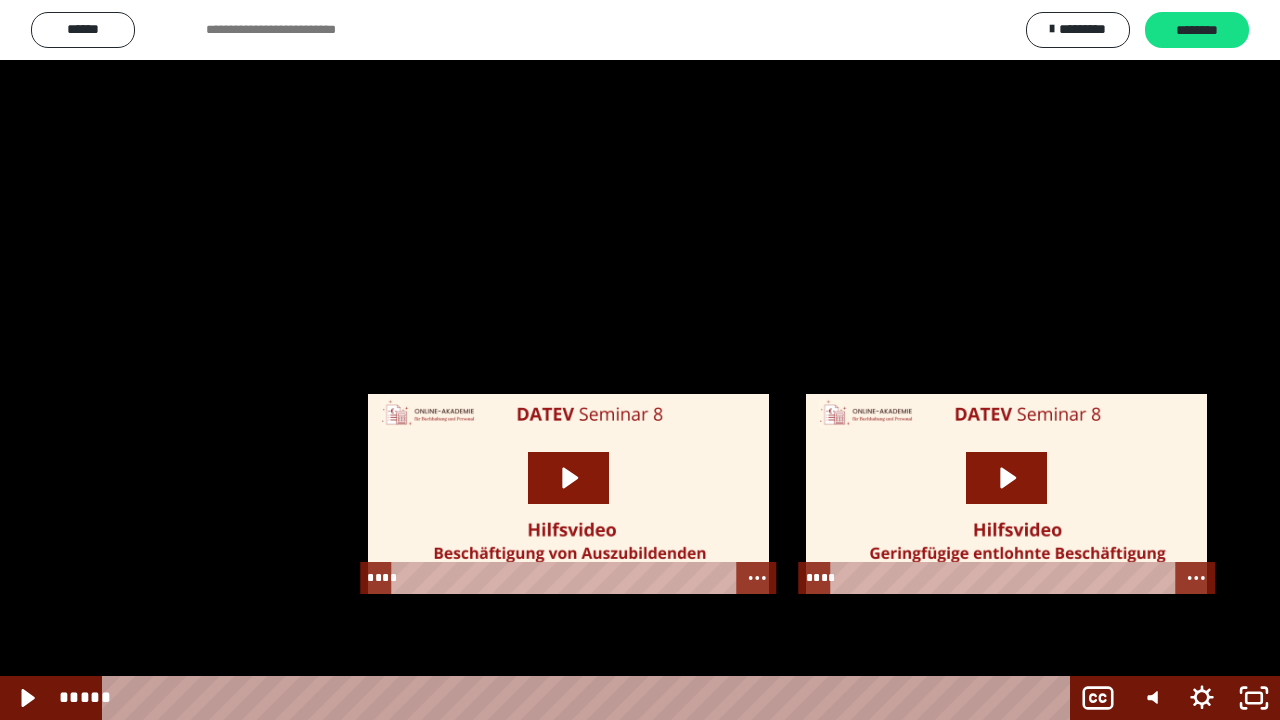 click at bounding box center [640, 360] 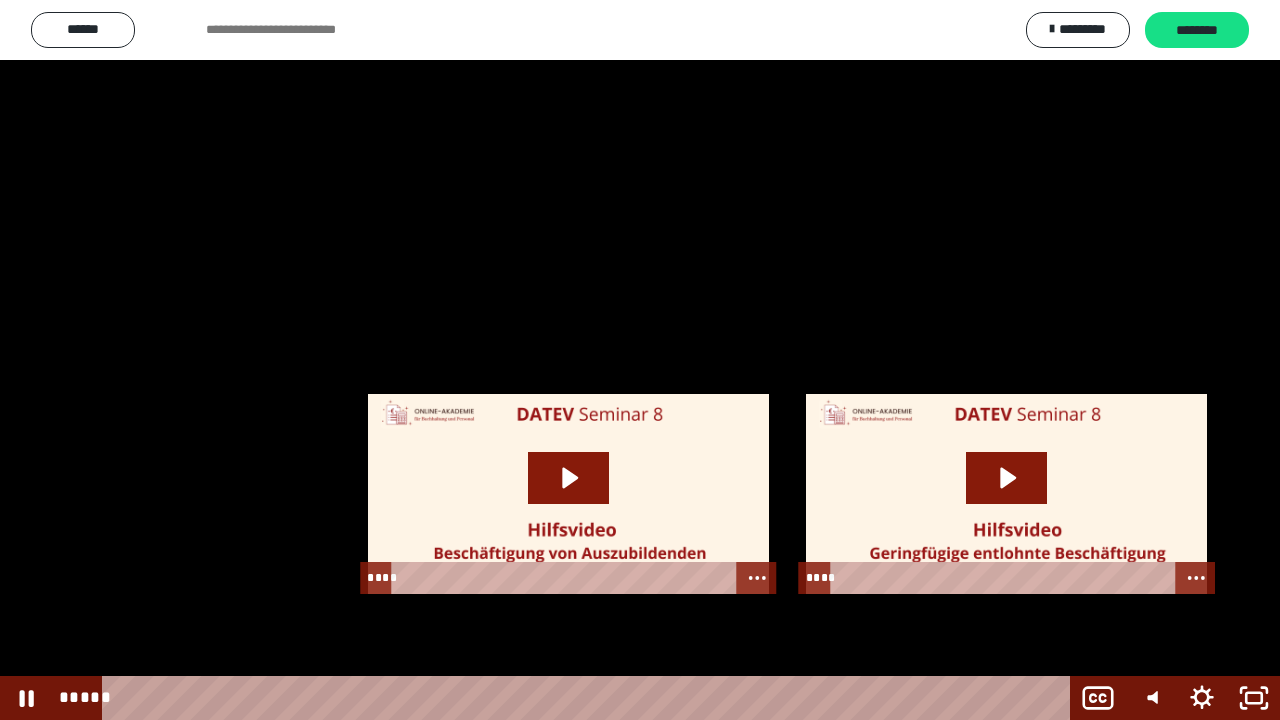 click at bounding box center (640, 360) 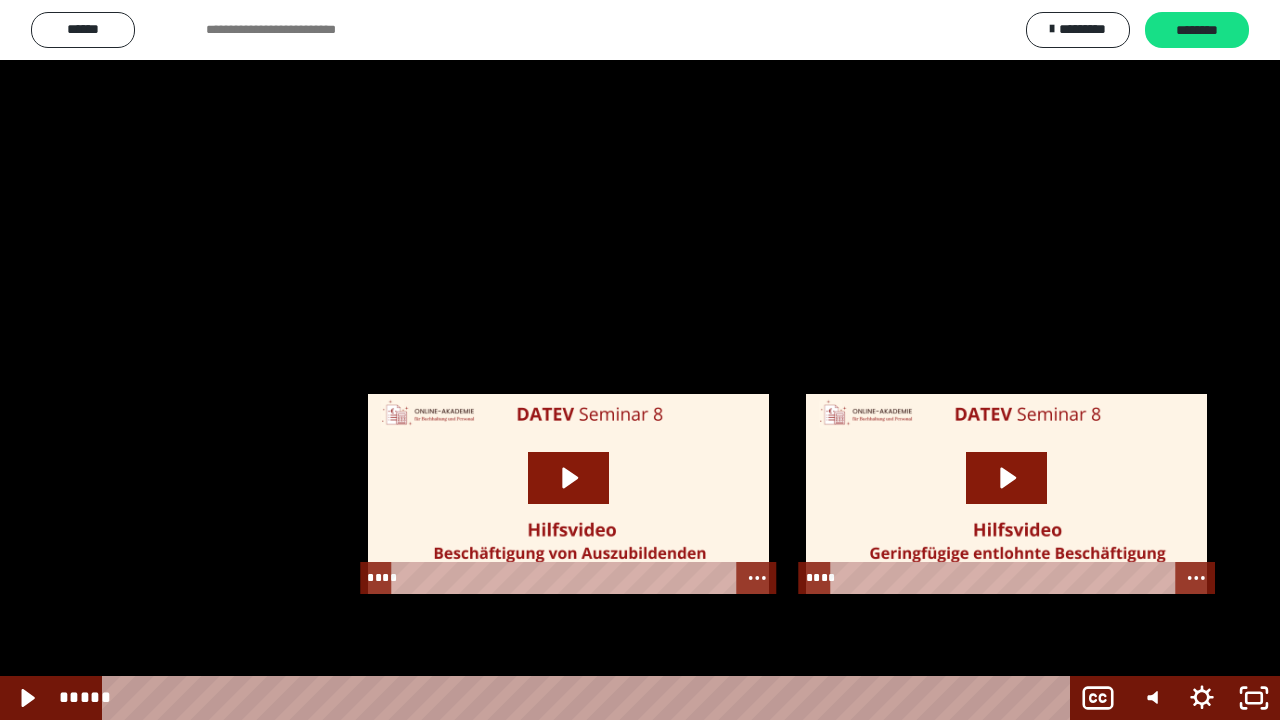 type 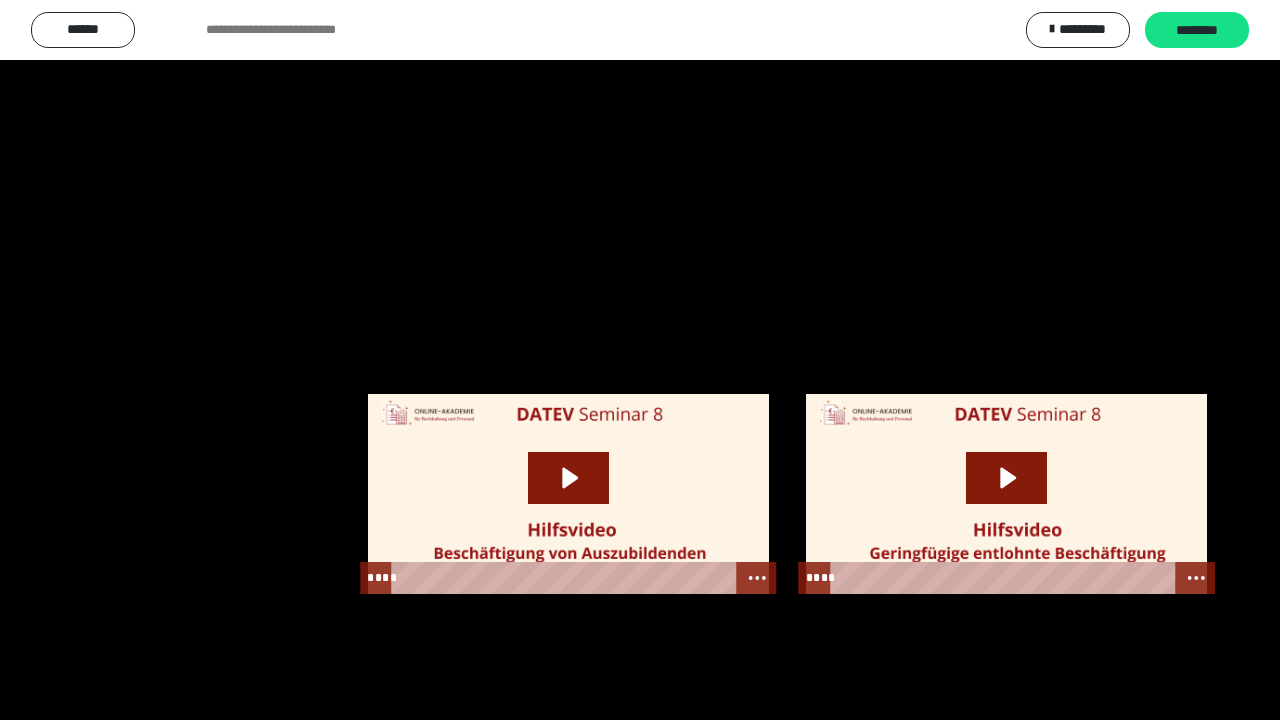 click at bounding box center (0, 0) 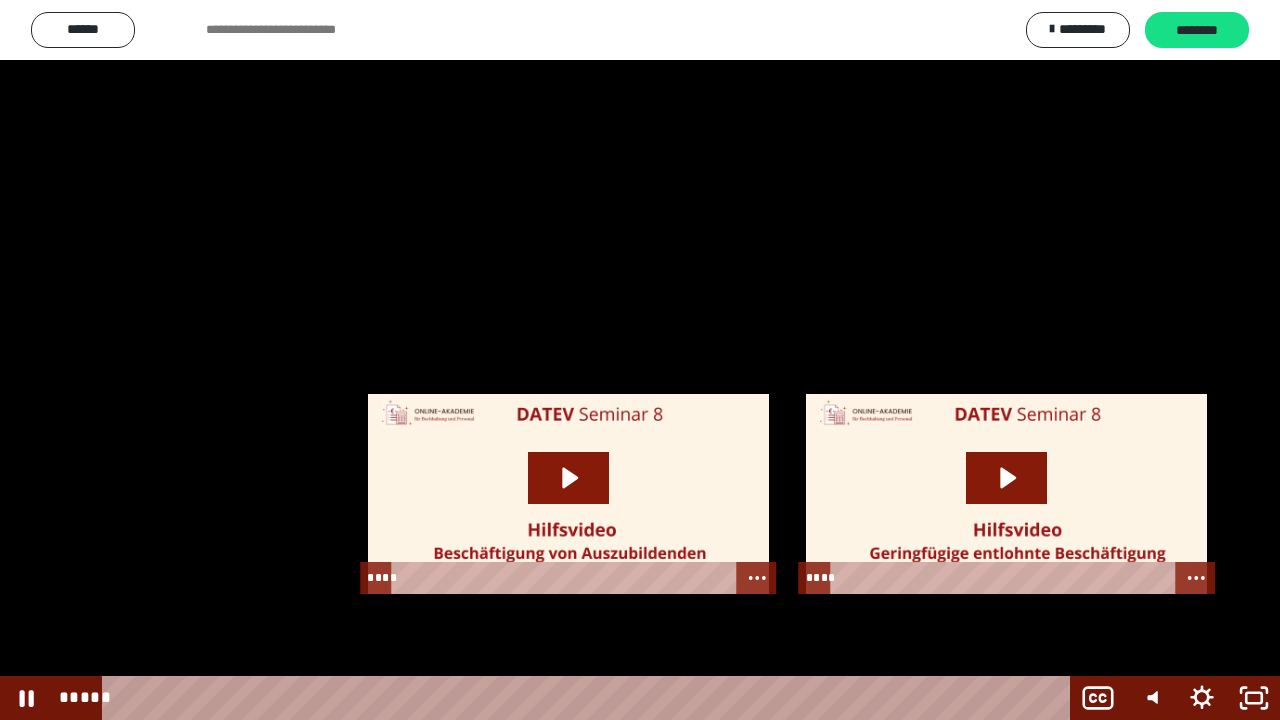 click at bounding box center [640, 360] 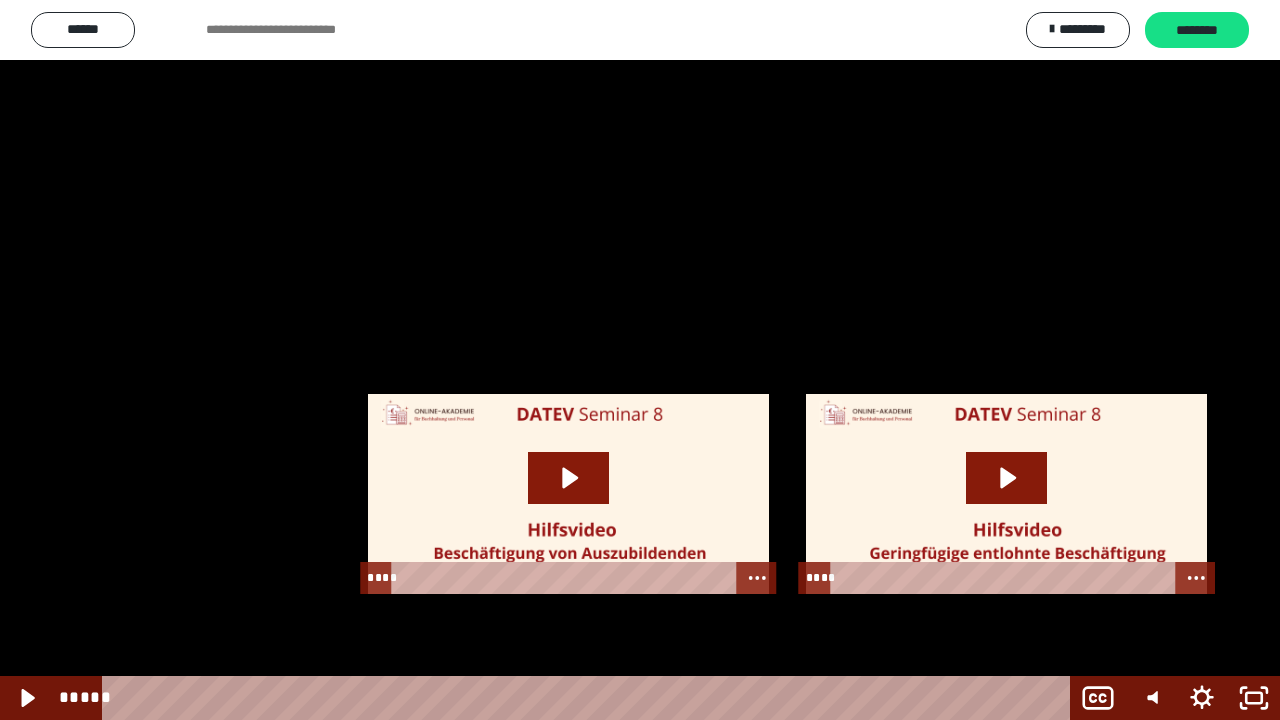 click at bounding box center [0, 0] 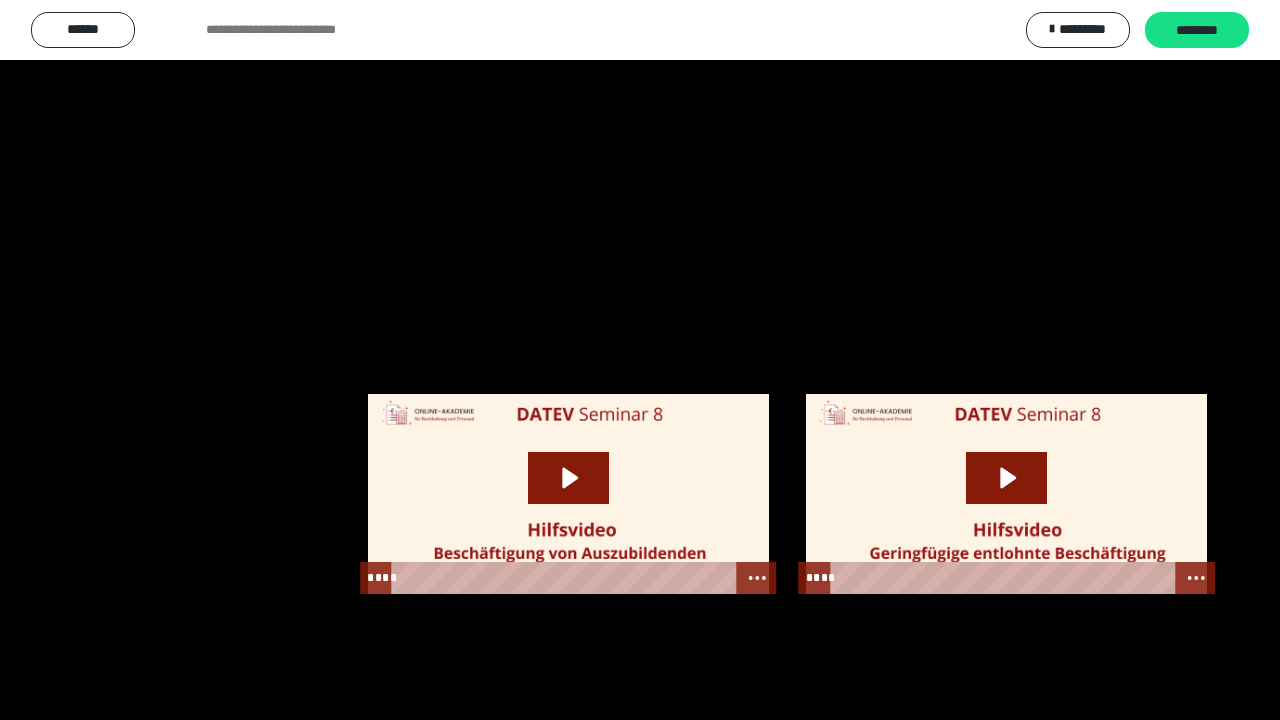 click at bounding box center (640, 360) 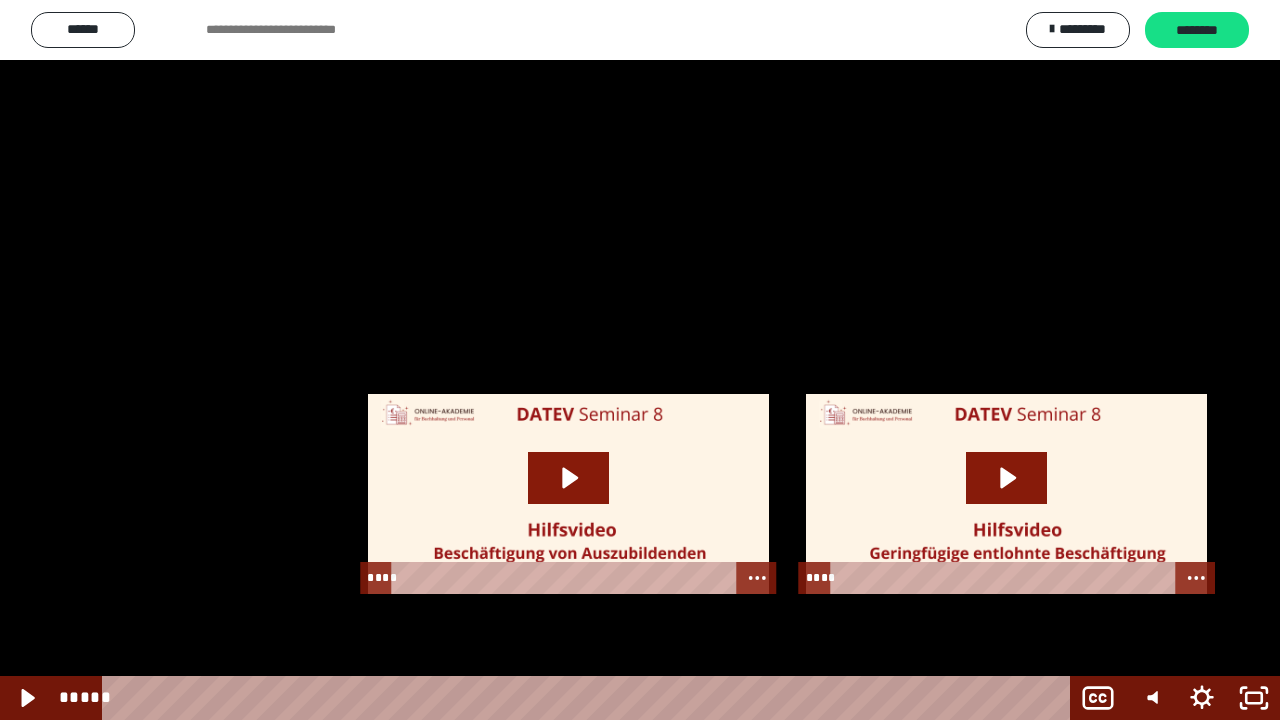 click at bounding box center (0, 0) 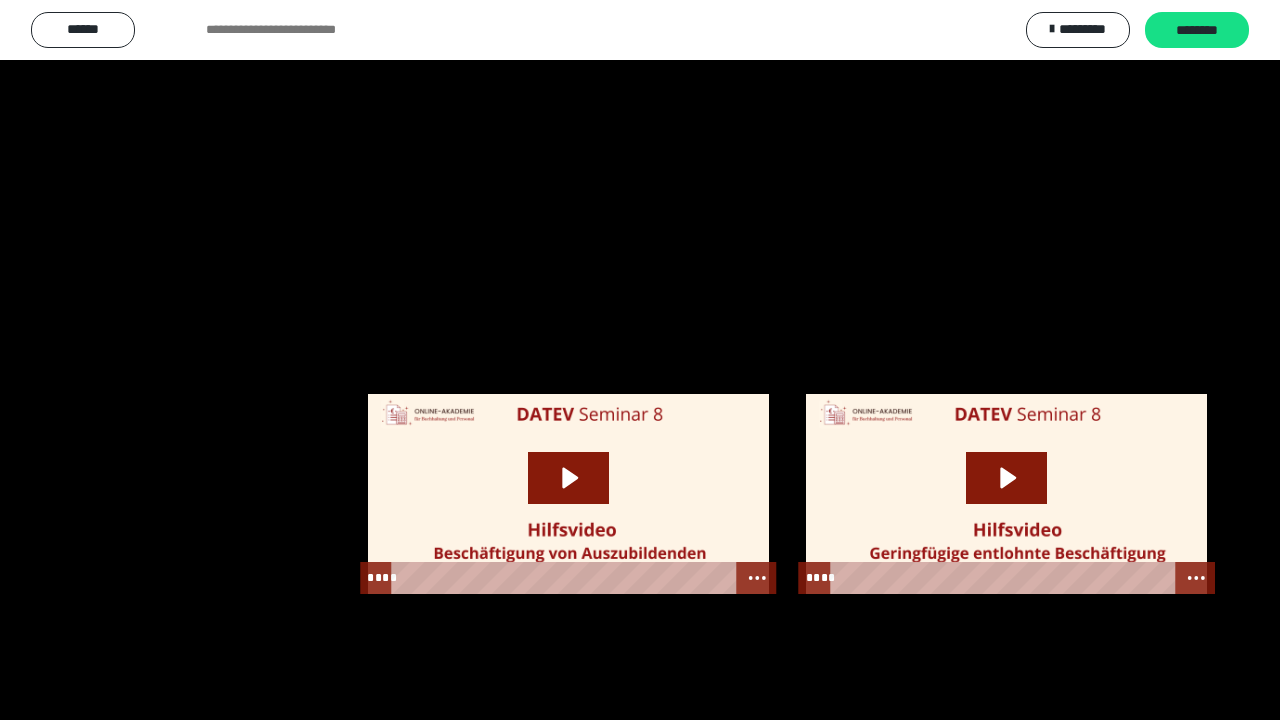 click at bounding box center [640, 360] 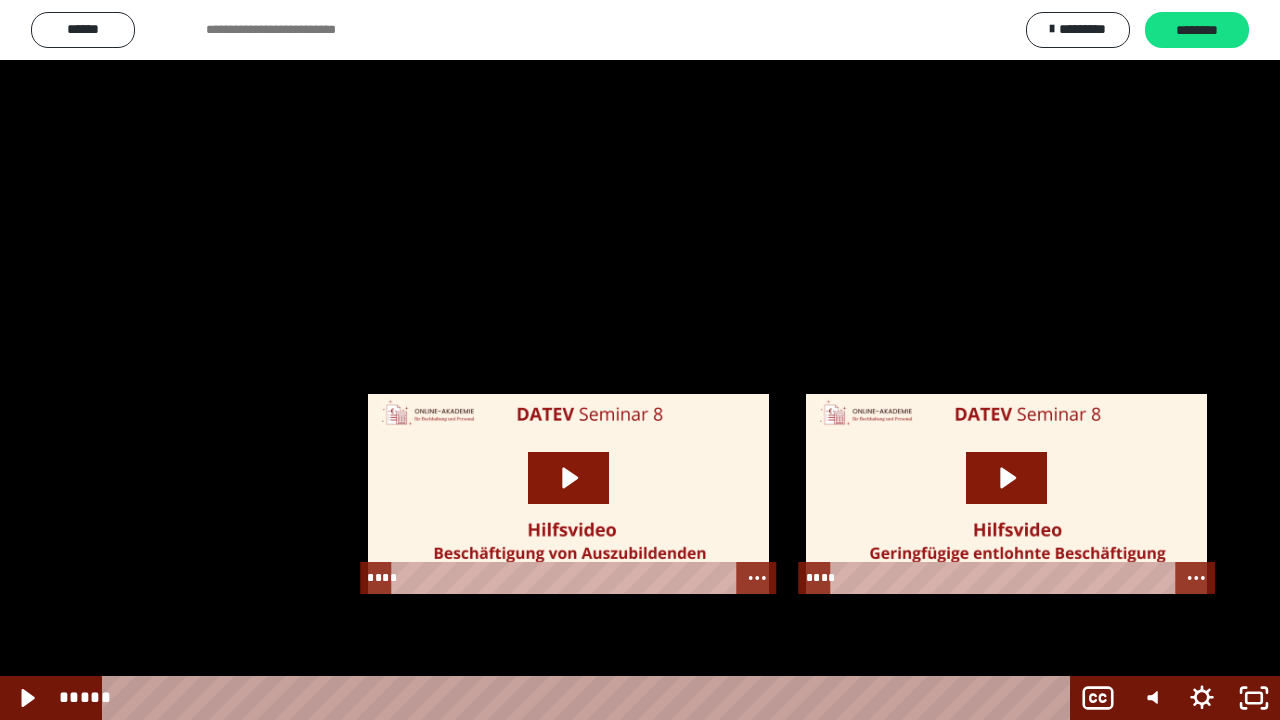click at bounding box center [640, 360] 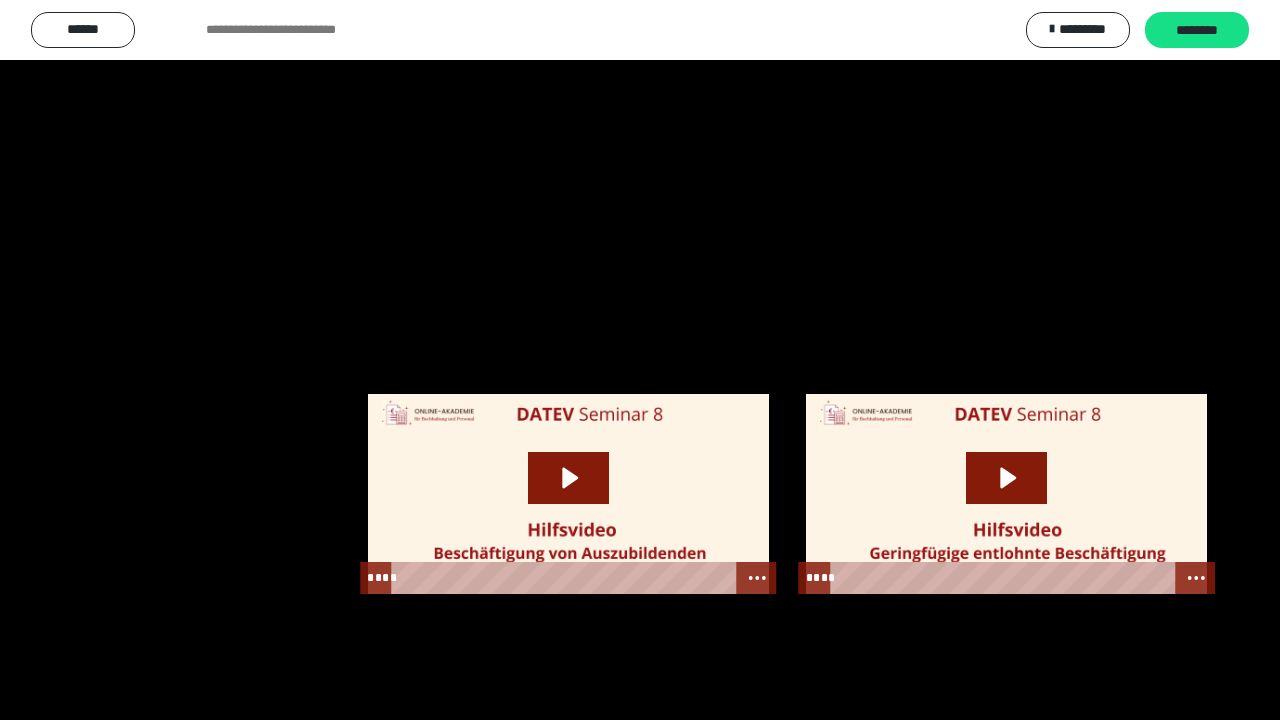 click at bounding box center [640, 360] 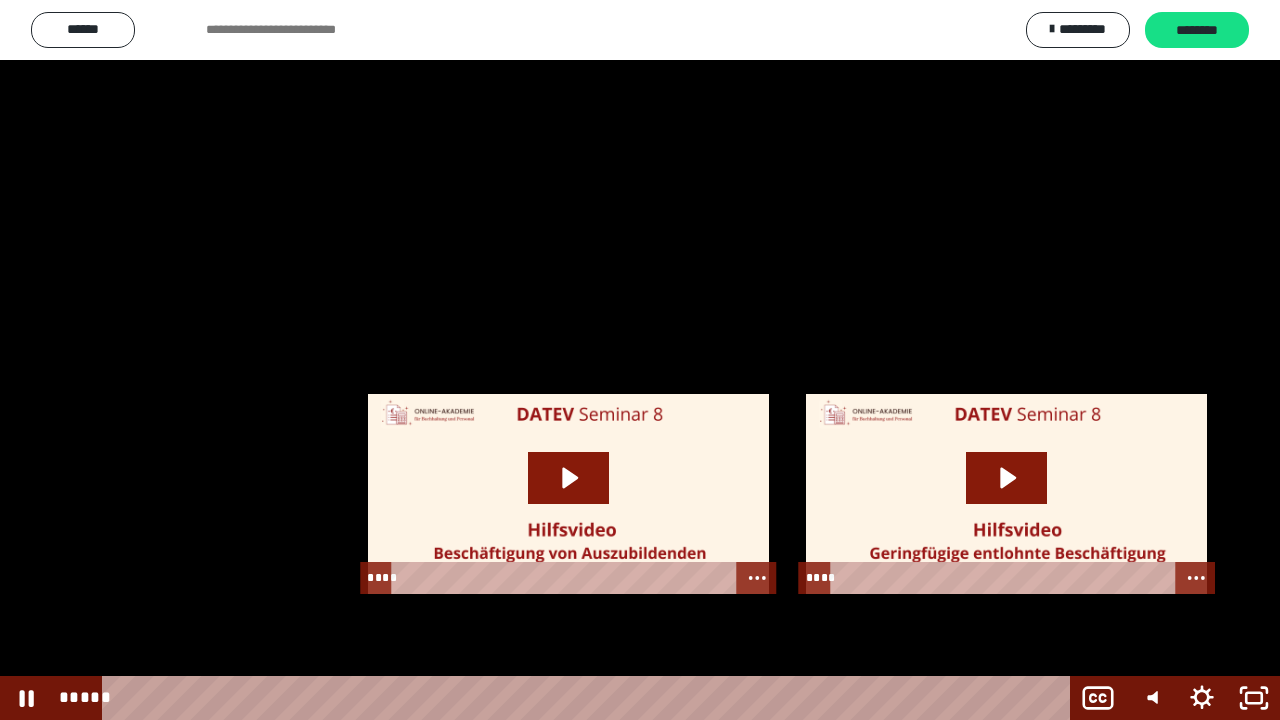 click at bounding box center (640, 360) 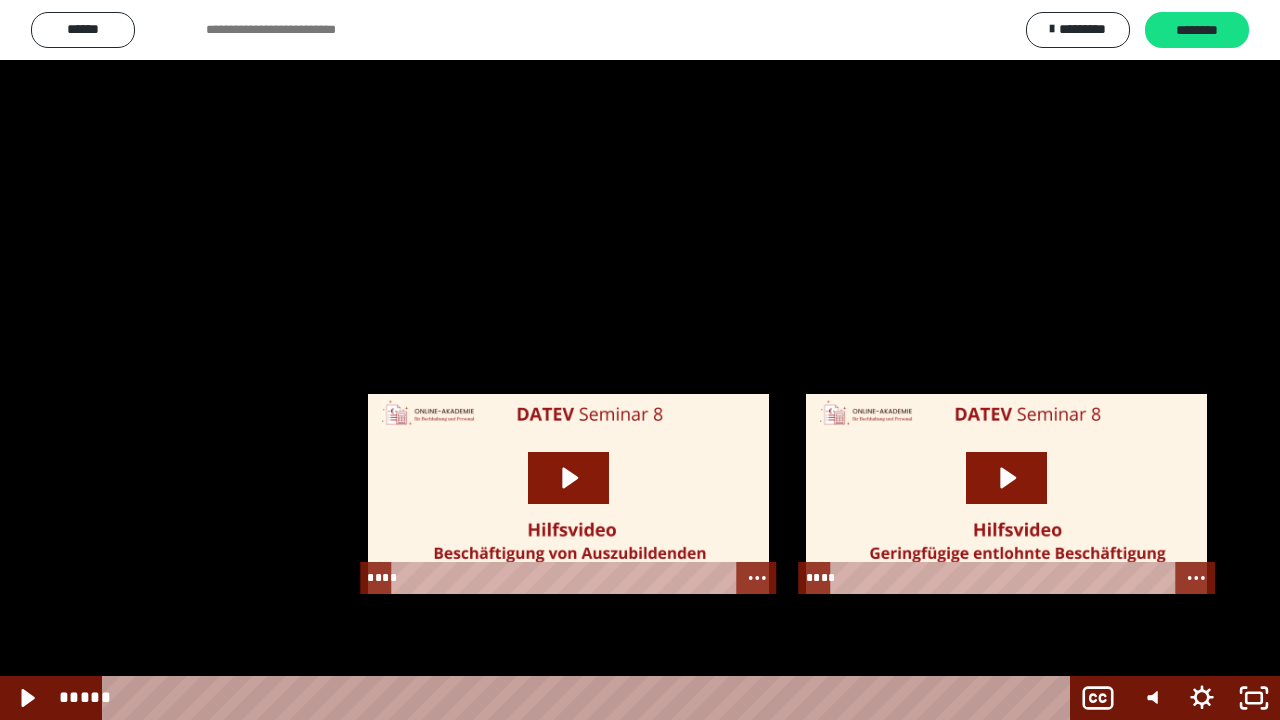 click at bounding box center (640, 360) 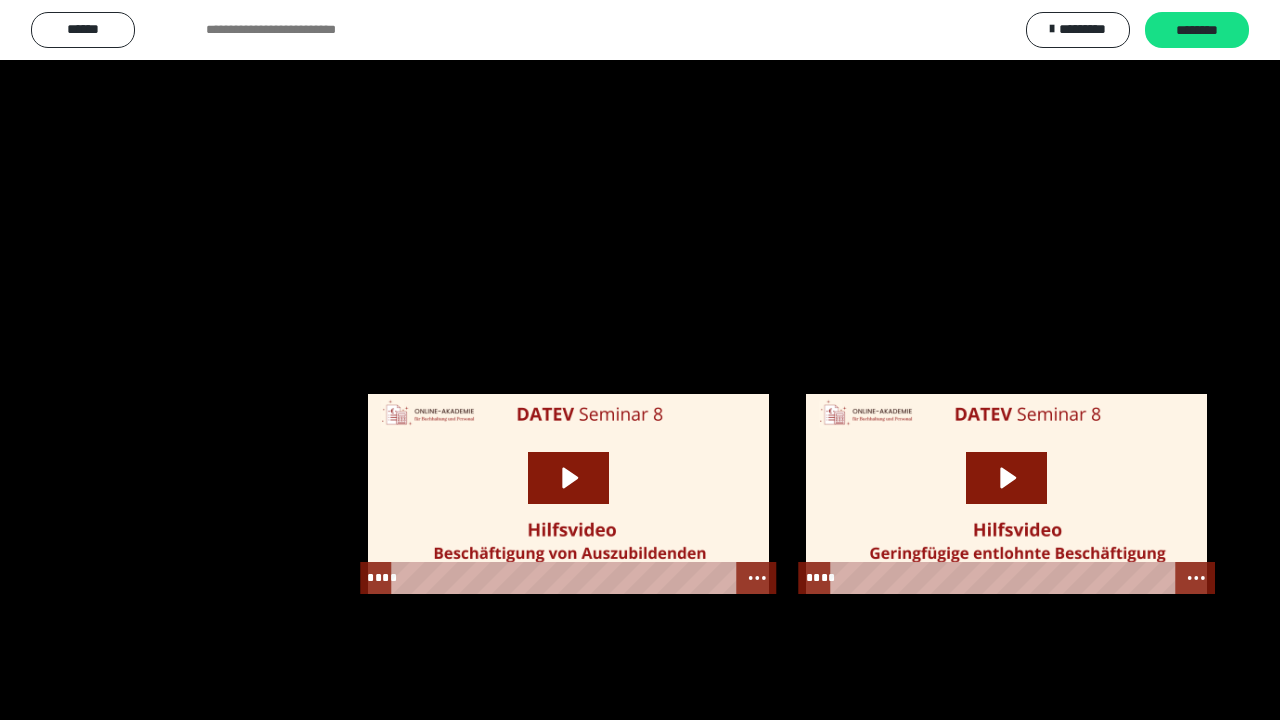 click at bounding box center (640, 360) 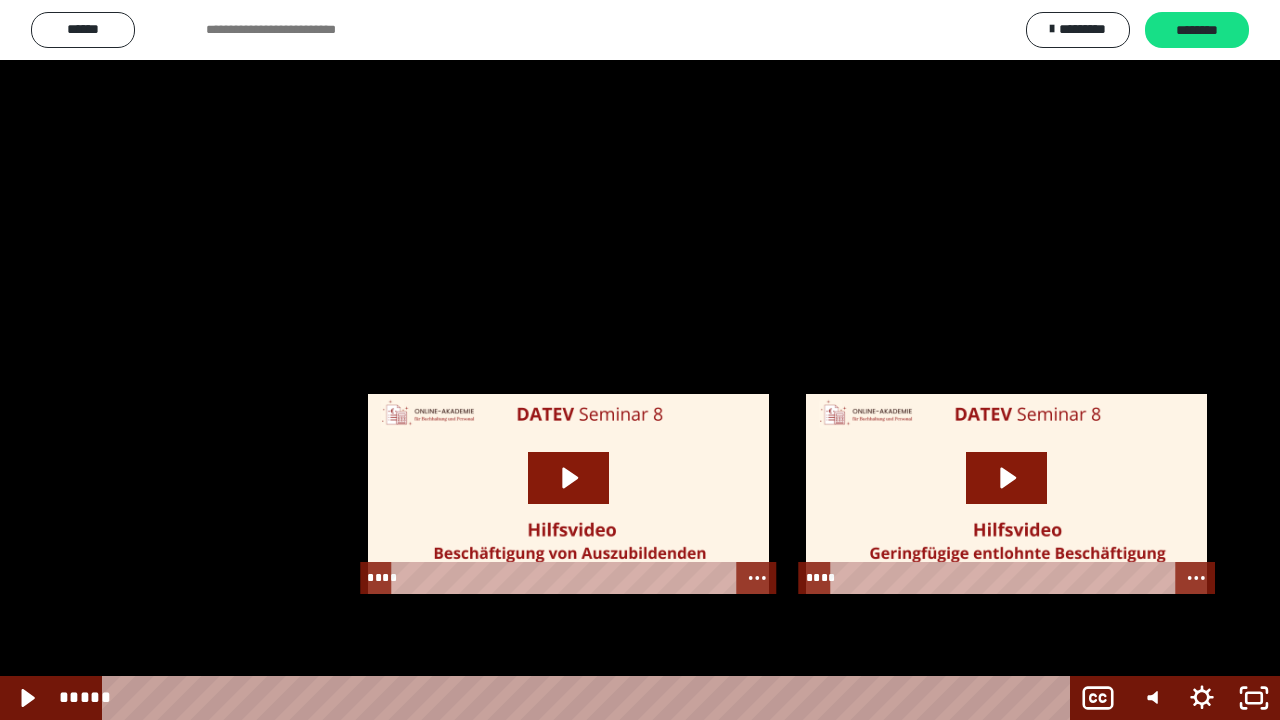 click at bounding box center (640, 360) 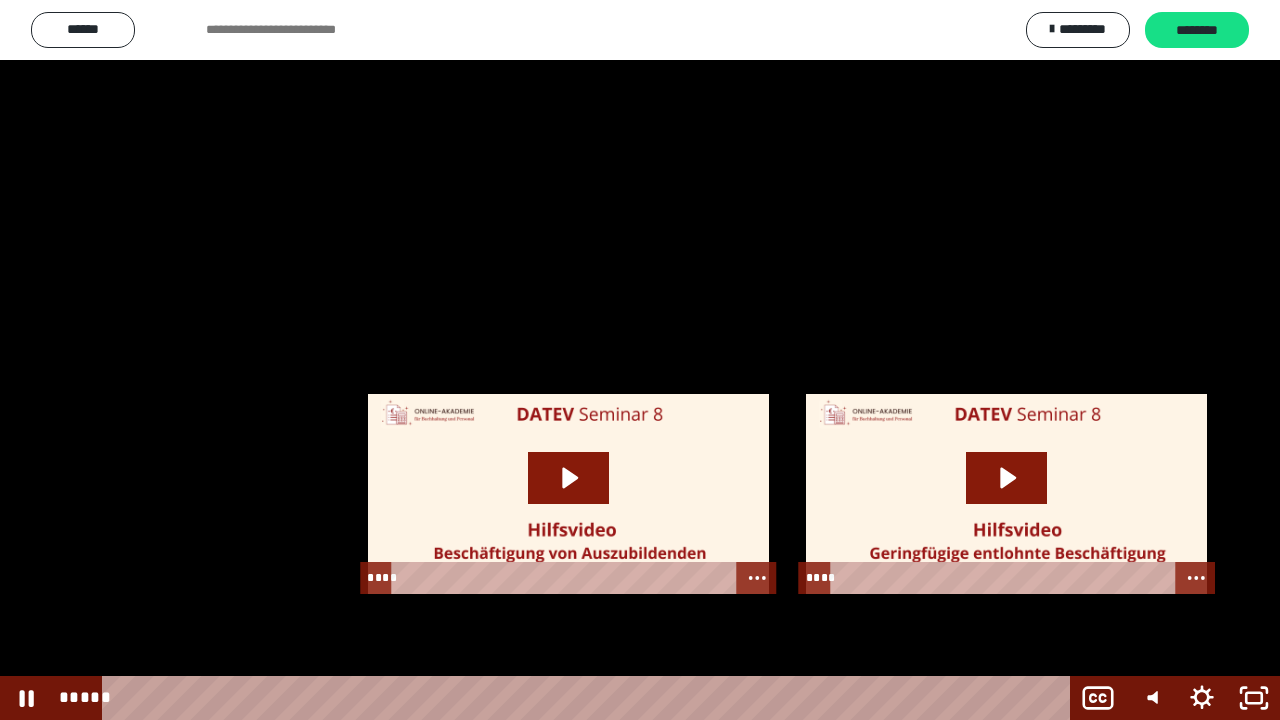 click at bounding box center [640, 360] 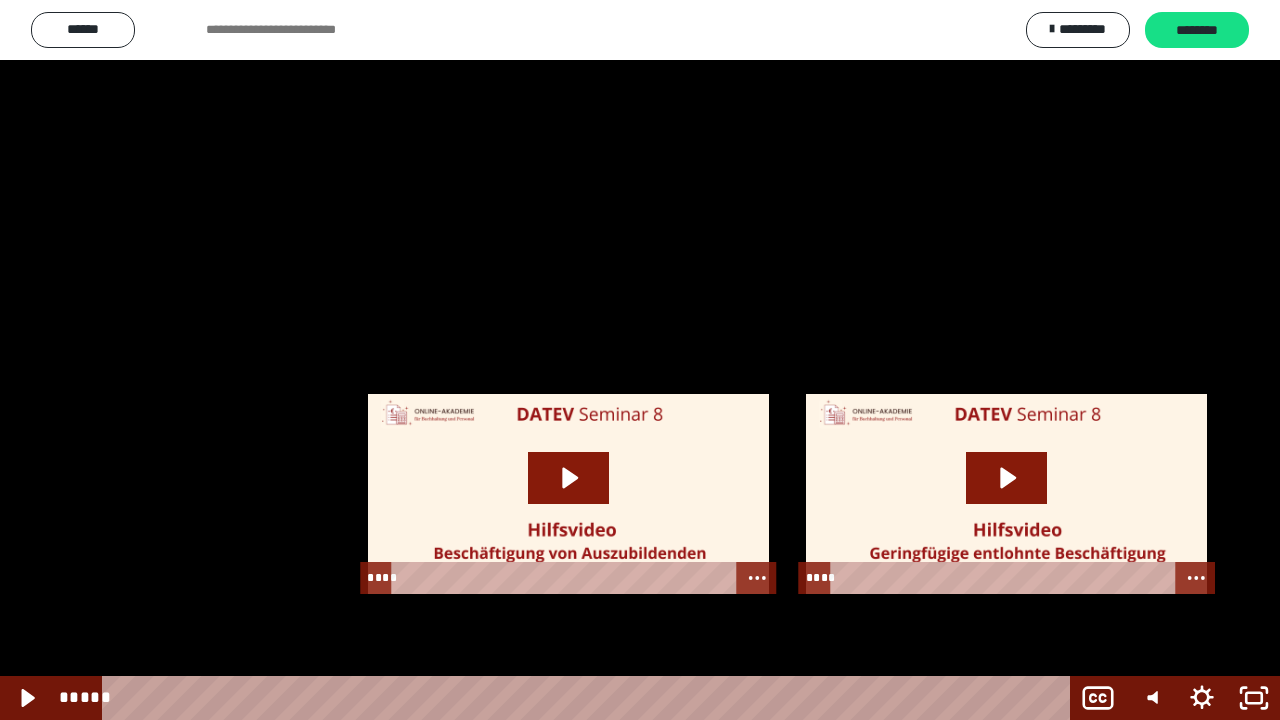 click at bounding box center [640, 360] 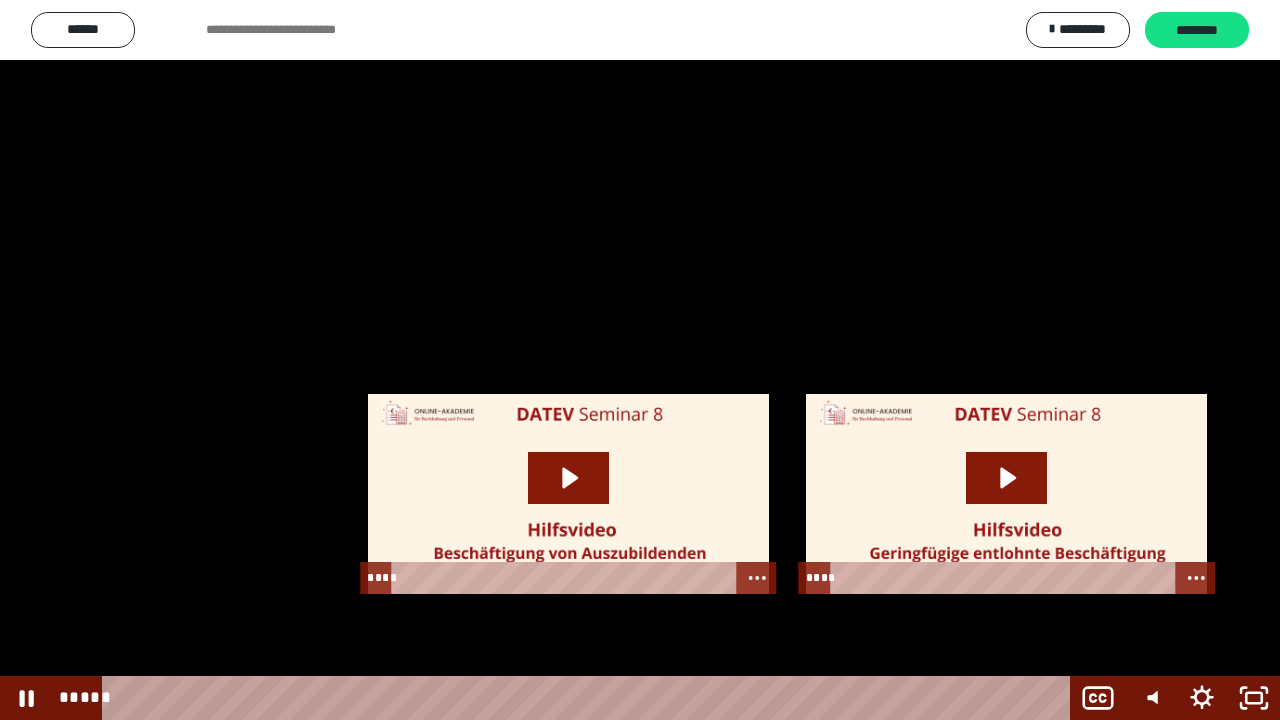 click at bounding box center [640, 360] 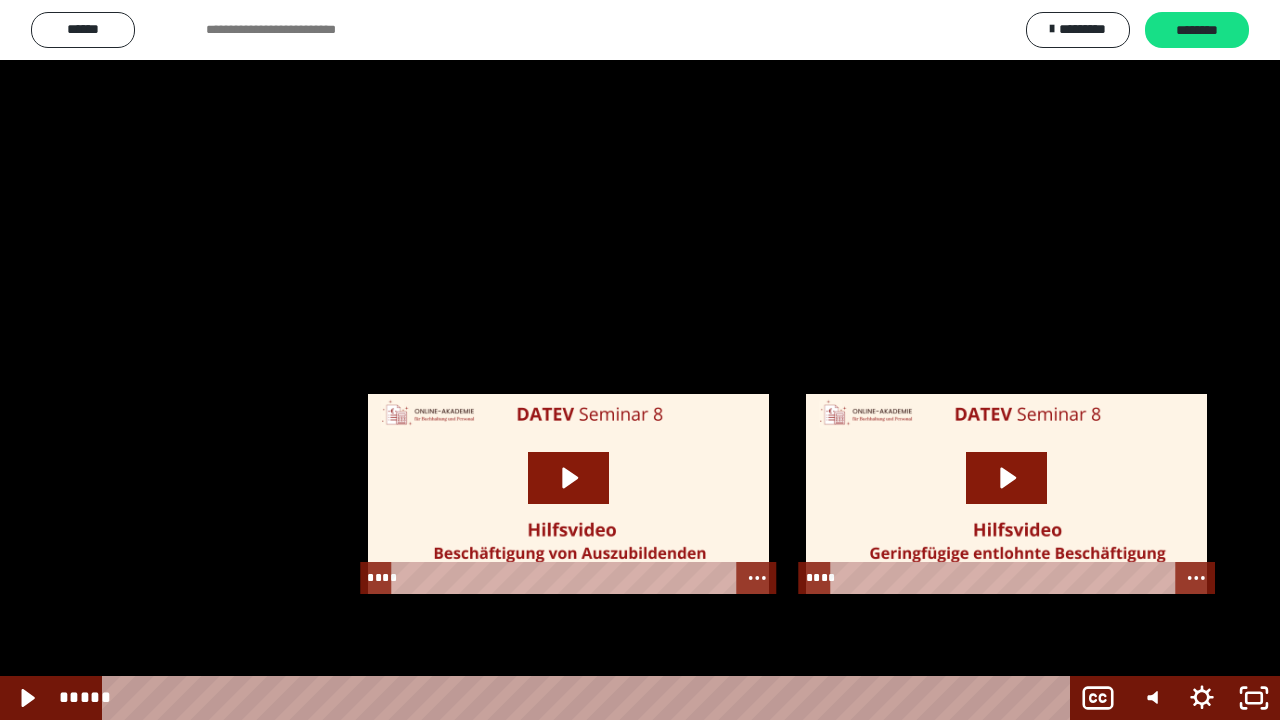 click at bounding box center [0, 0] 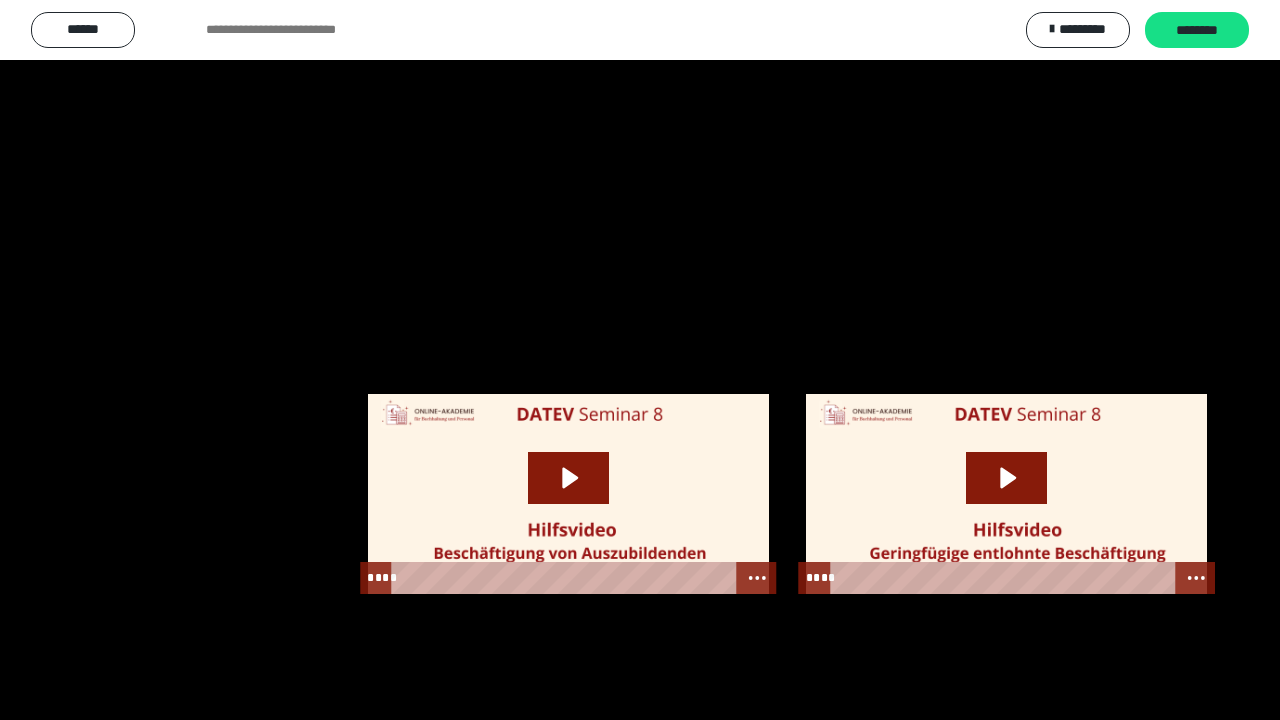 click at bounding box center (640, 360) 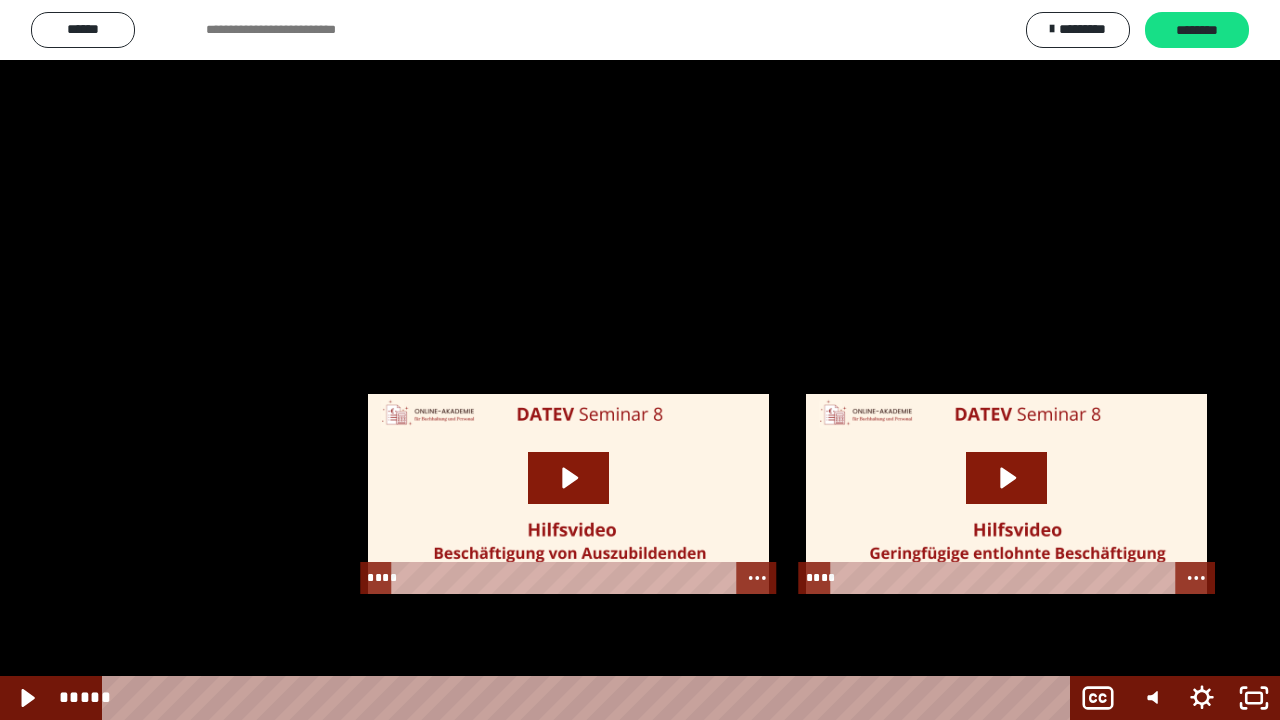 click at bounding box center [0, 0] 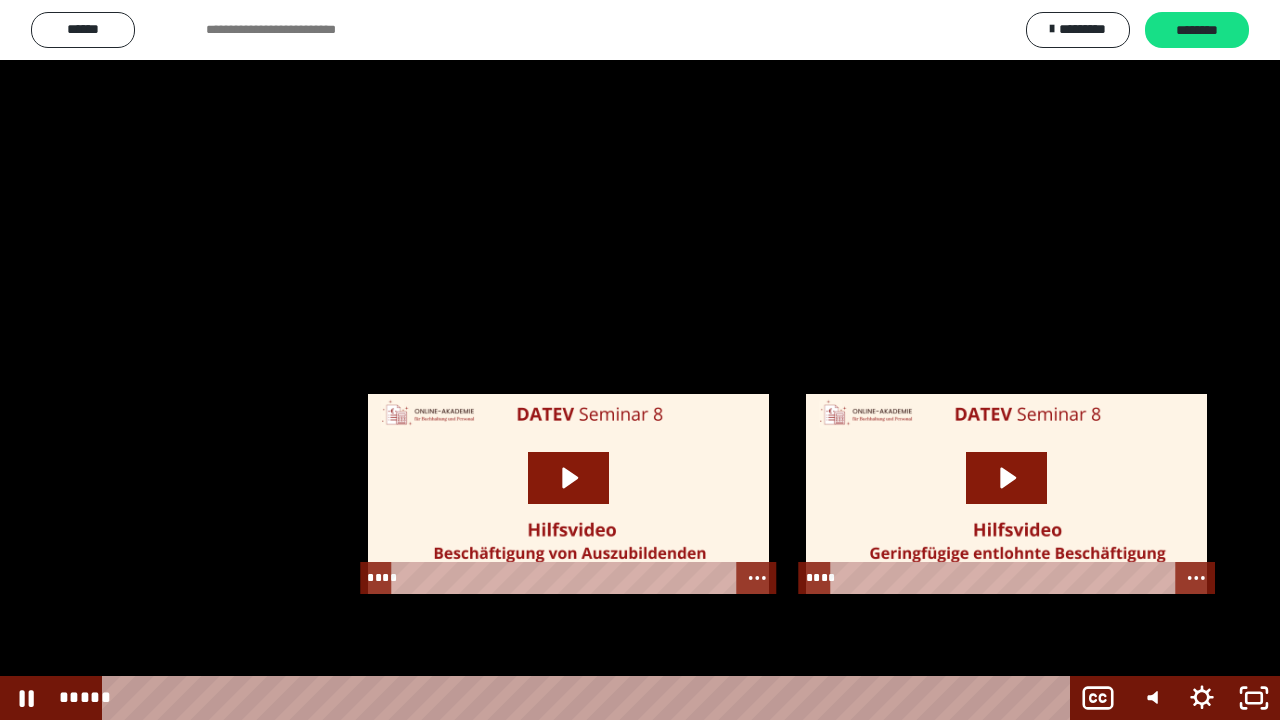 click at bounding box center (0, 0) 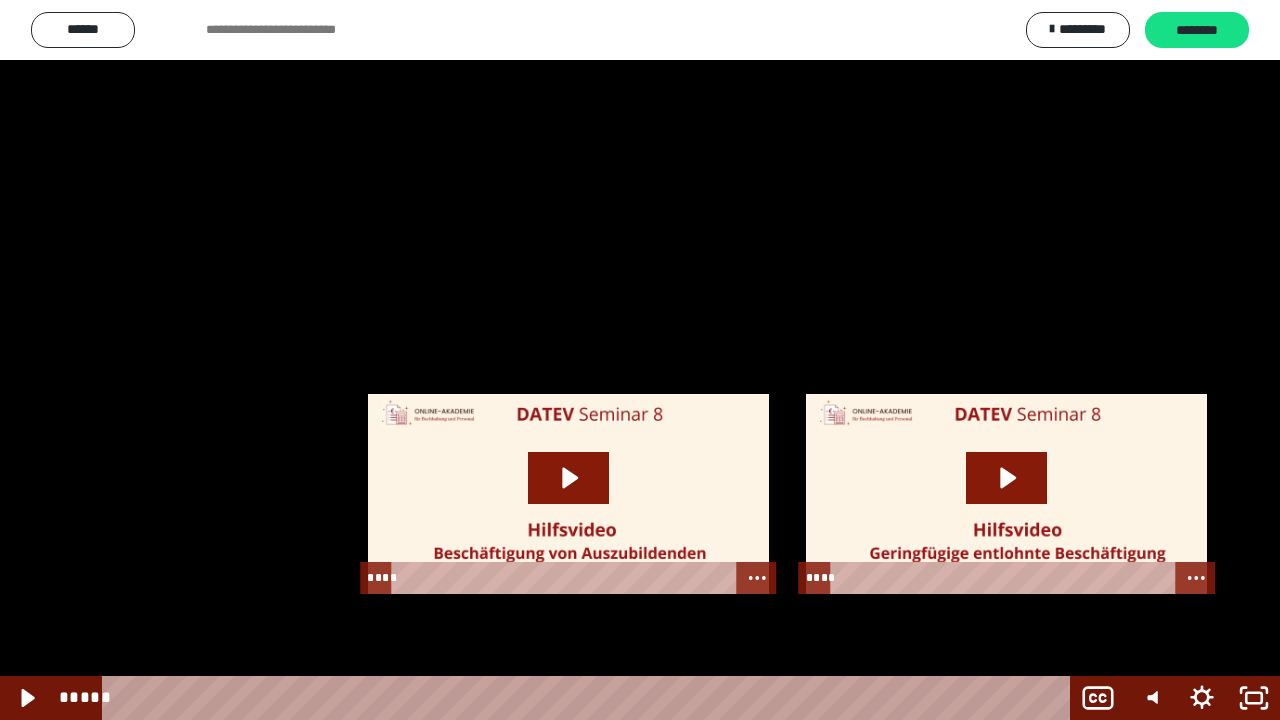 click at bounding box center (0, 0) 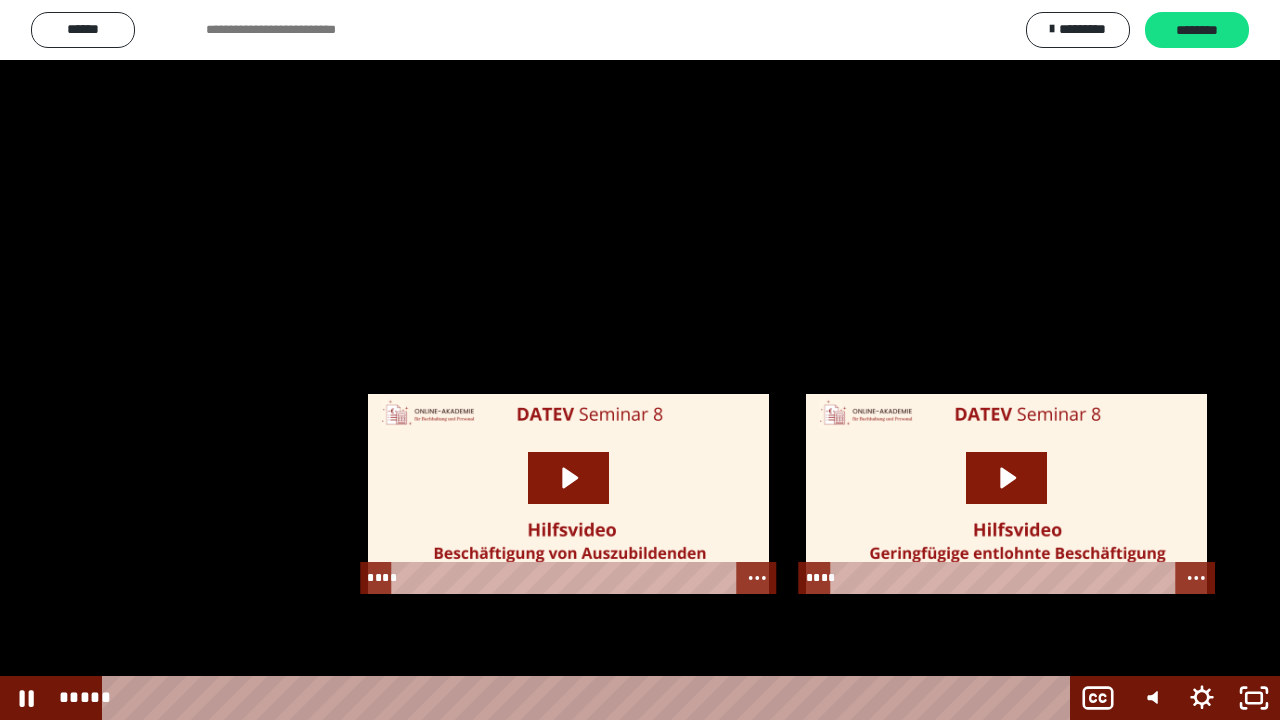 click at bounding box center [640, 360] 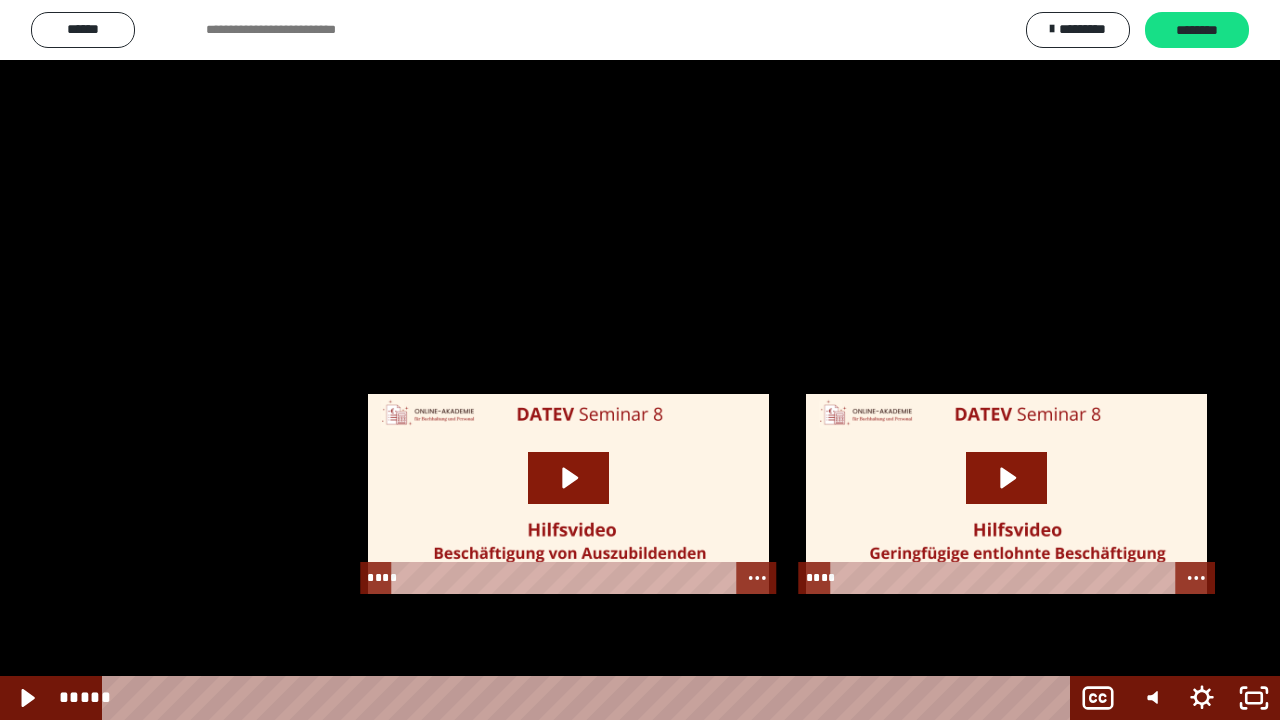 click at bounding box center [640, 360] 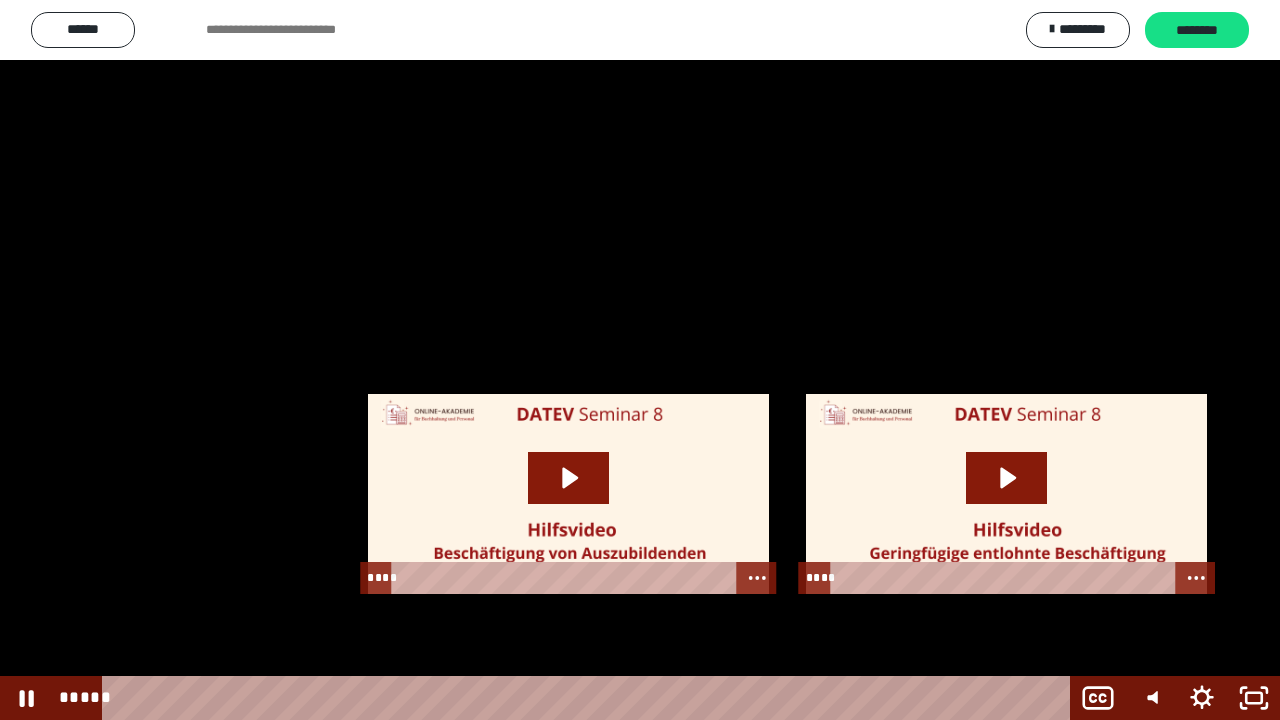 click at bounding box center (640, 360) 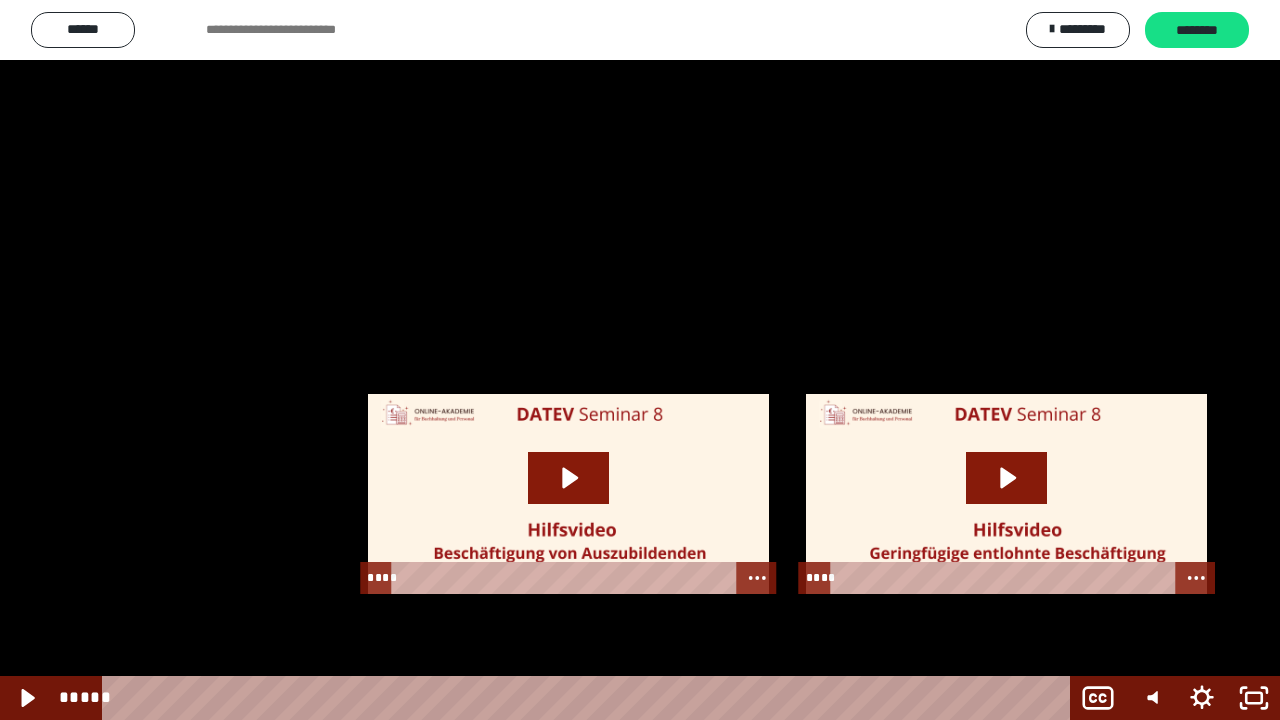 click at bounding box center [640, 360] 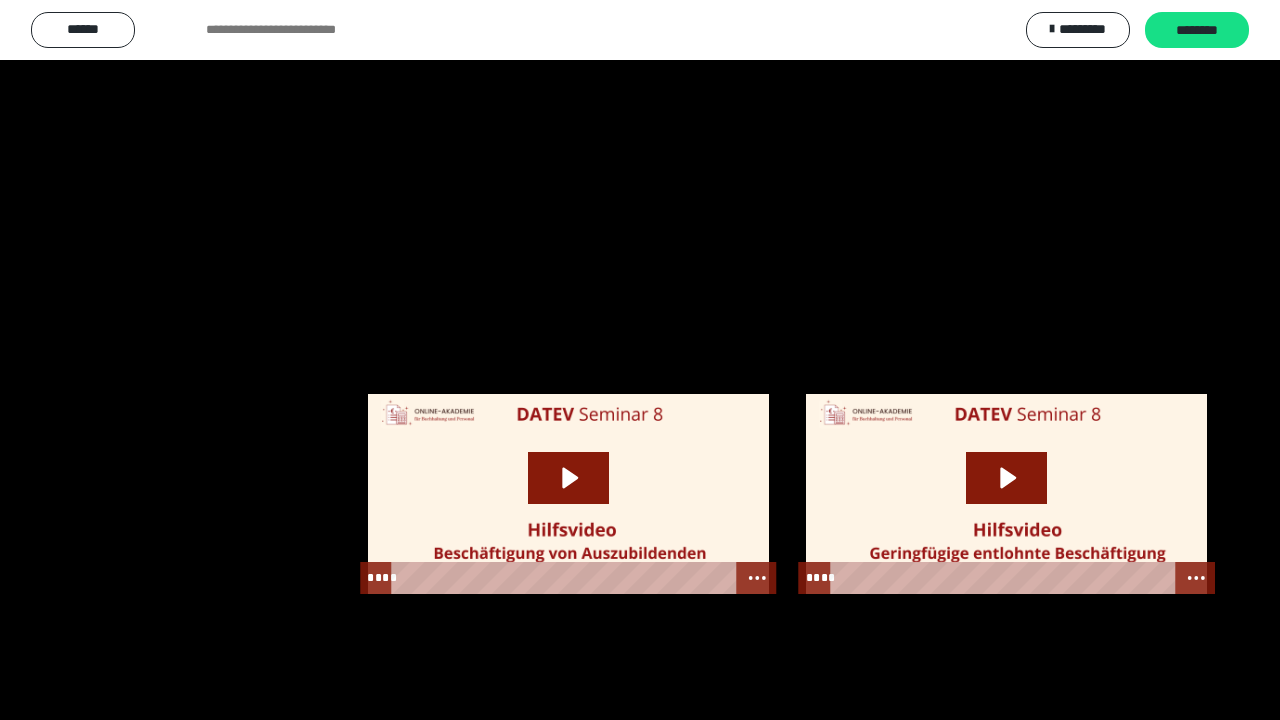 click at bounding box center (640, 360) 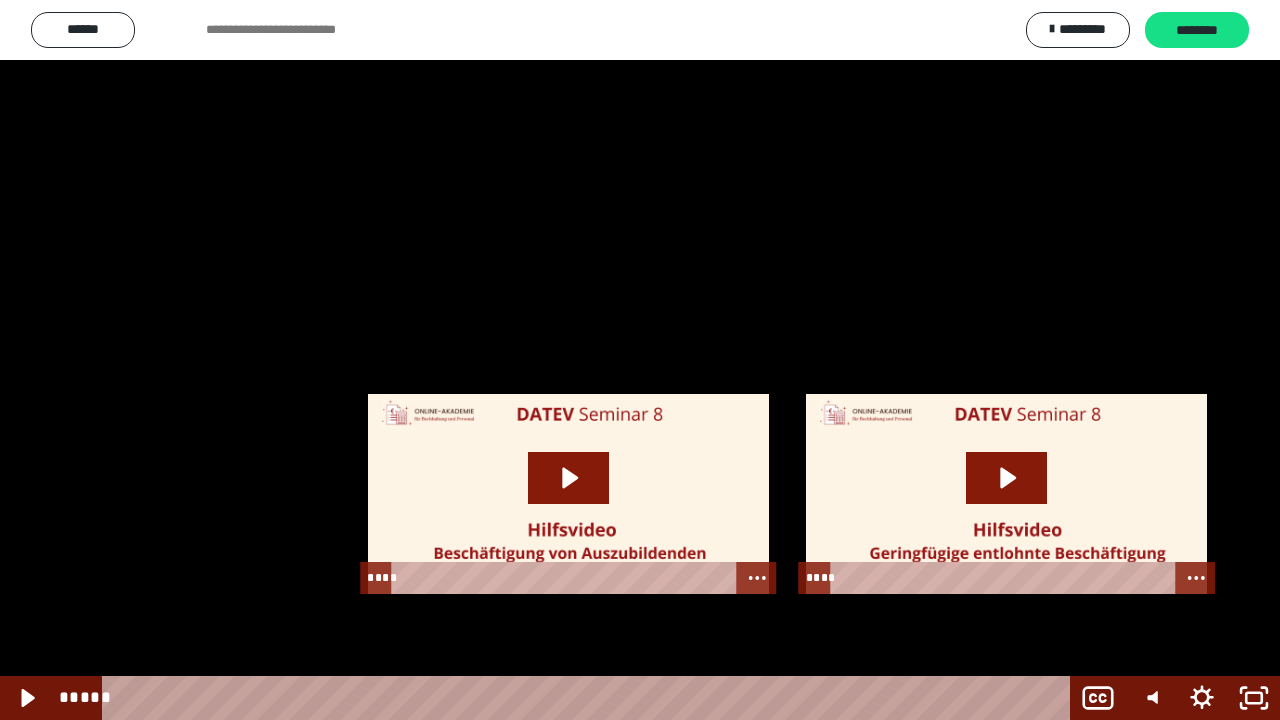 click at bounding box center [640, 360] 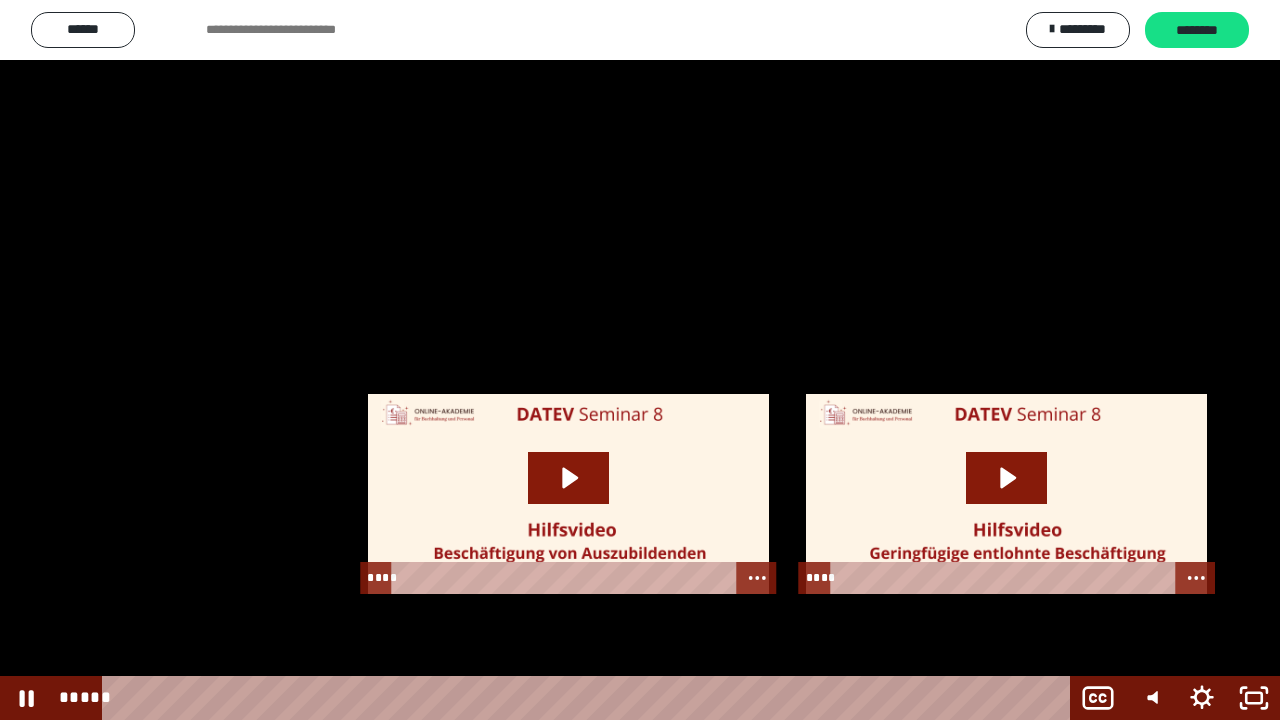 click at bounding box center [640, 360] 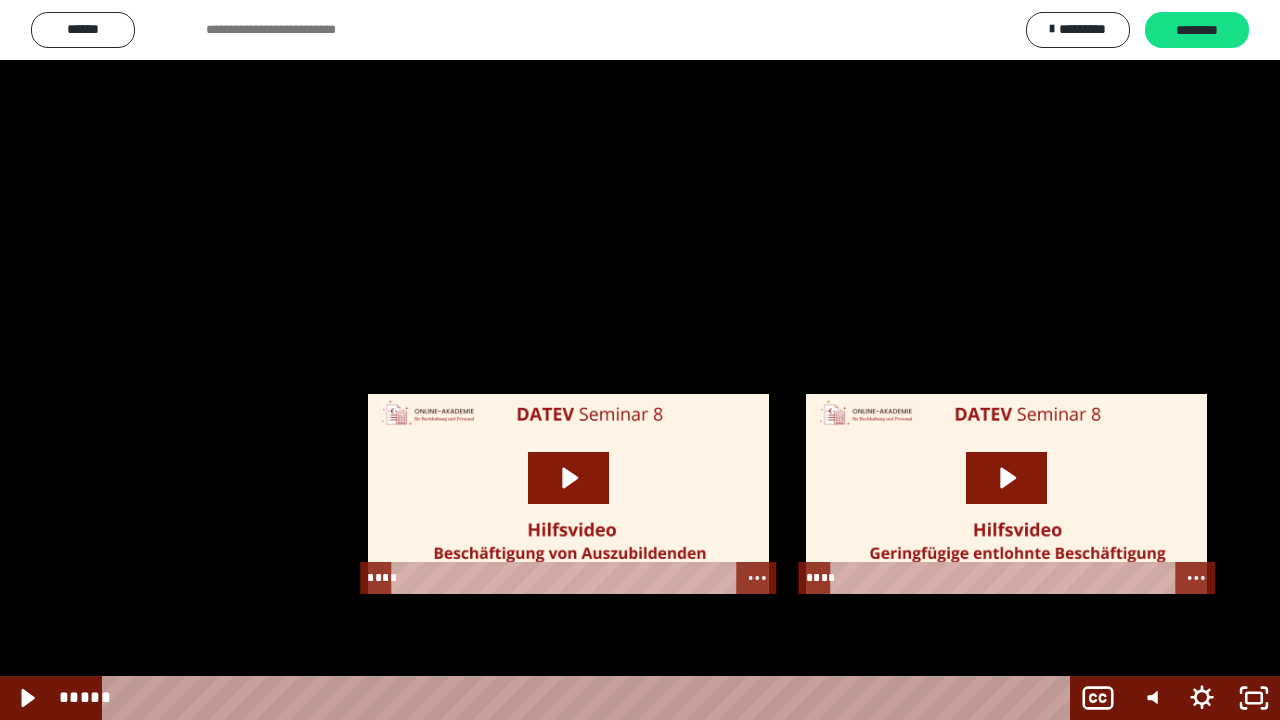 click at bounding box center (640, 360) 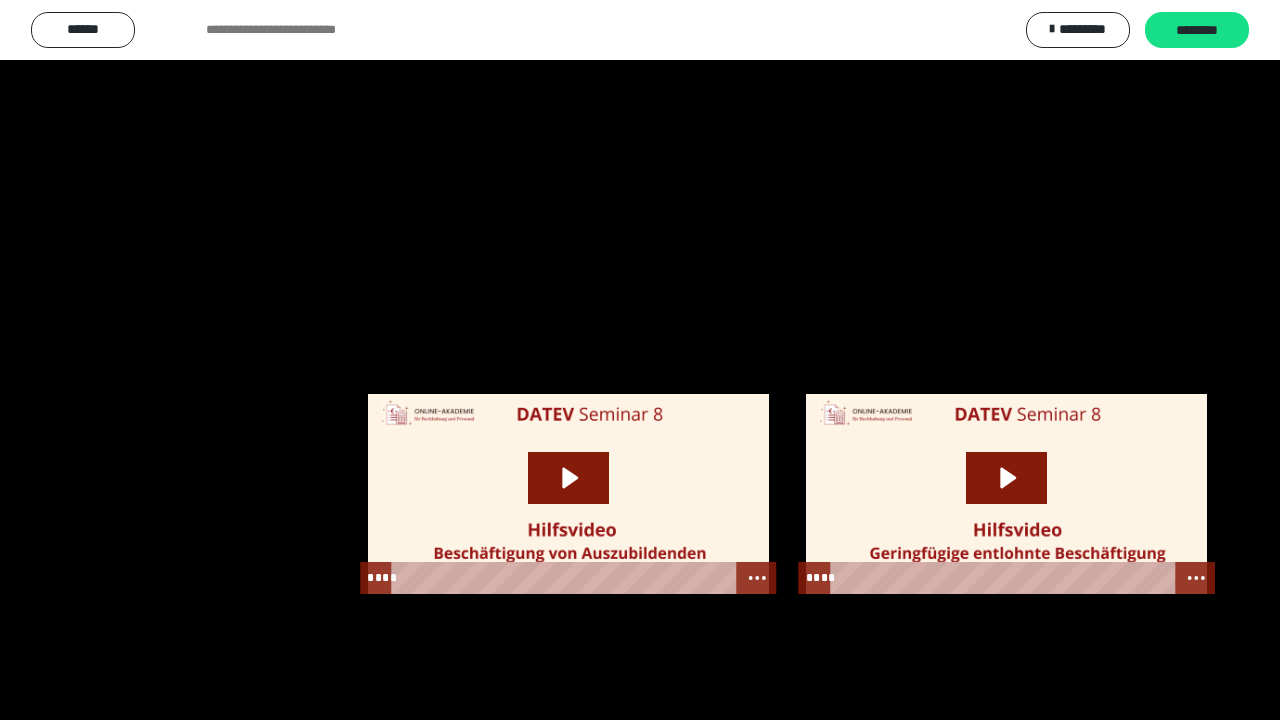 click at bounding box center [640, 360] 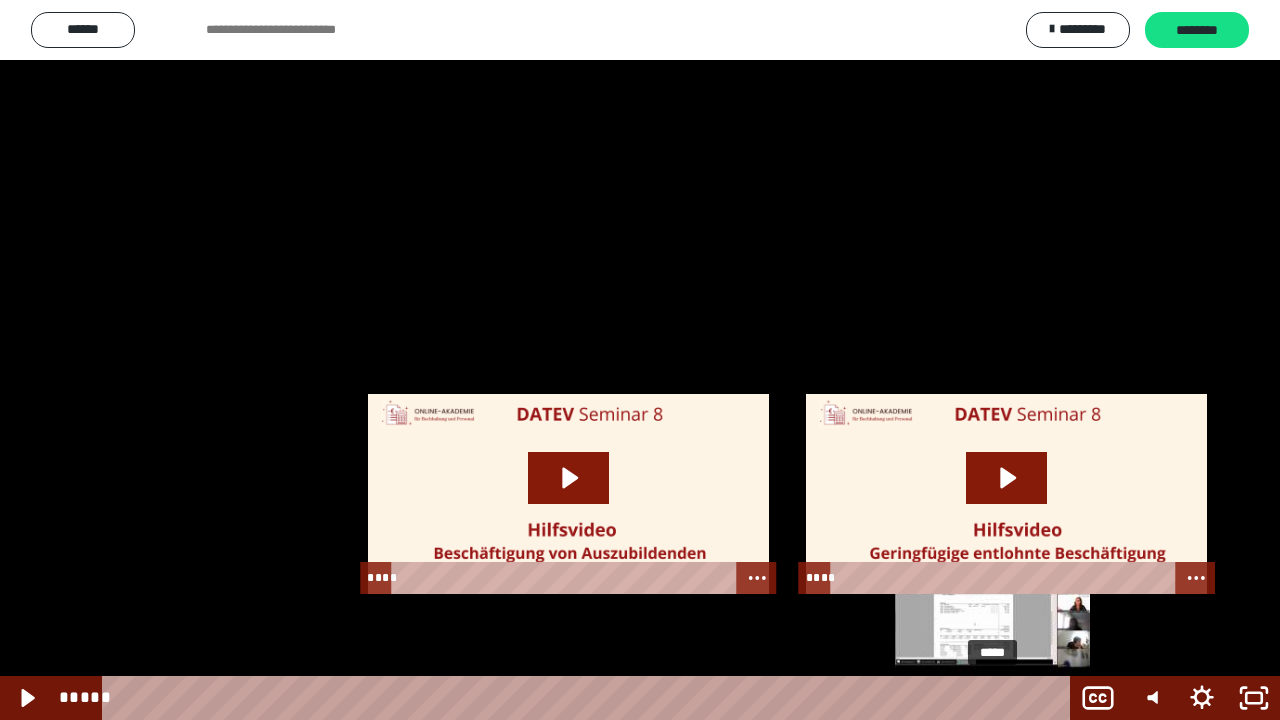 click at bounding box center (992, 698) 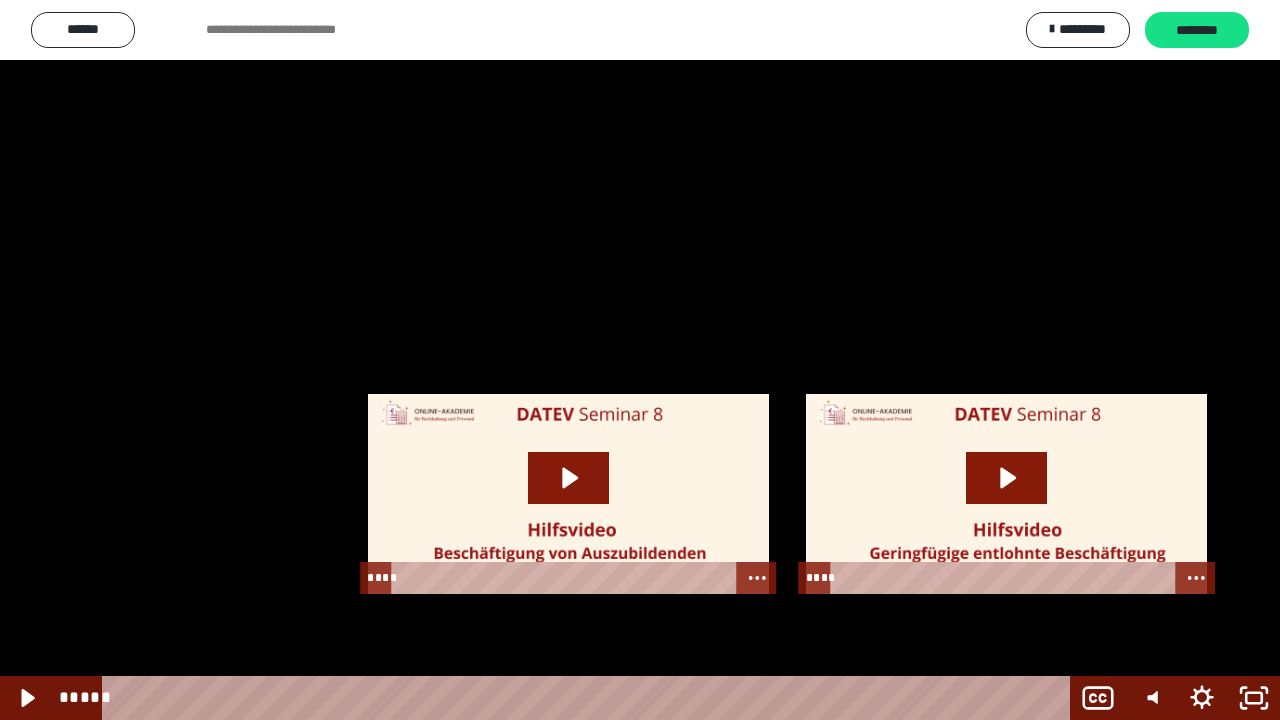 click at bounding box center [640, 360] 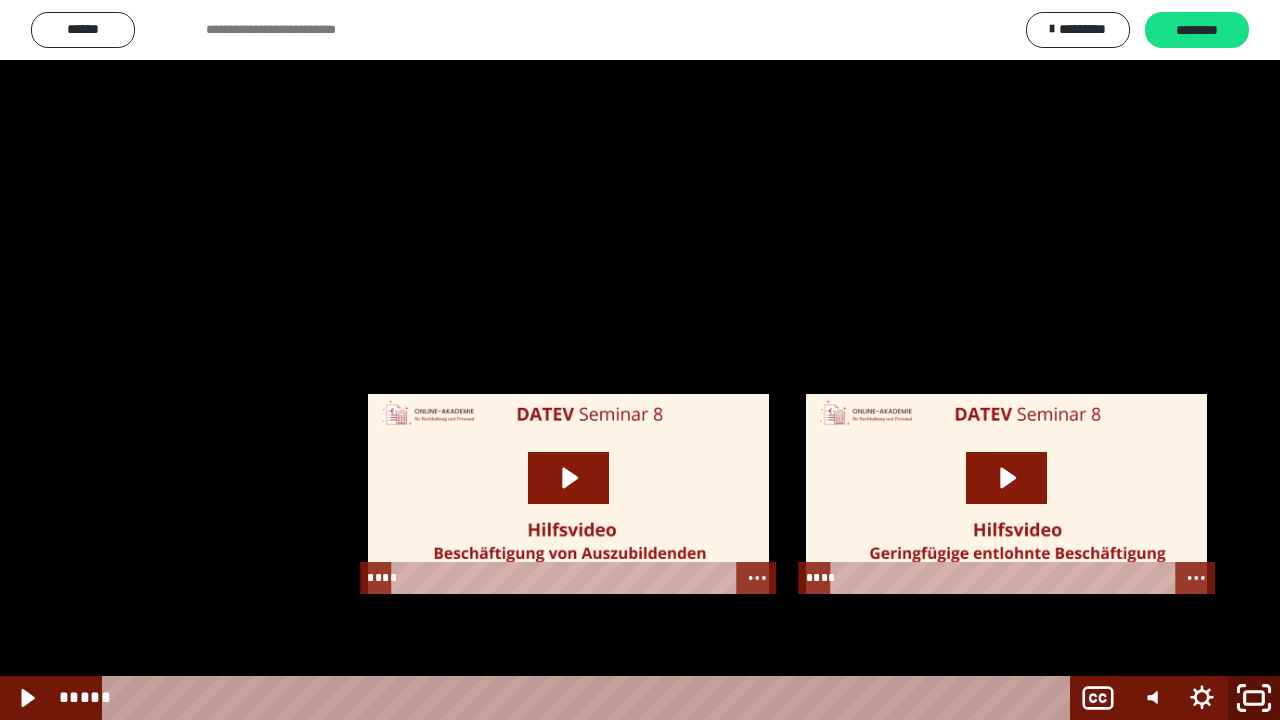 click 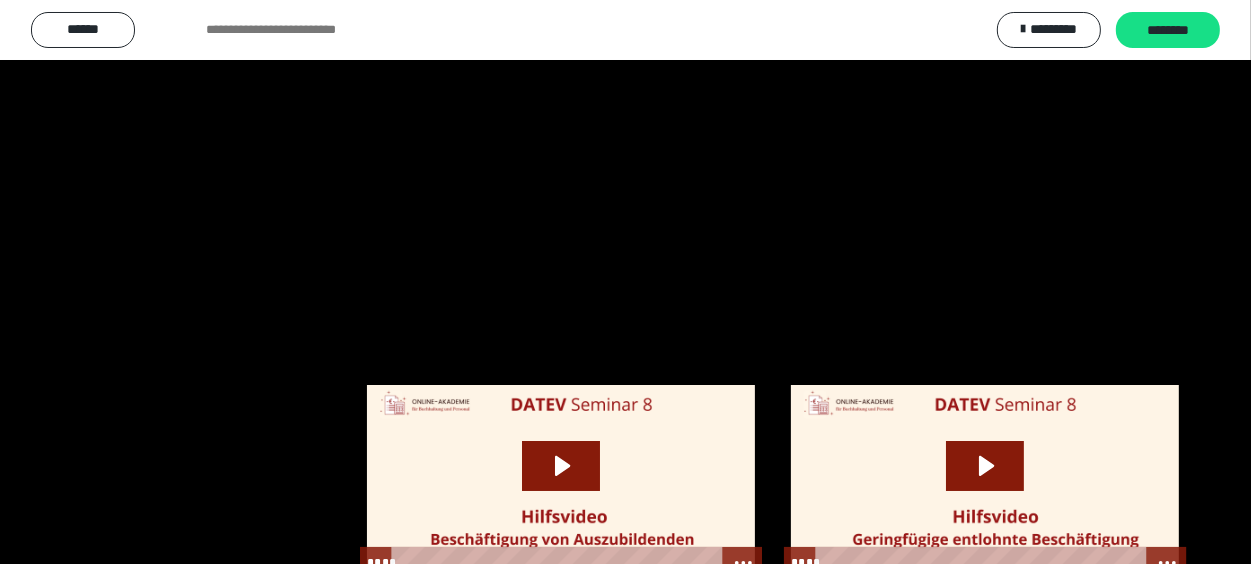 scroll, scrollTop: 2649, scrollLeft: 0, axis: vertical 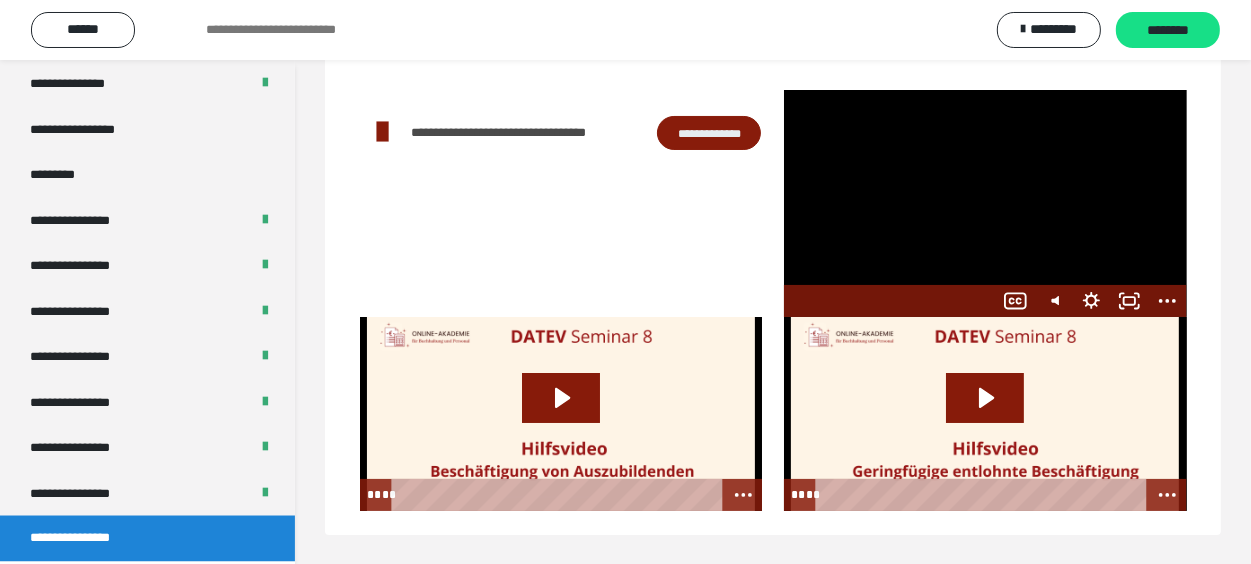 type 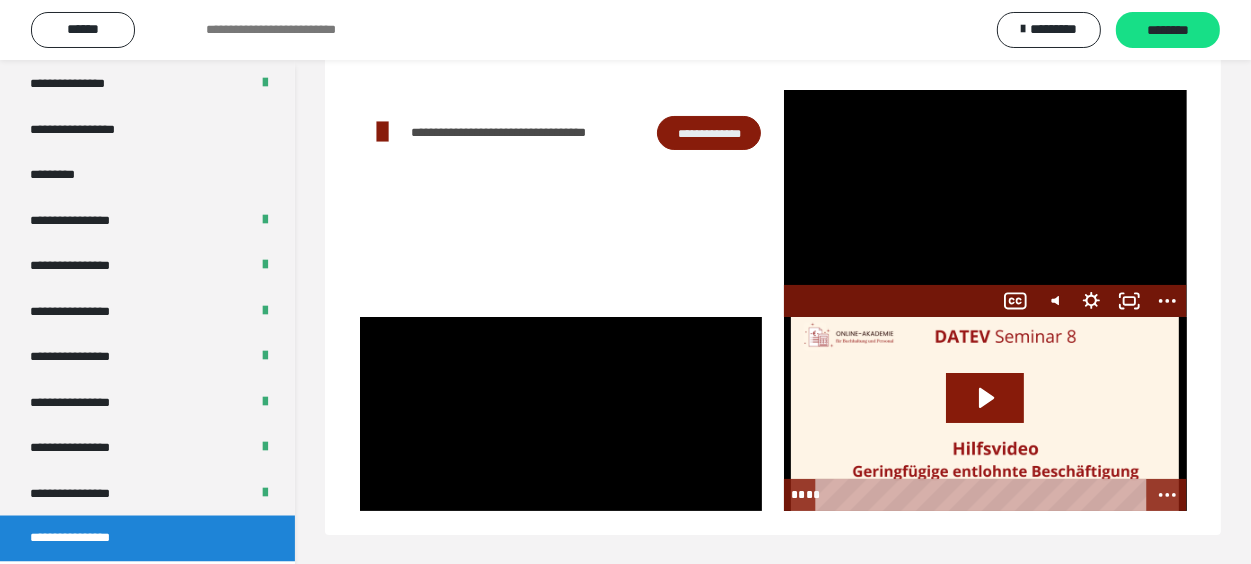 click at bounding box center [561, 414] 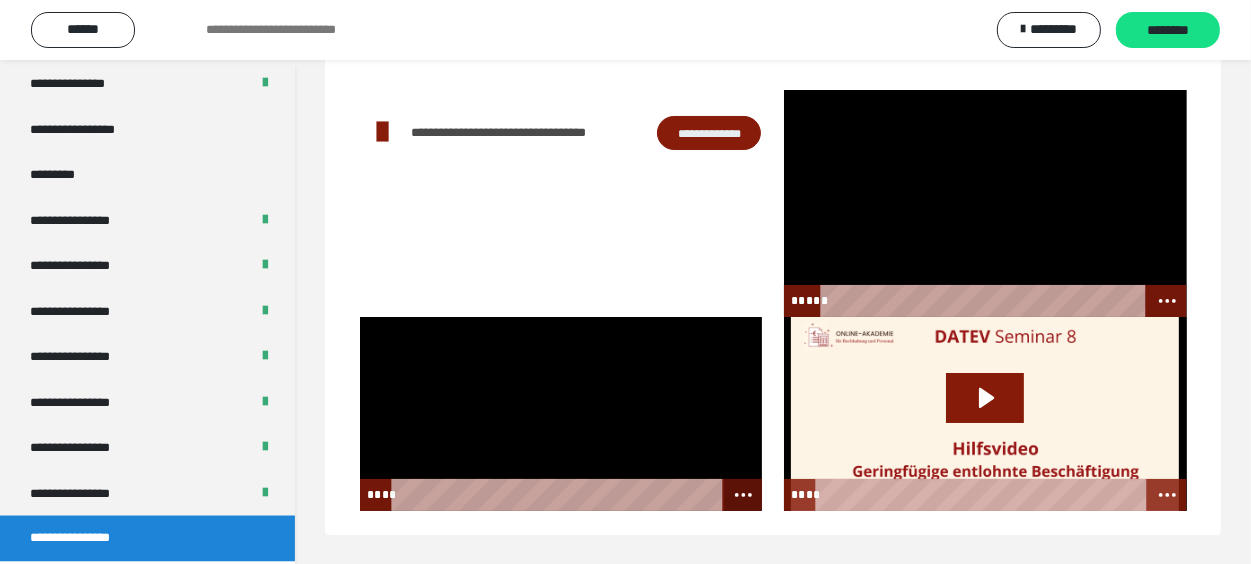 click 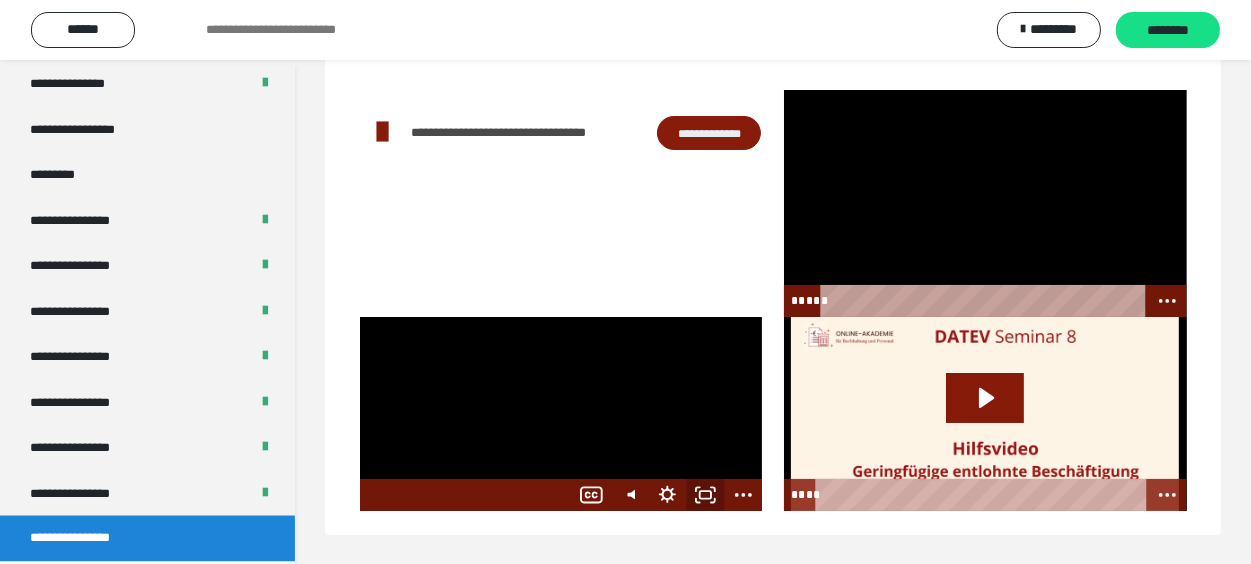 drag, startPoint x: 707, startPoint y: 492, endPoint x: 714, endPoint y: 609, distance: 117.20921 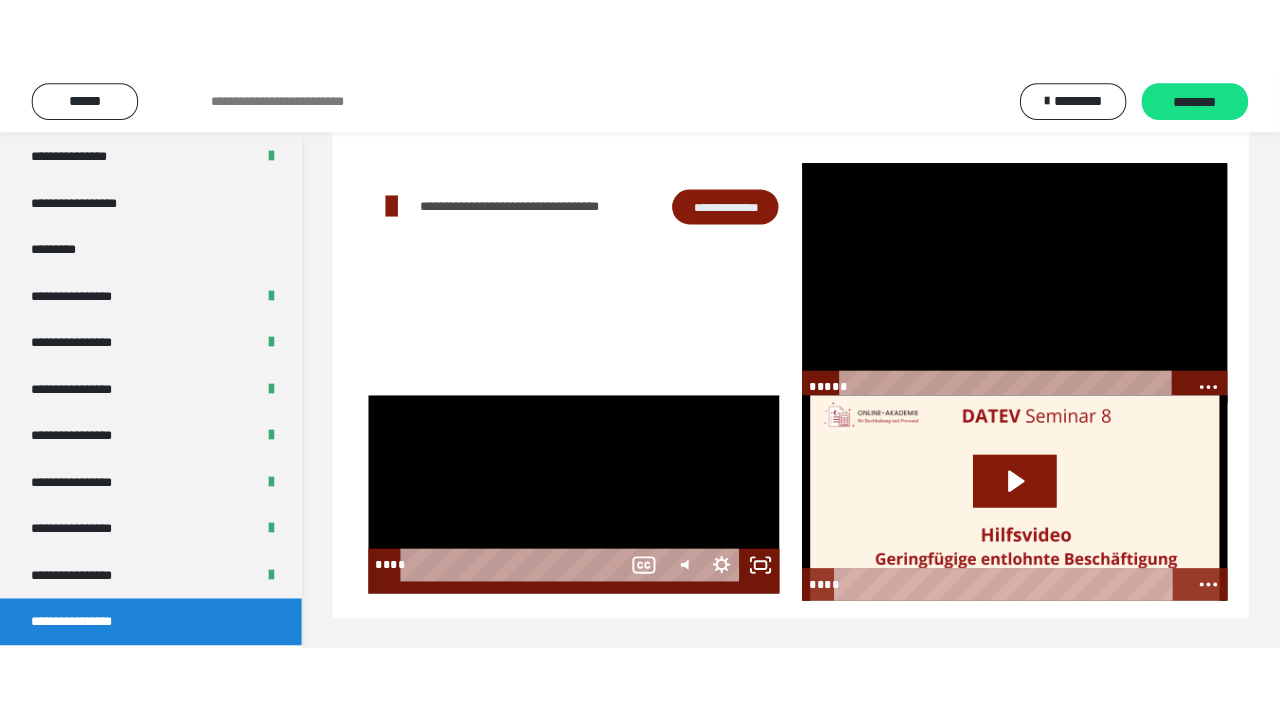 scroll, scrollTop: 60, scrollLeft: 0, axis: vertical 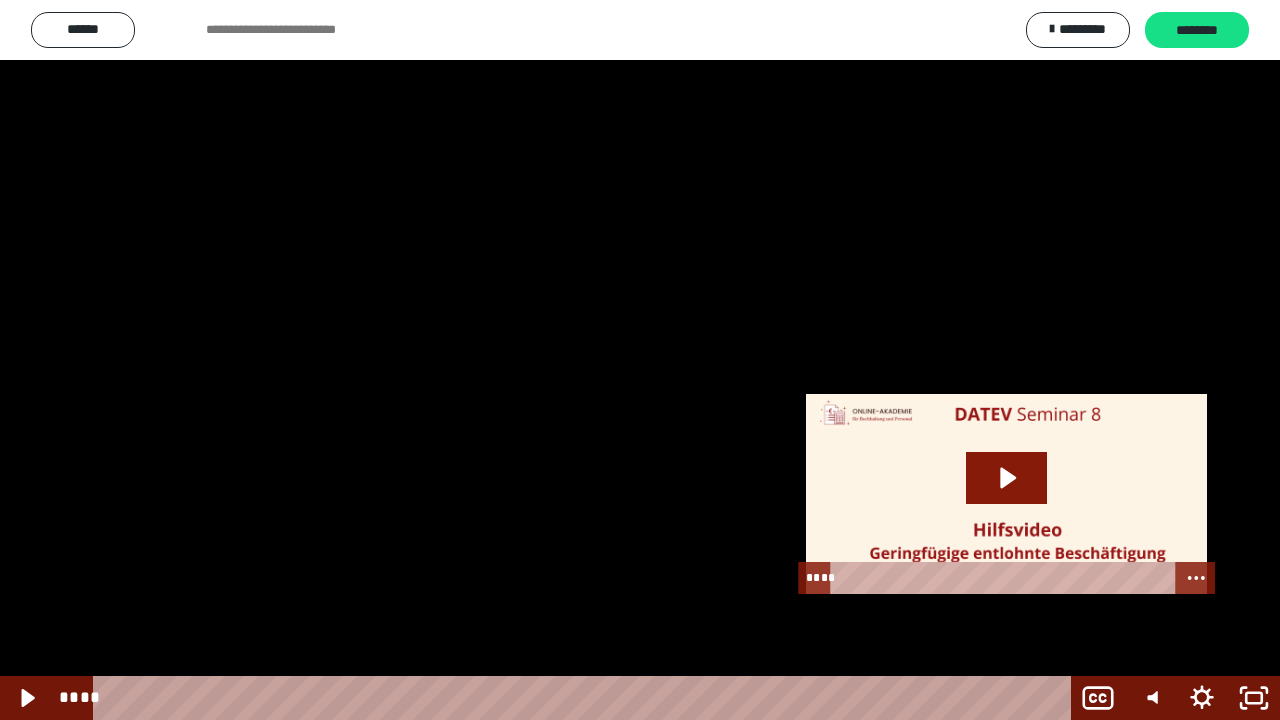 drag, startPoint x: 107, startPoint y: 698, endPoint x: 66, endPoint y: 694, distance: 41.19466 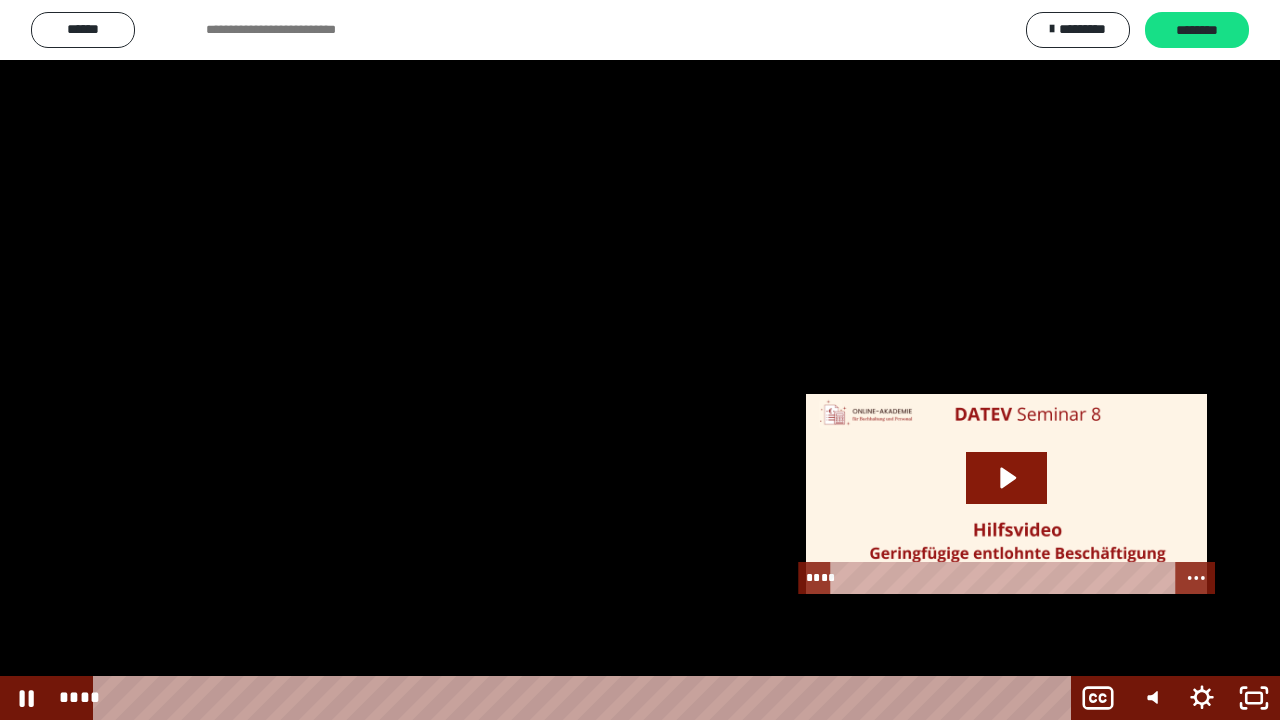 click at bounding box center [640, 360] 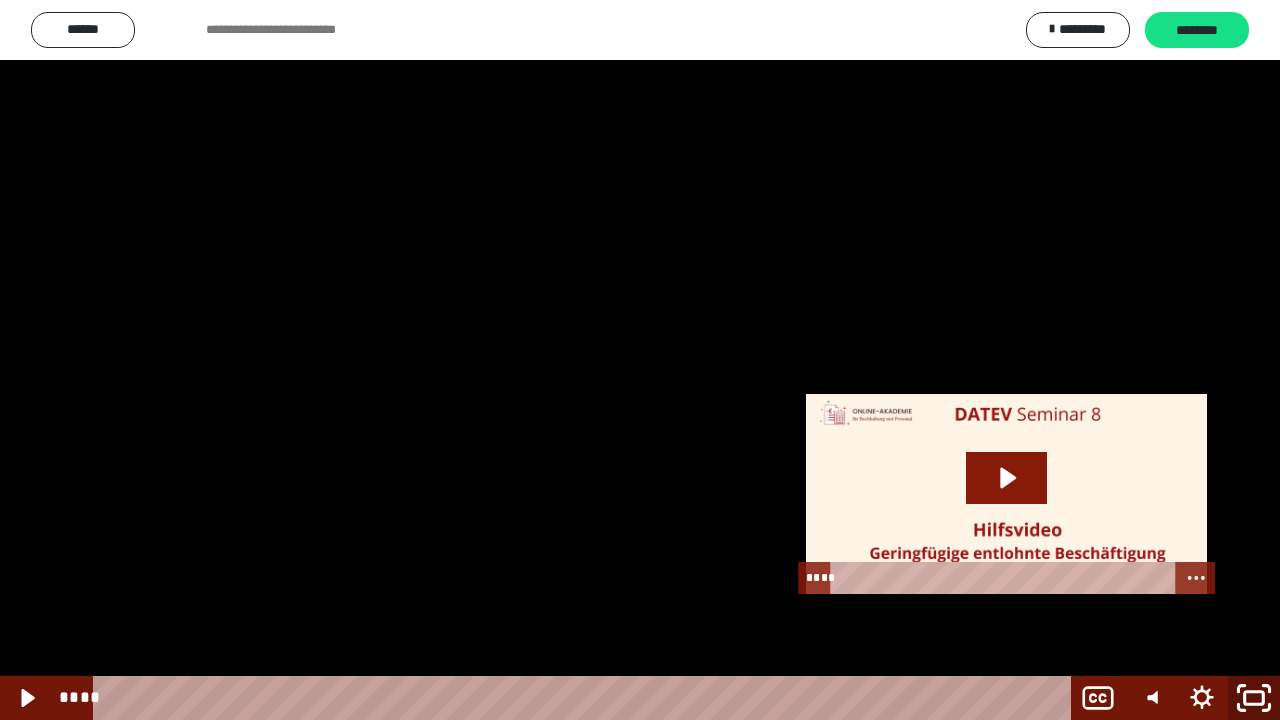 click 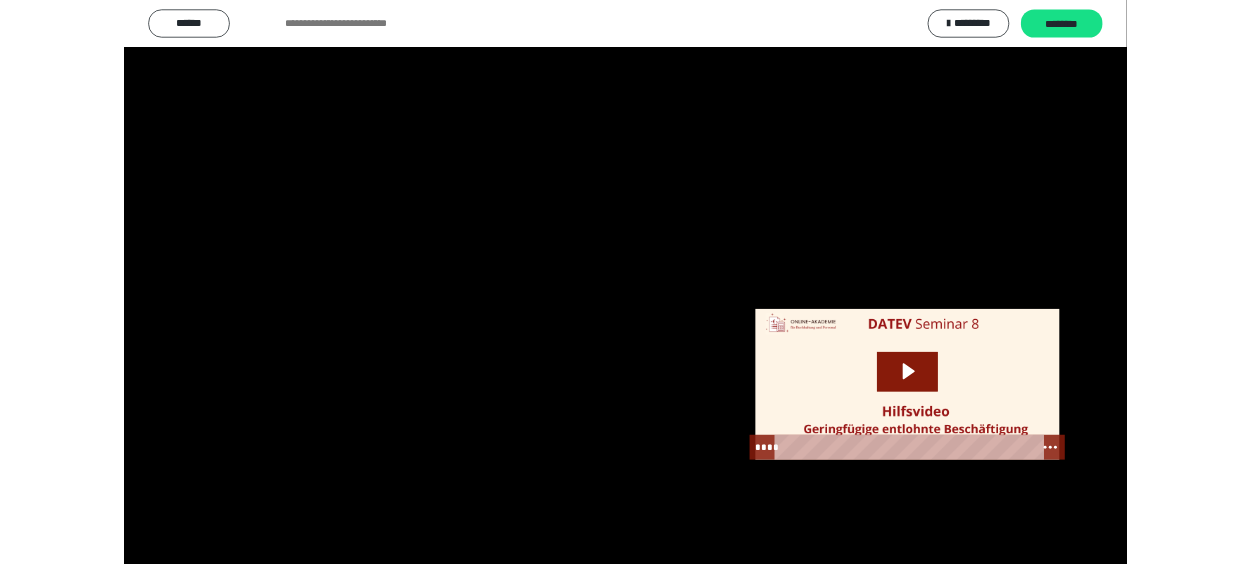 scroll, scrollTop: 2649, scrollLeft: 0, axis: vertical 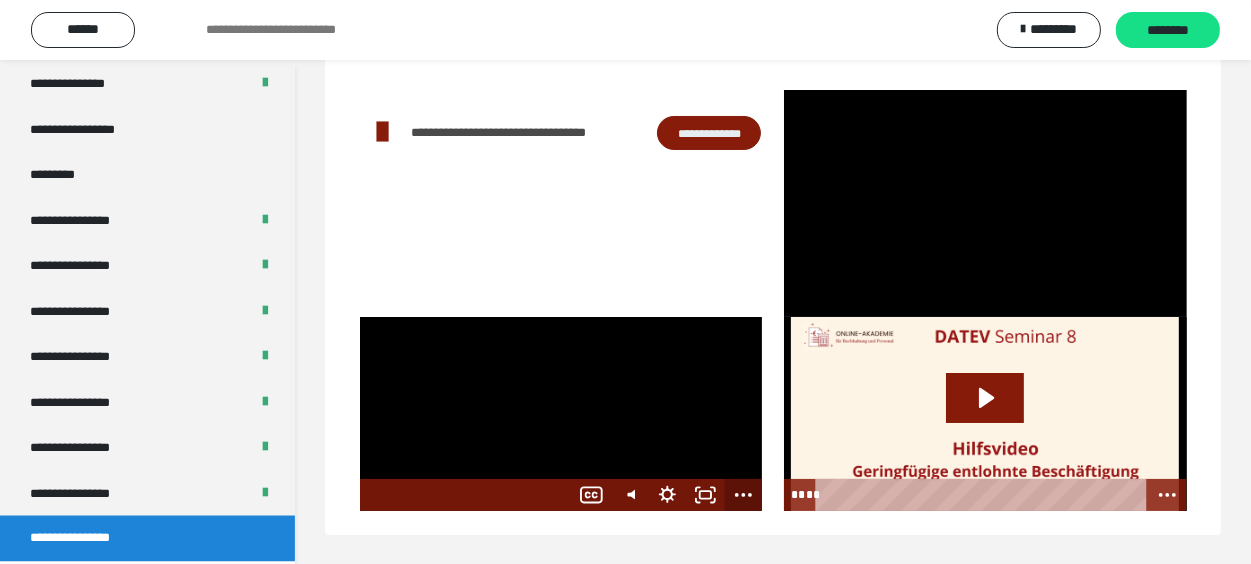 click 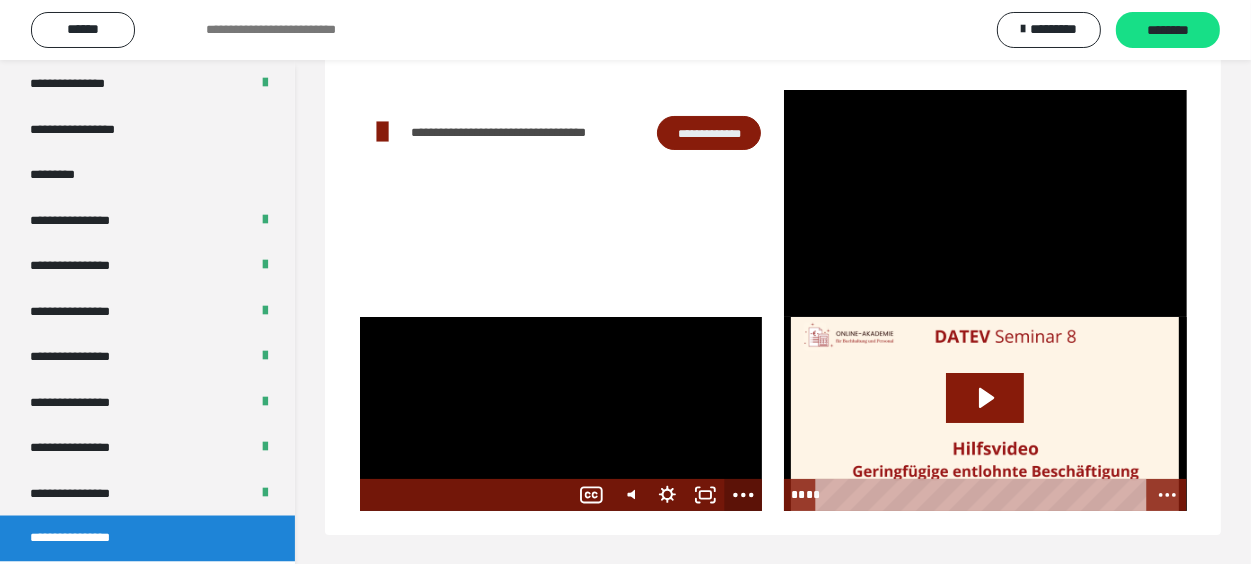 click 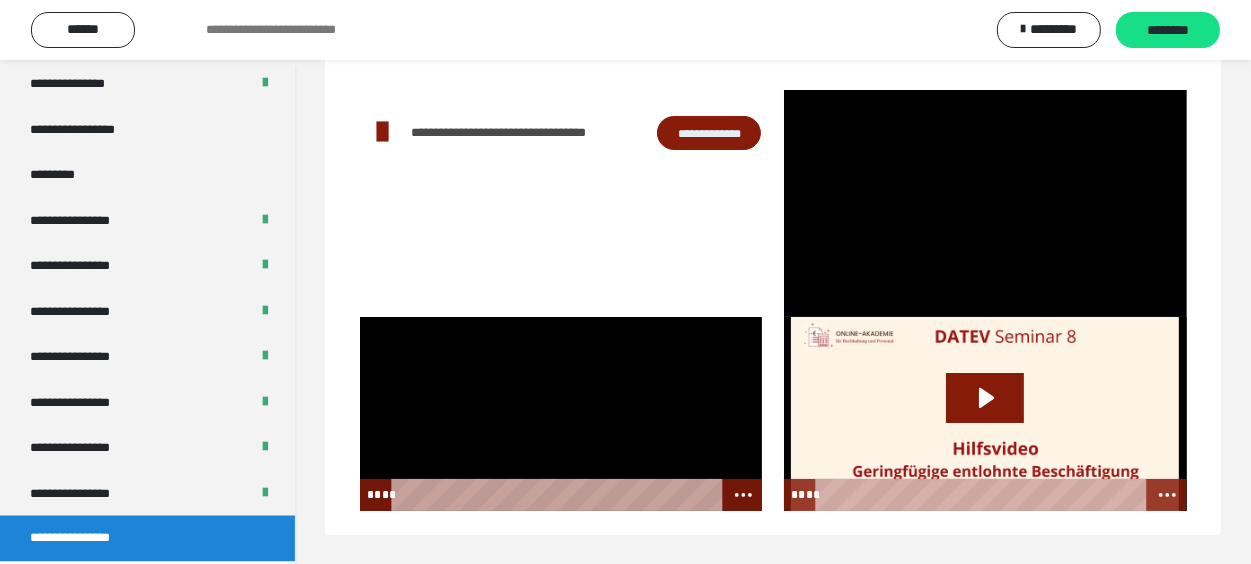 click on "**********" at bounding box center (773, 248) 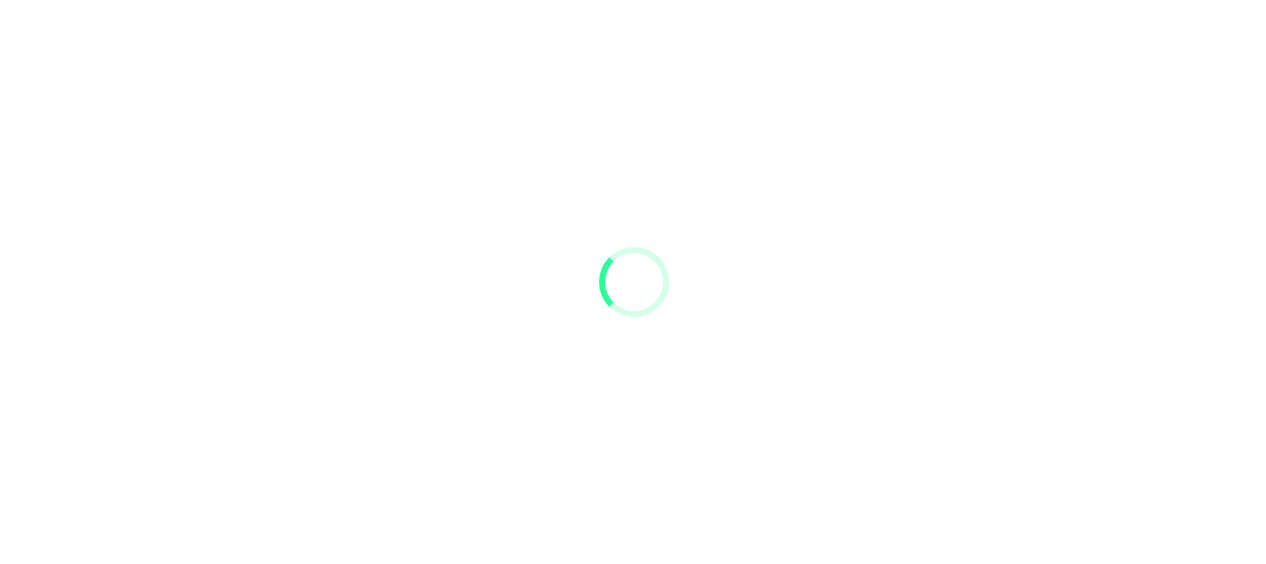 scroll, scrollTop: 0, scrollLeft: 0, axis: both 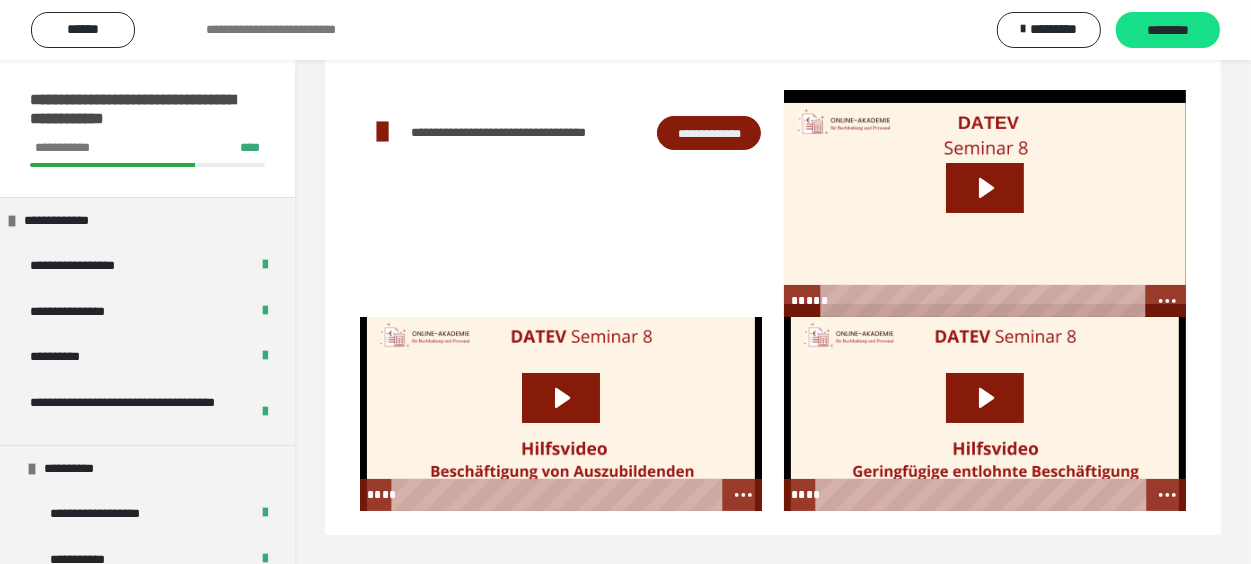 drag, startPoint x: 678, startPoint y: 258, endPoint x: 657, endPoint y: 271, distance: 24.698177 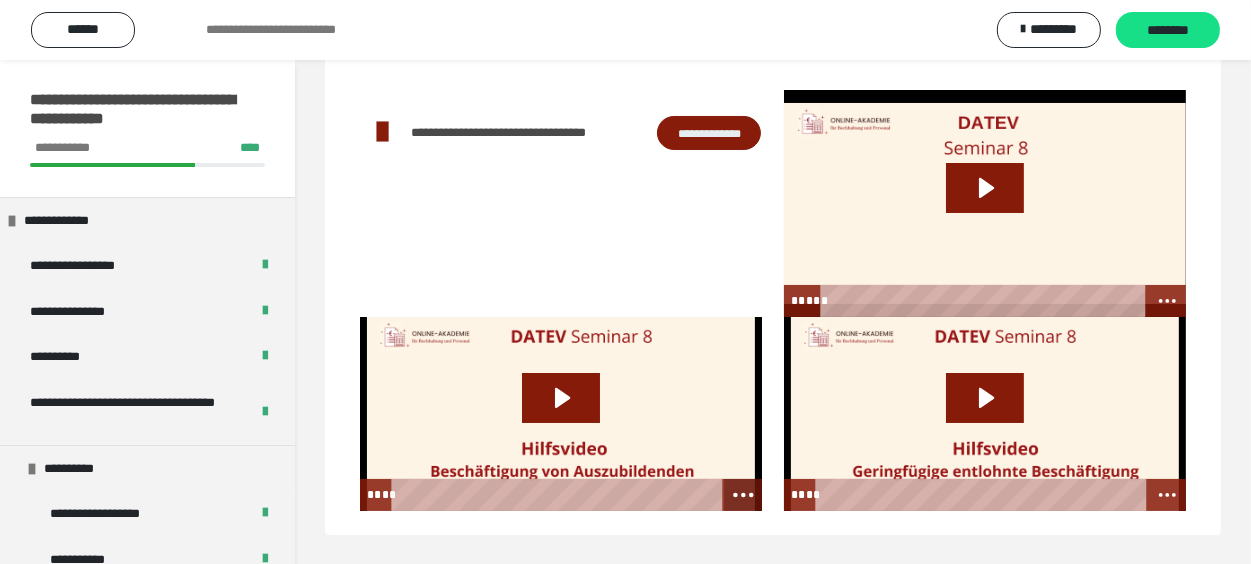 click 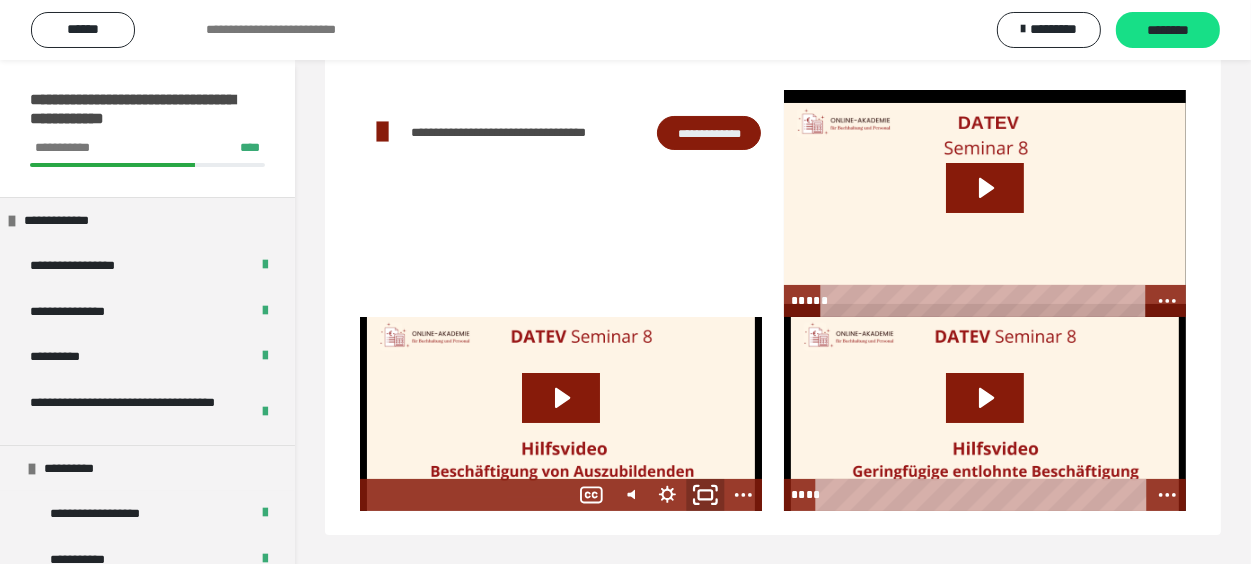 click 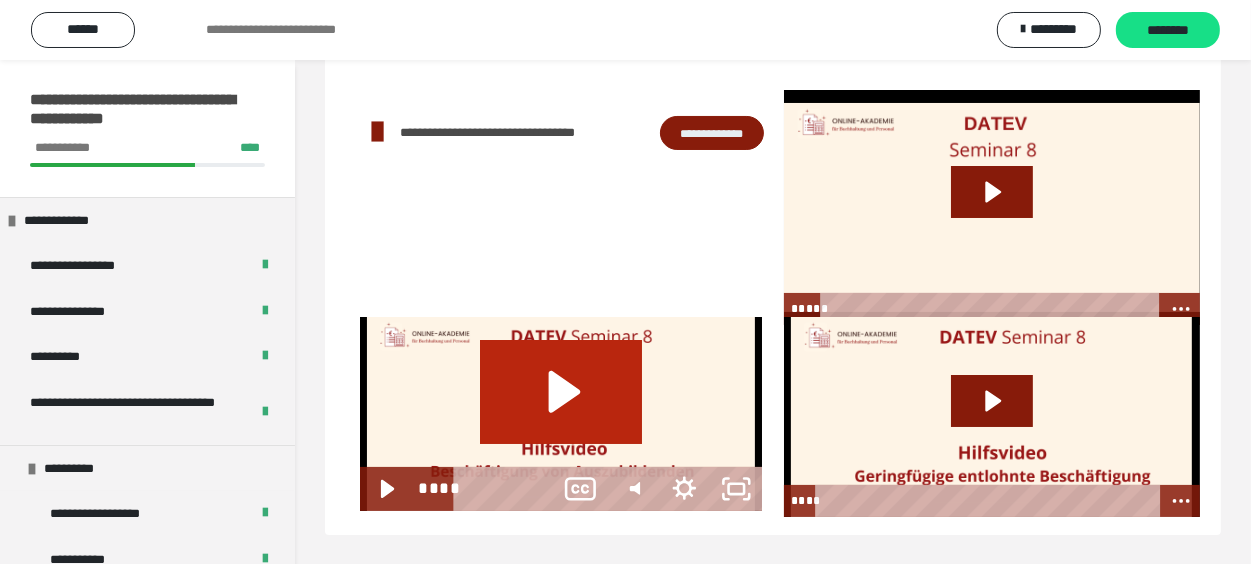 scroll, scrollTop: 60, scrollLeft: 0, axis: vertical 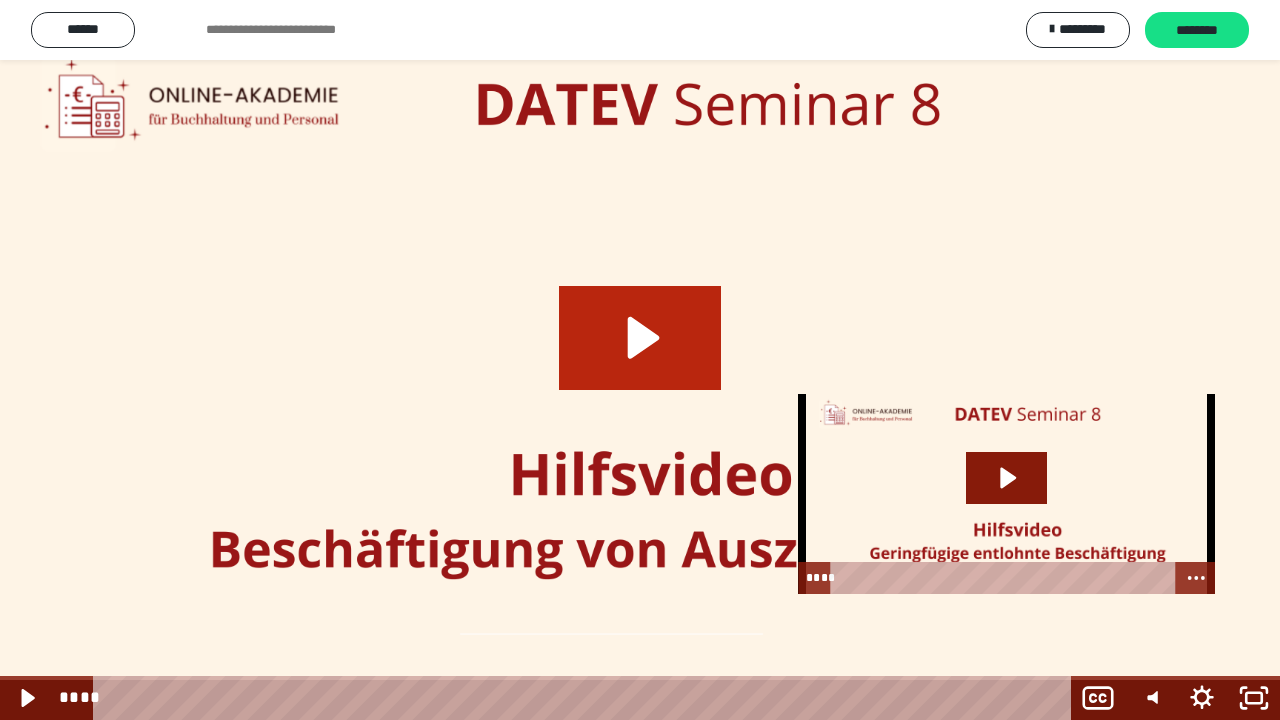 click 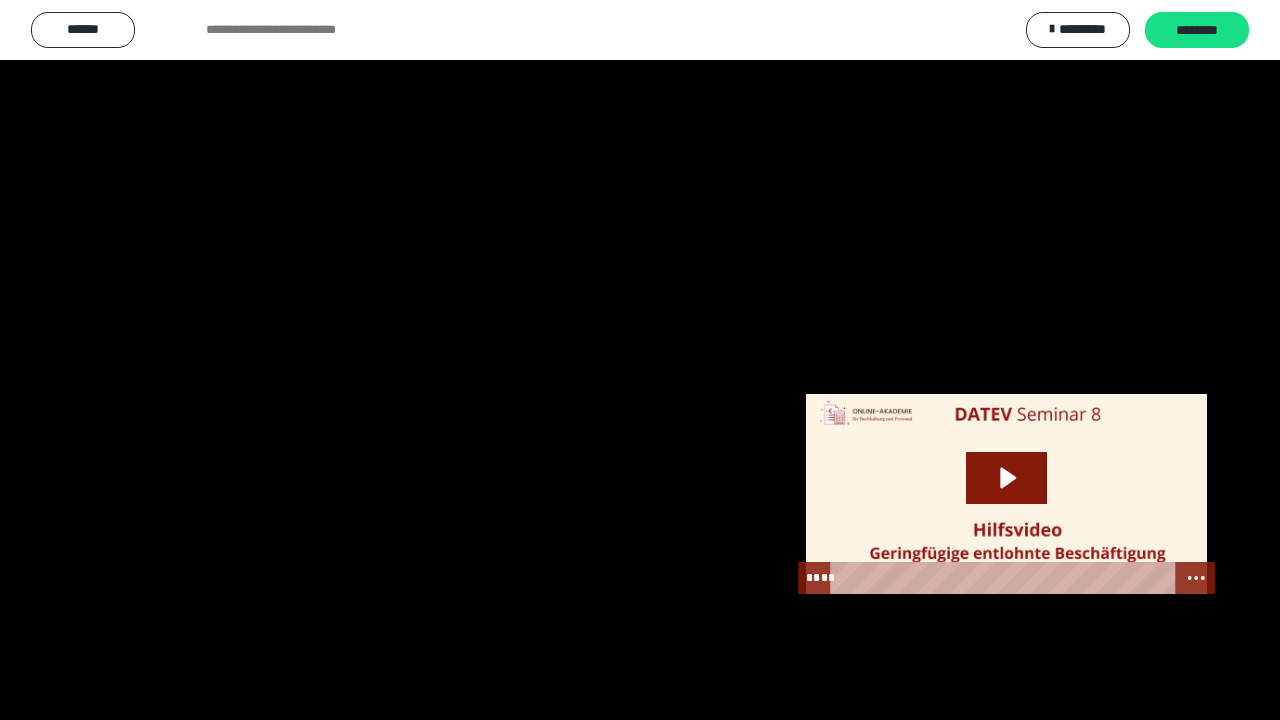 click at bounding box center [640, 360] 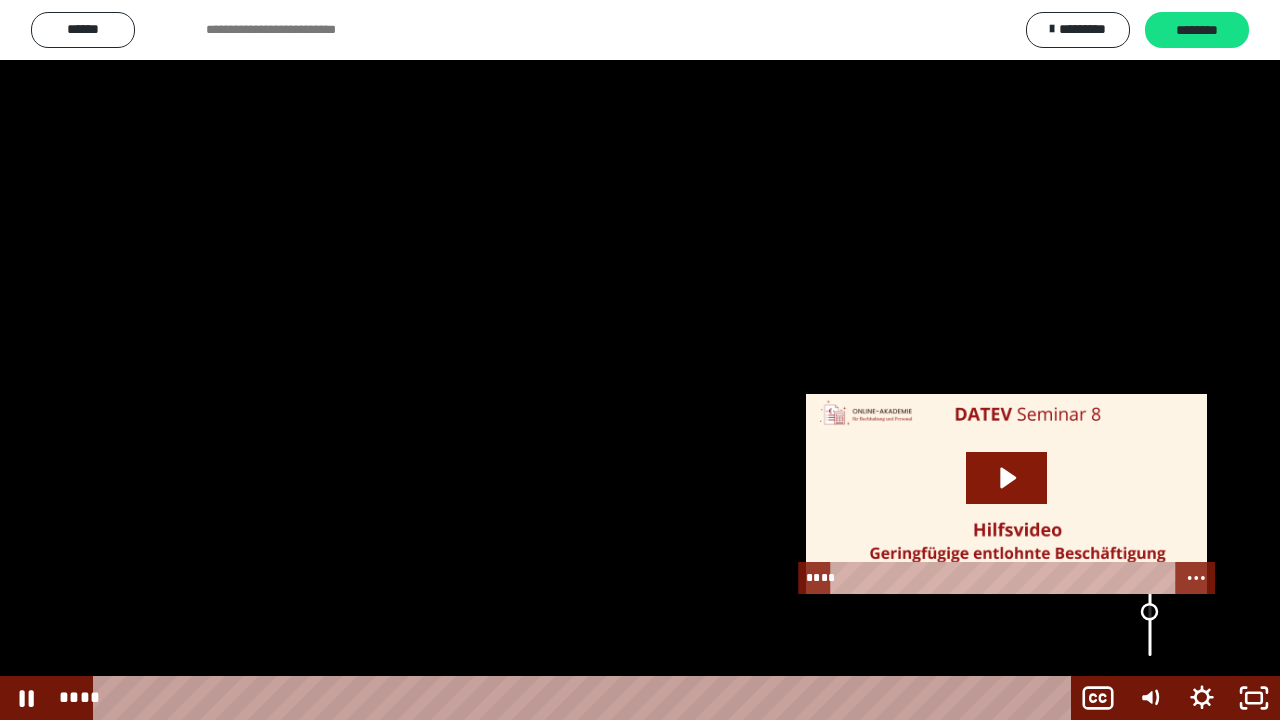 drag, startPoint x: 1144, startPoint y: 626, endPoint x: 1145, endPoint y: 612, distance: 14.035668 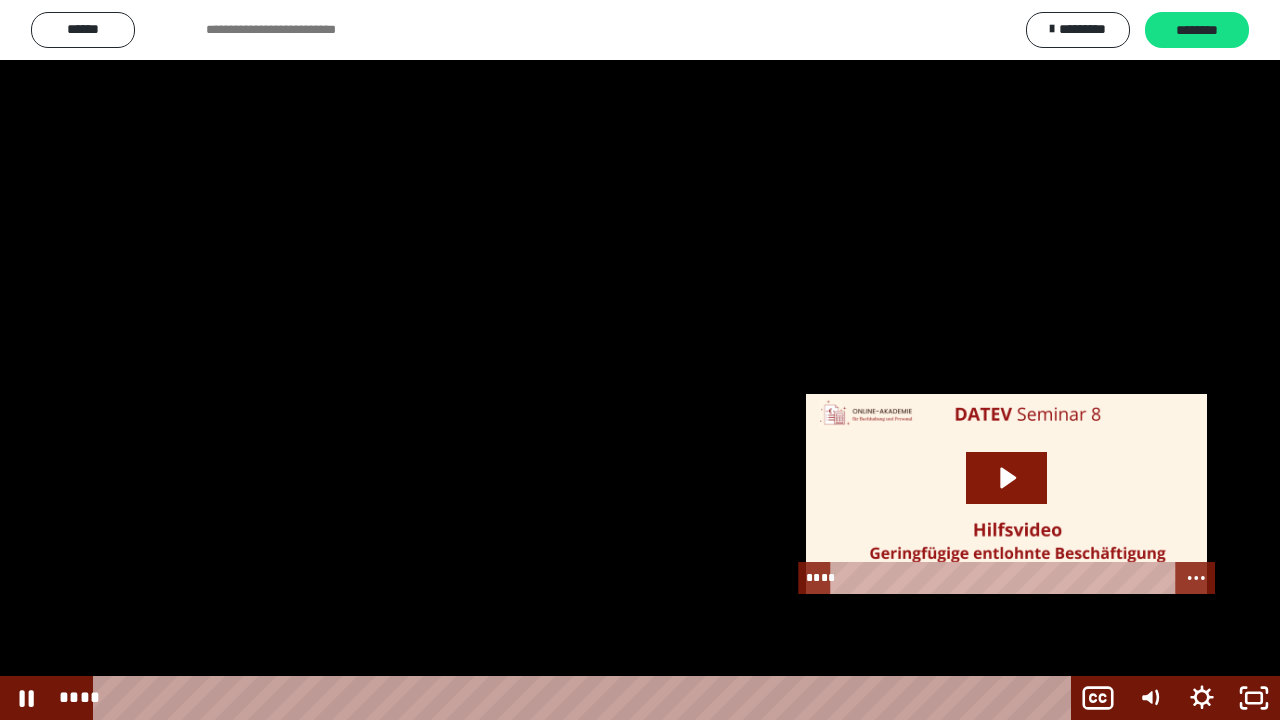 click at bounding box center (640, 360) 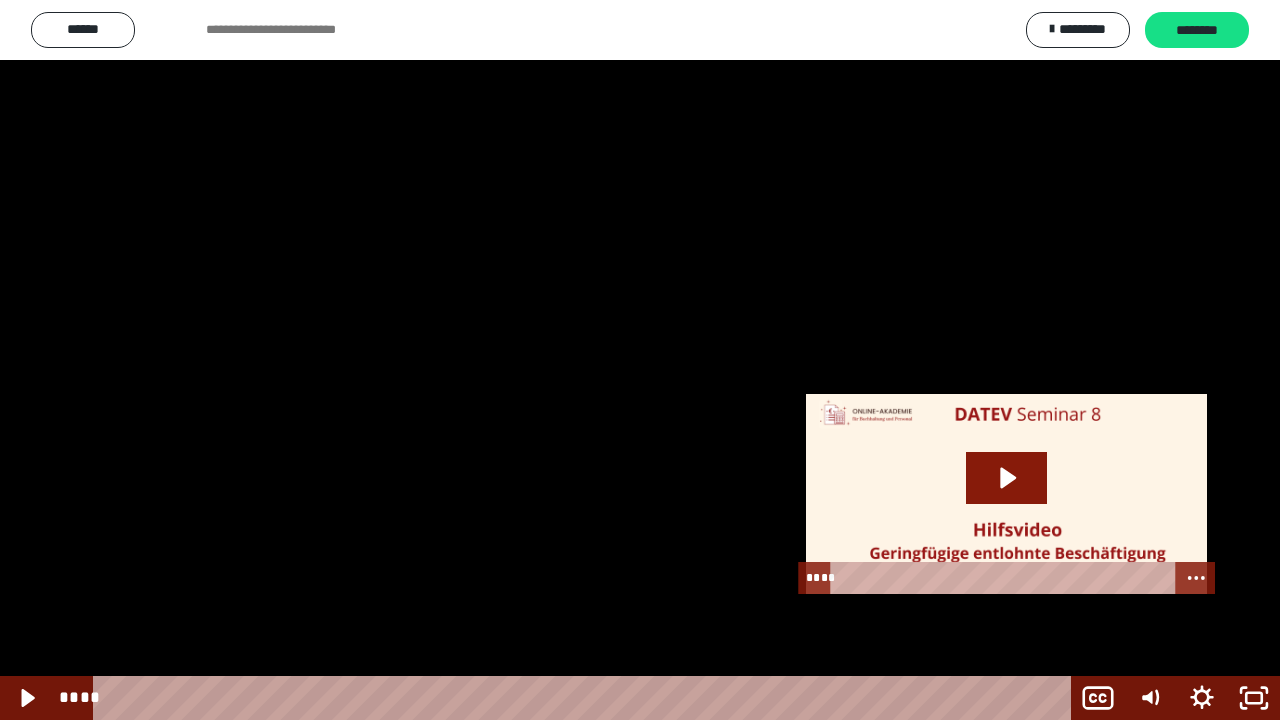 click at bounding box center (640, 360) 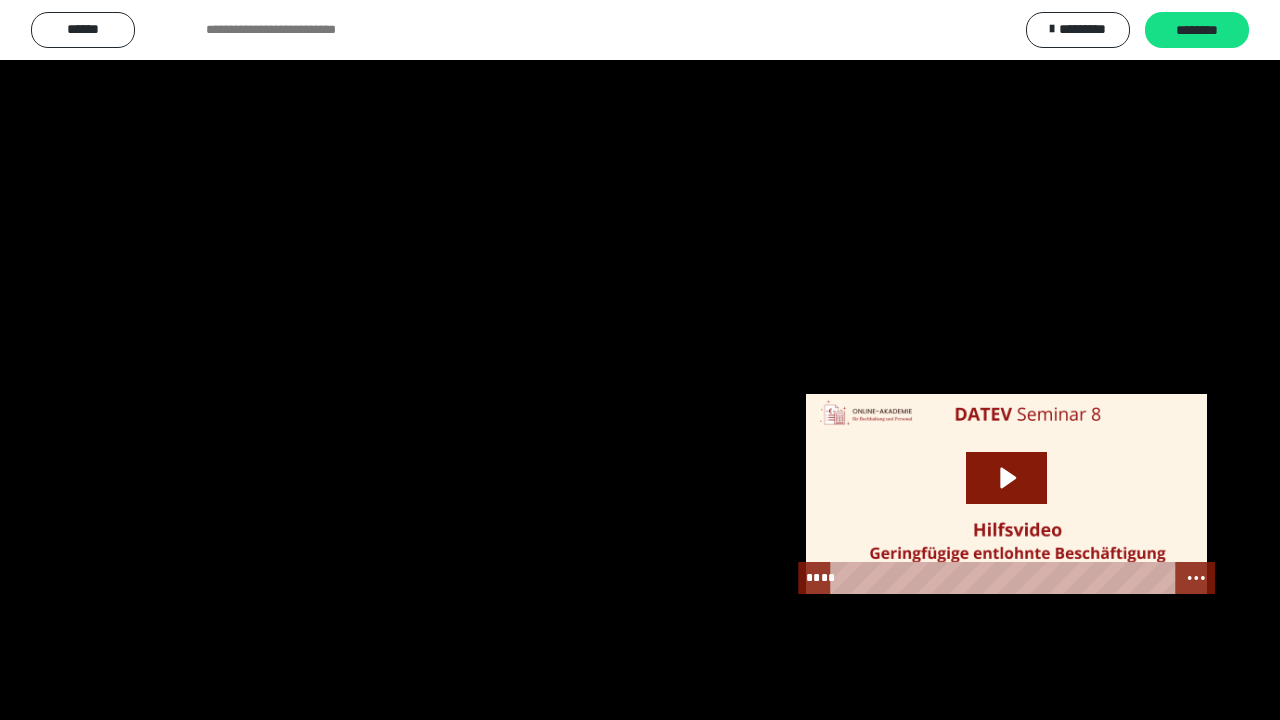 click at bounding box center [640, 360] 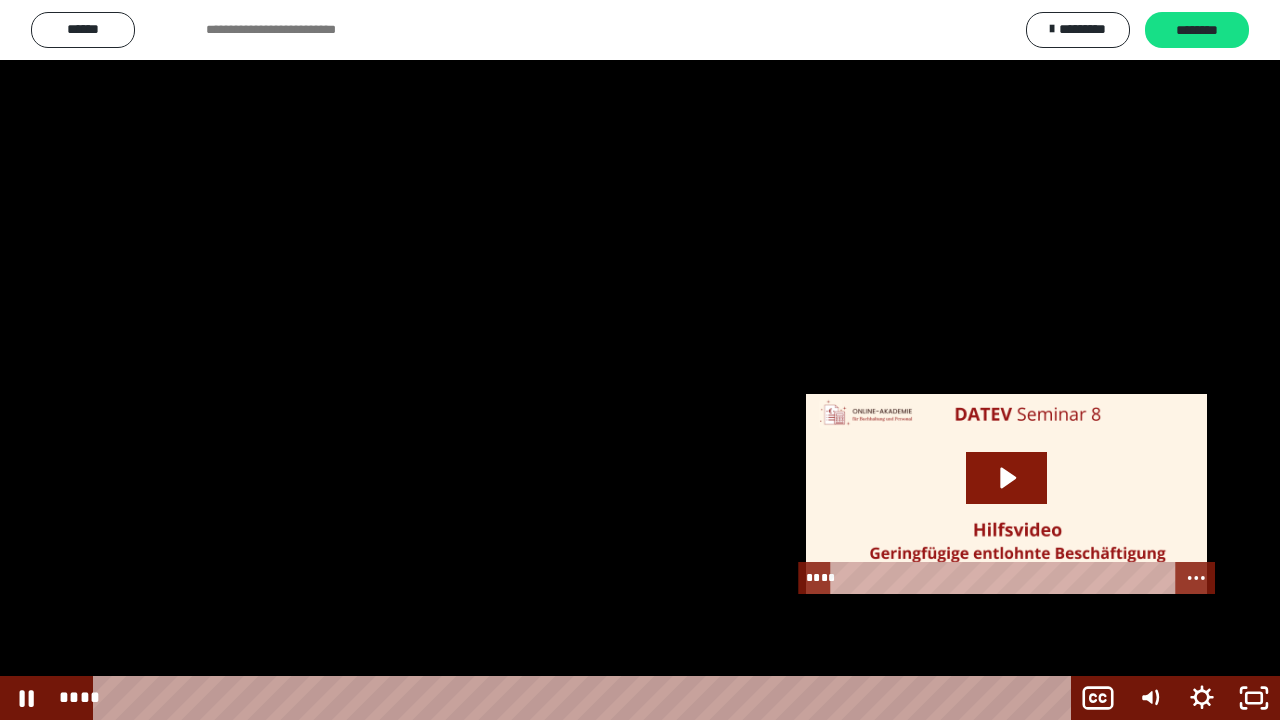 click at bounding box center [640, 360] 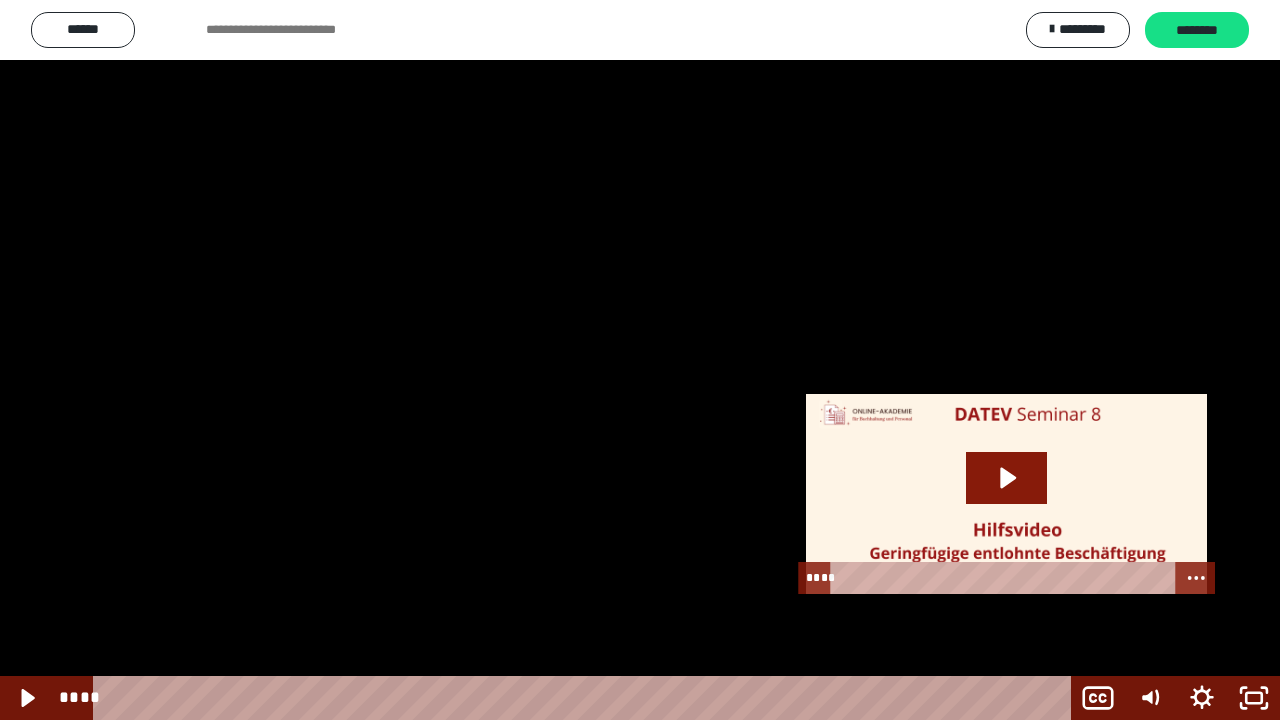 click at bounding box center (640, 360) 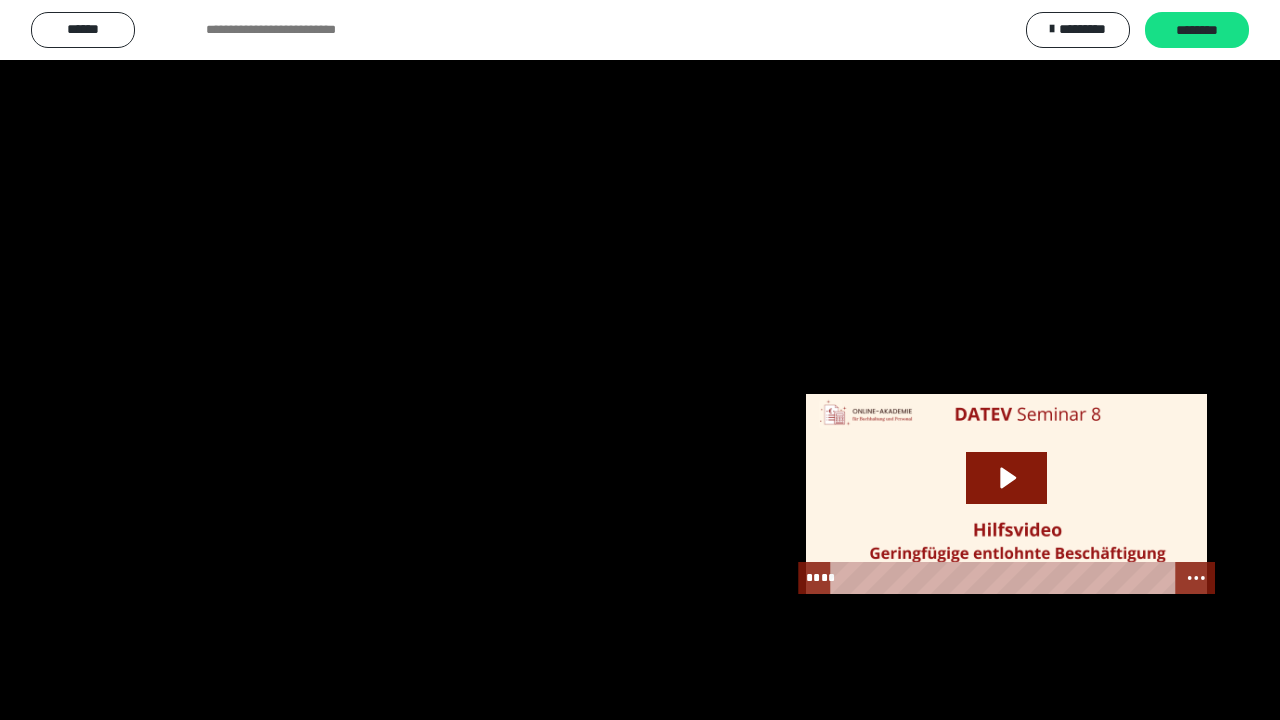 click at bounding box center (640, 360) 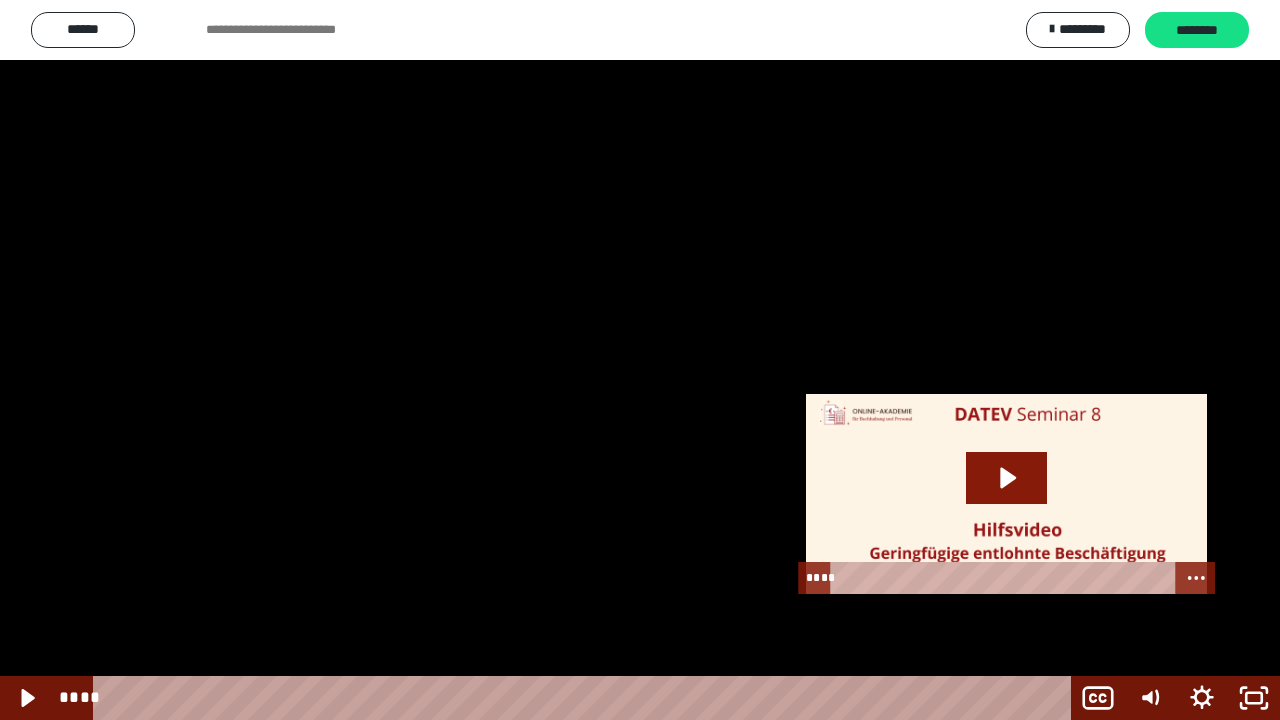 click at bounding box center (640, 360) 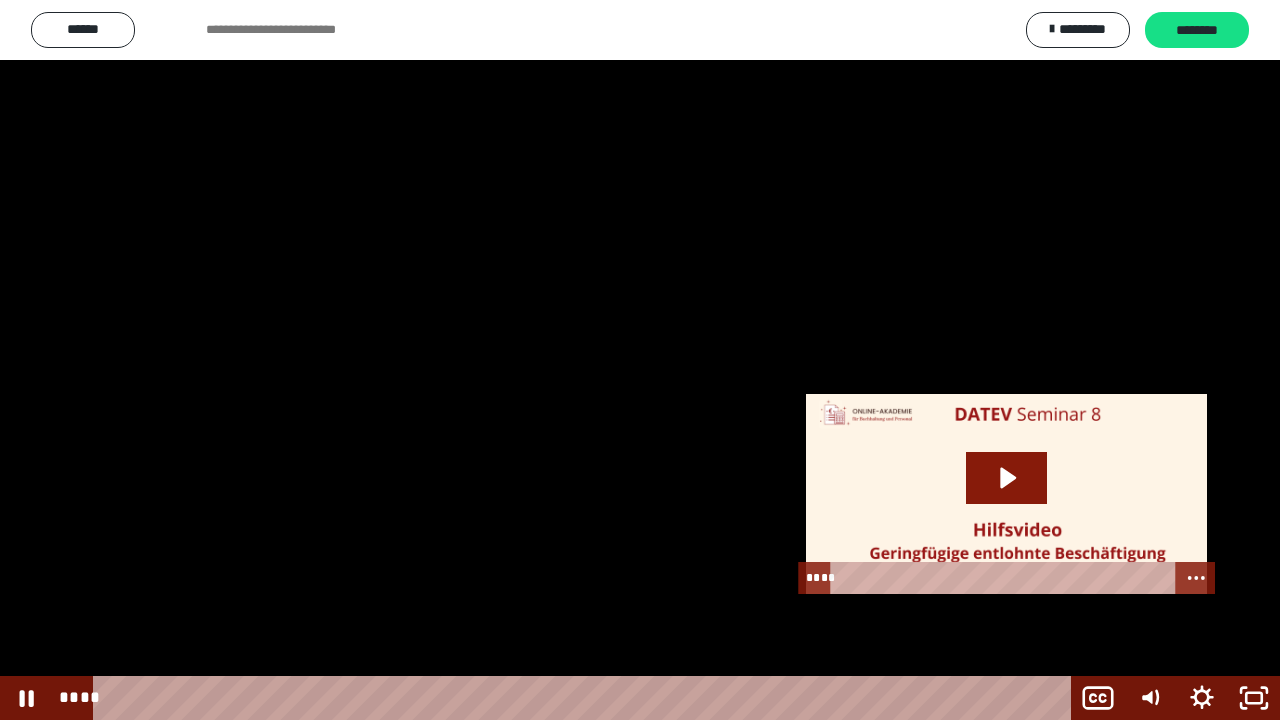 click at bounding box center [640, 360] 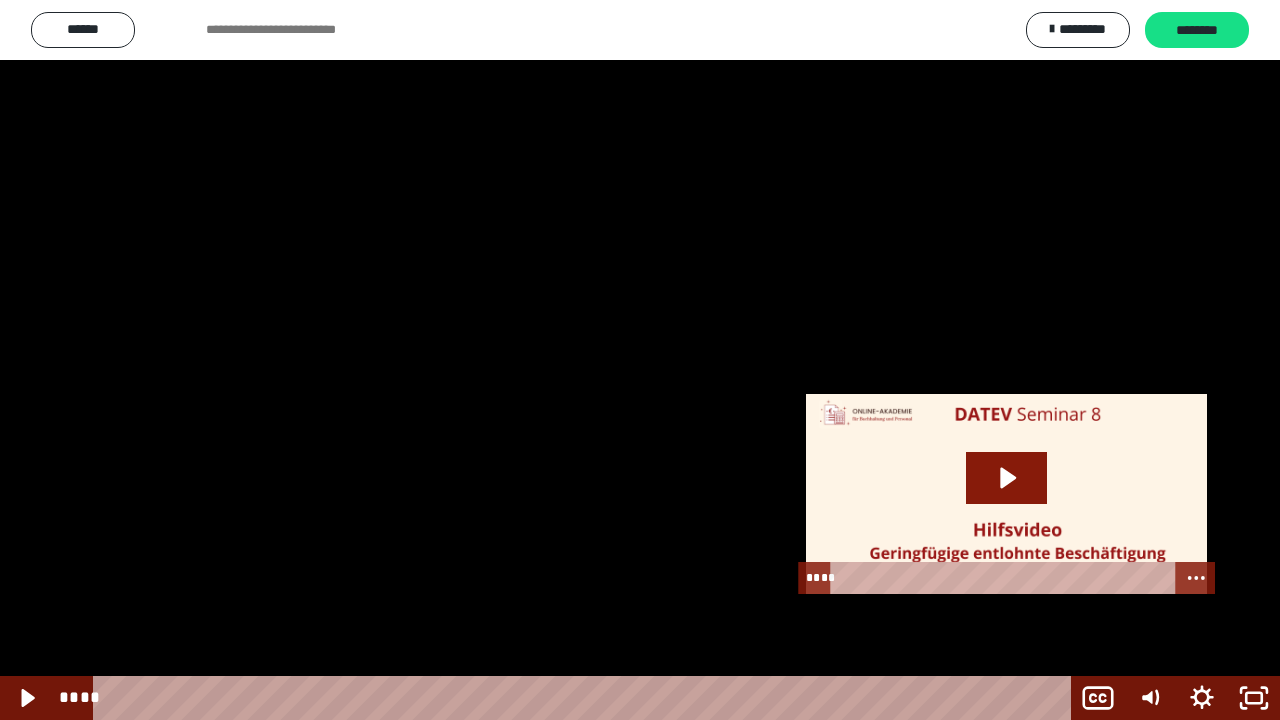click at bounding box center (640, 360) 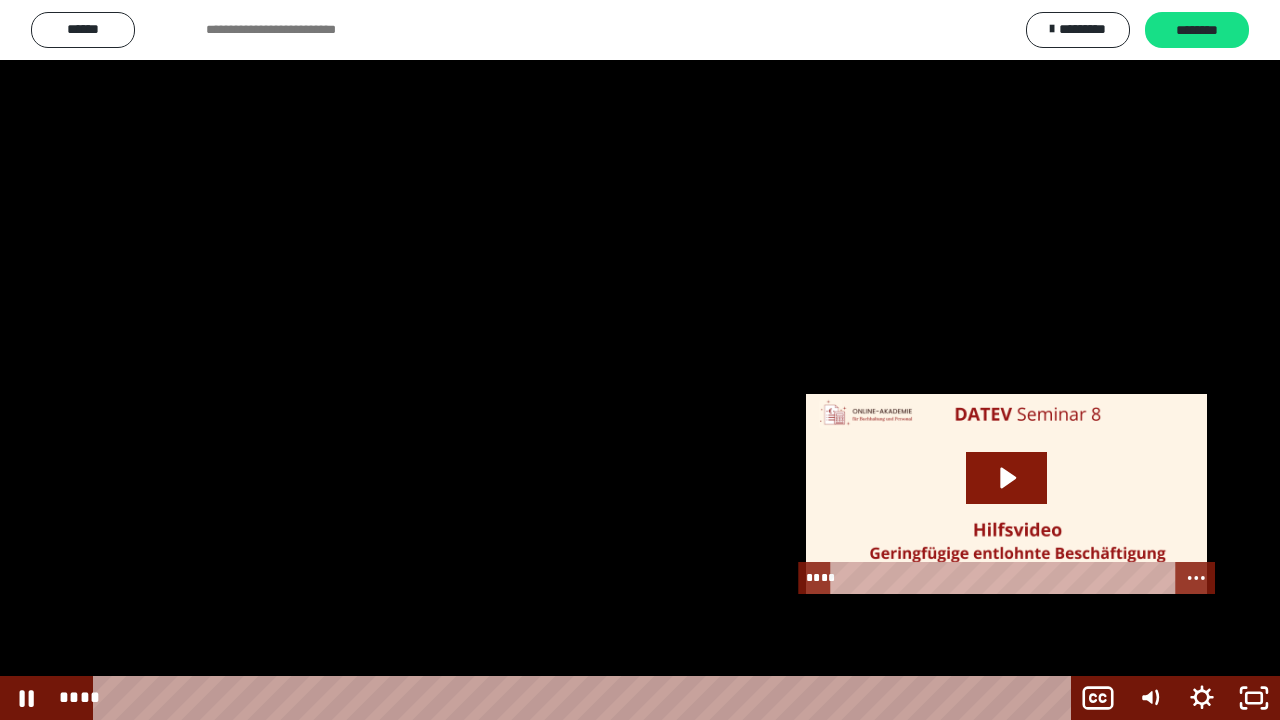 click at bounding box center (640, 360) 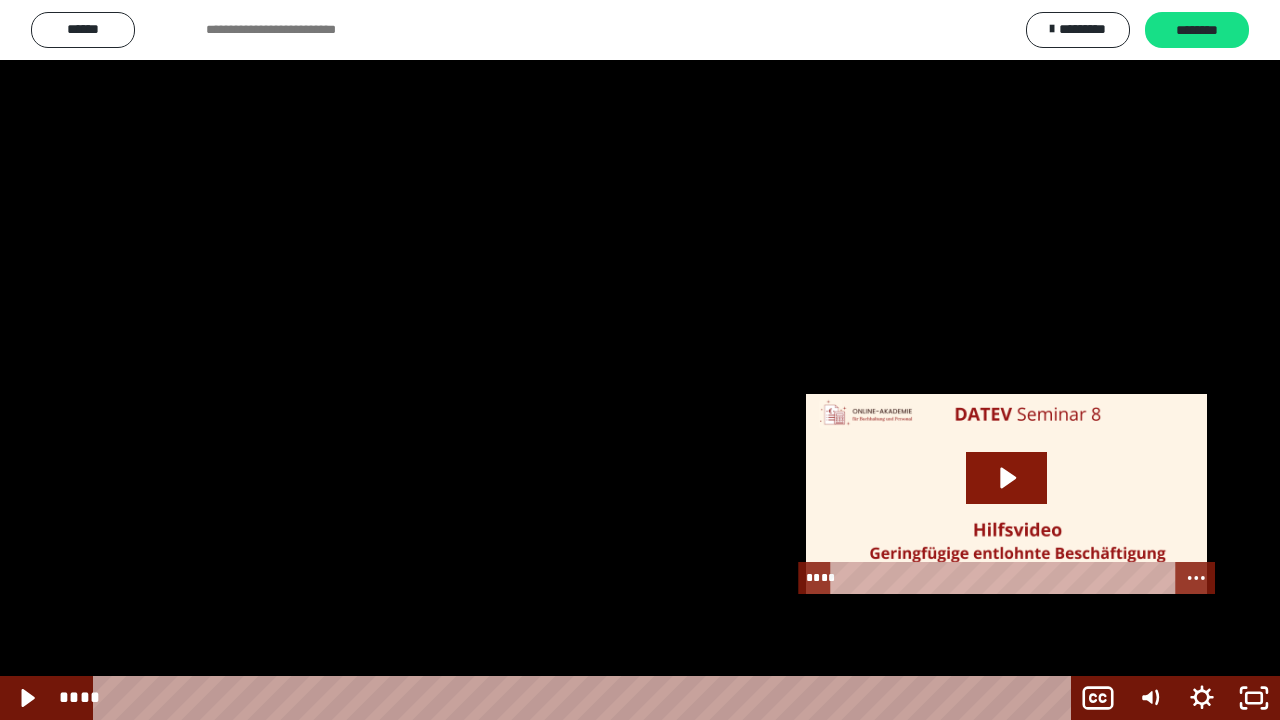 click at bounding box center (640, 360) 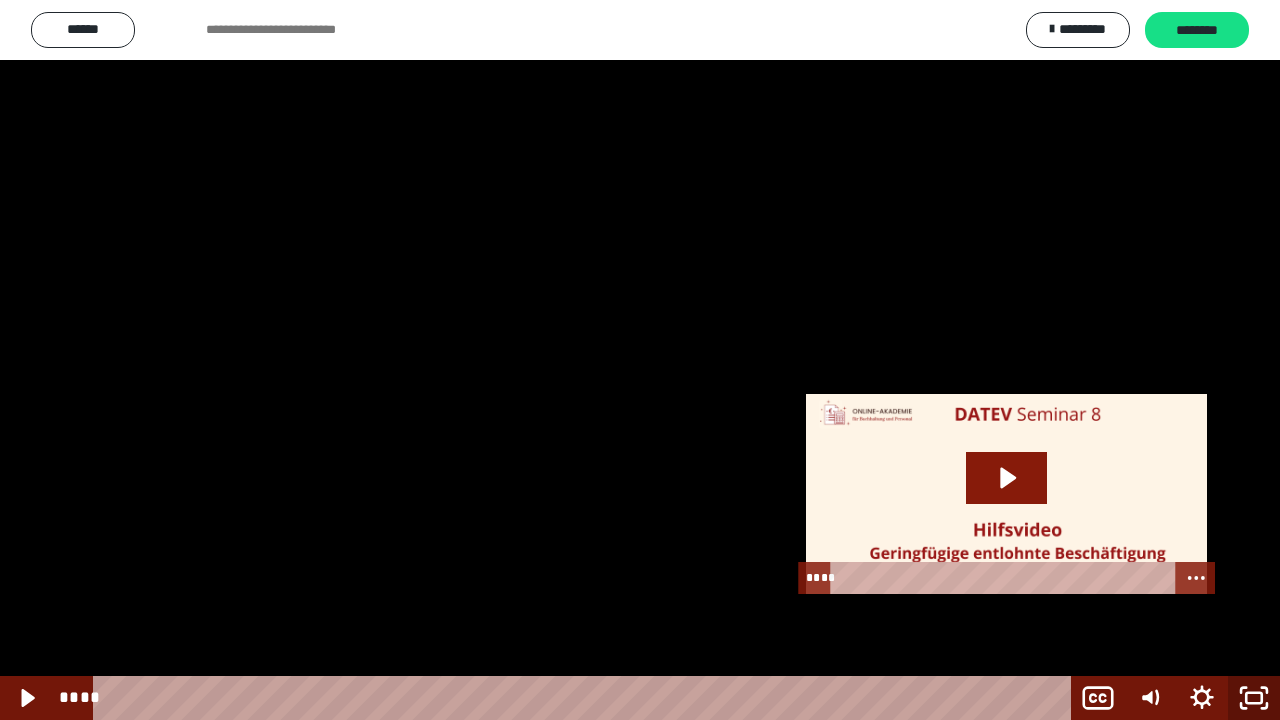 click 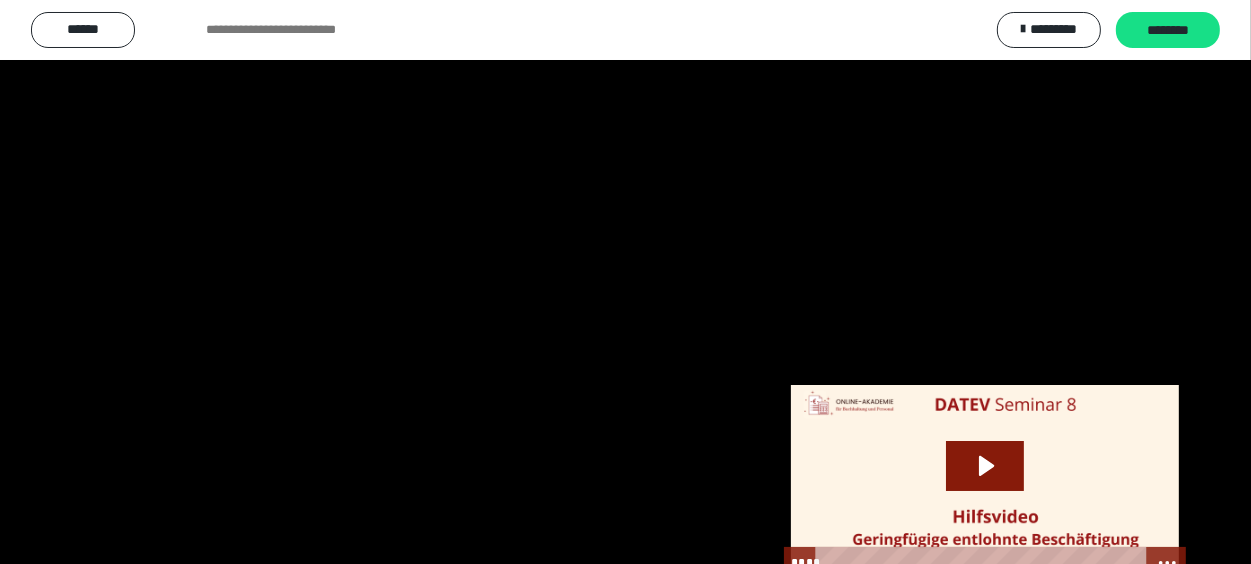 scroll, scrollTop: 128, scrollLeft: 0, axis: vertical 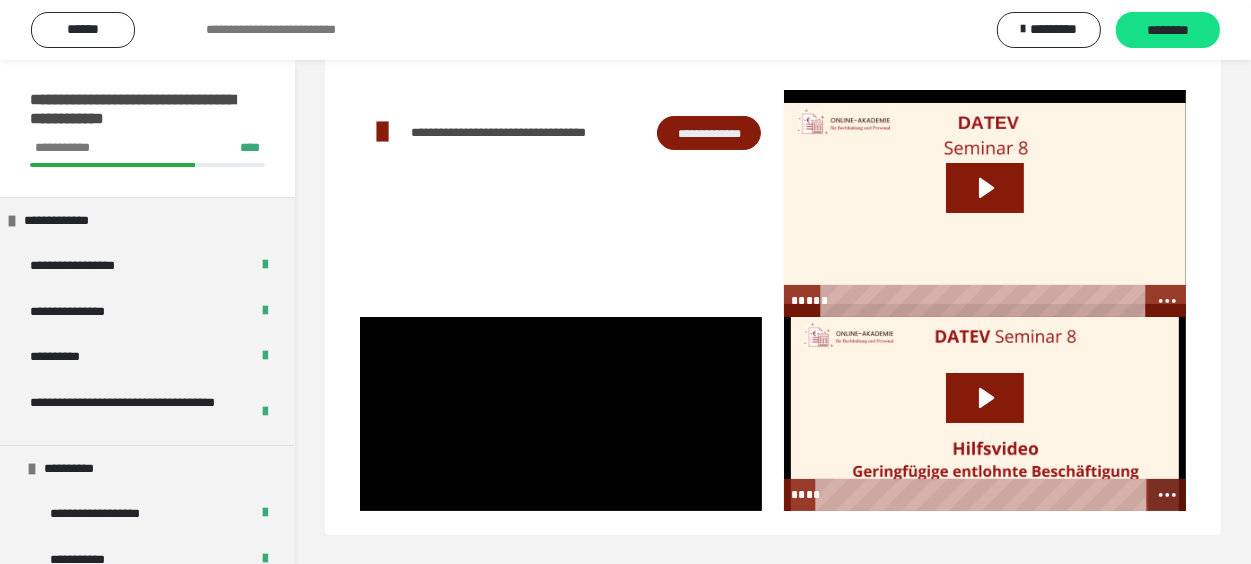 click 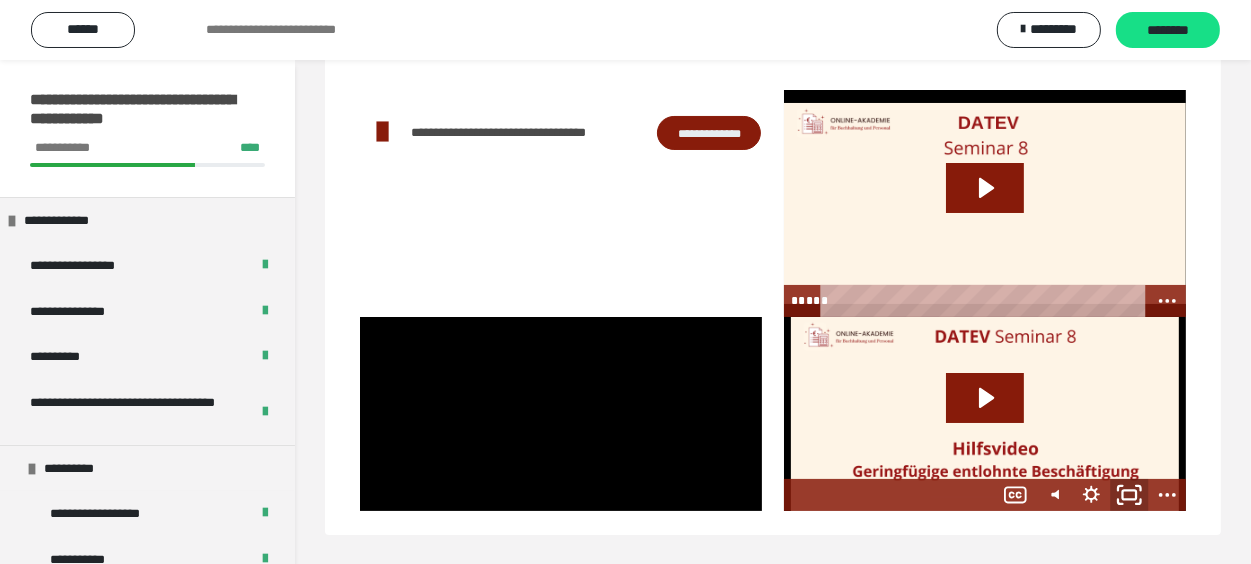 click 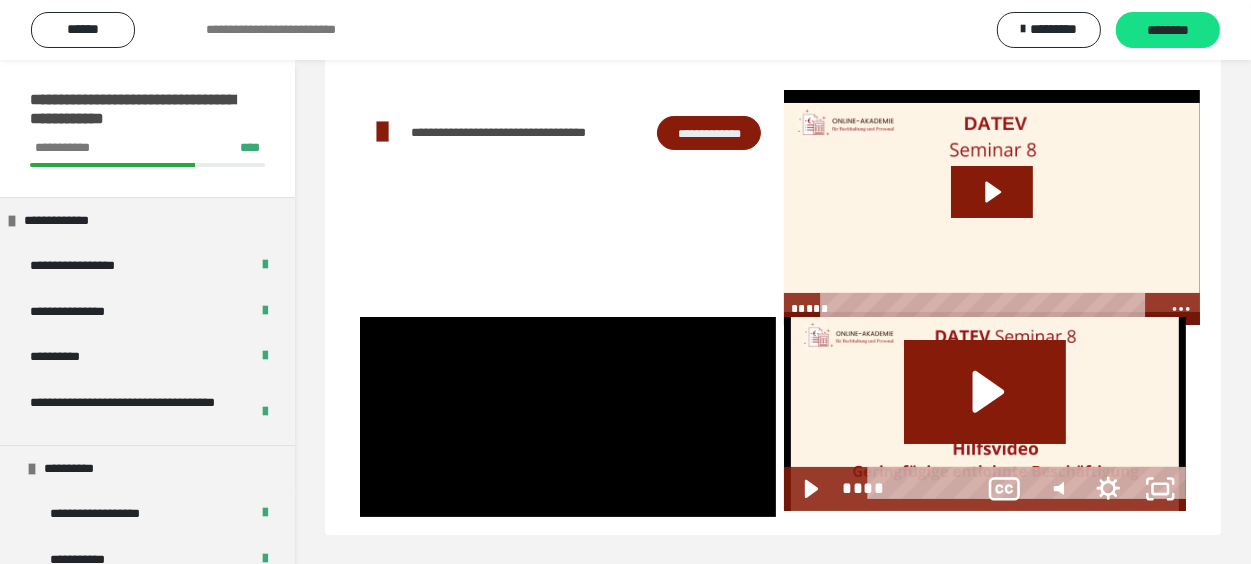 scroll, scrollTop: 60, scrollLeft: 0, axis: vertical 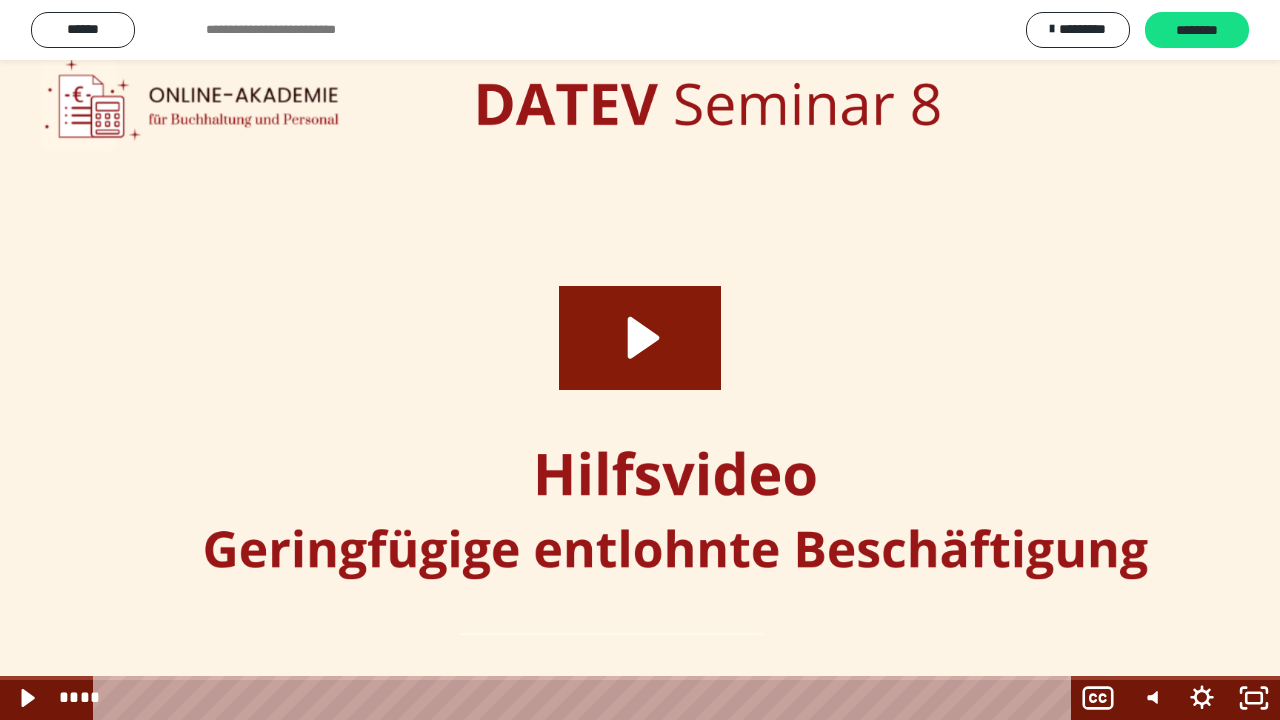 click at bounding box center [640, 360] 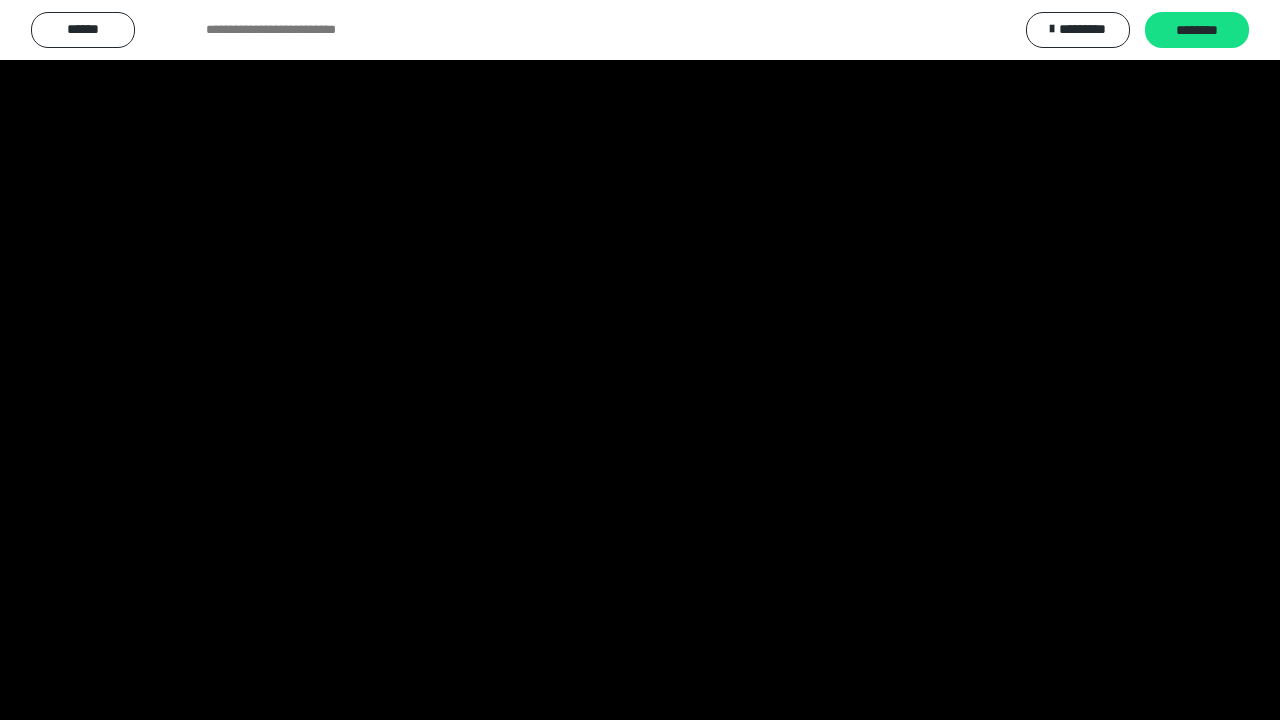 click at bounding box center (640, 360) 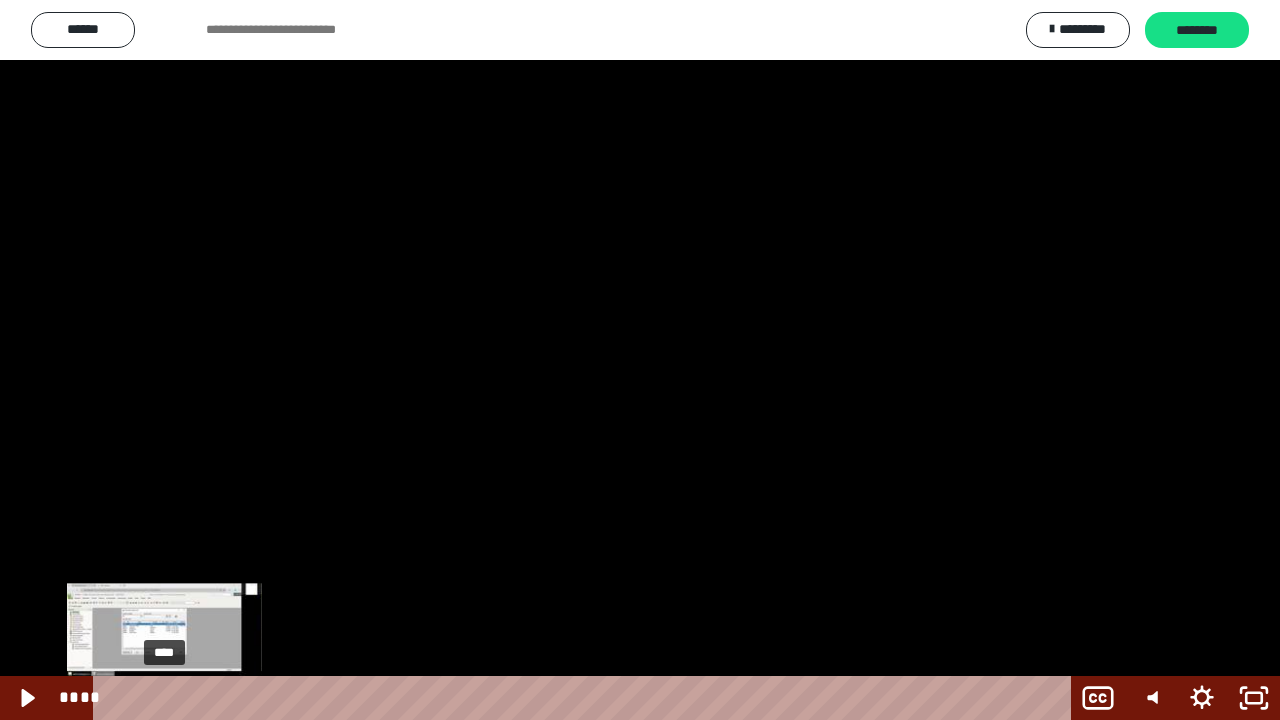 drag, startPoint x: 191, startPoint y: 696, endPoint x: 164, endPoint y: 695, distance: 27.018513 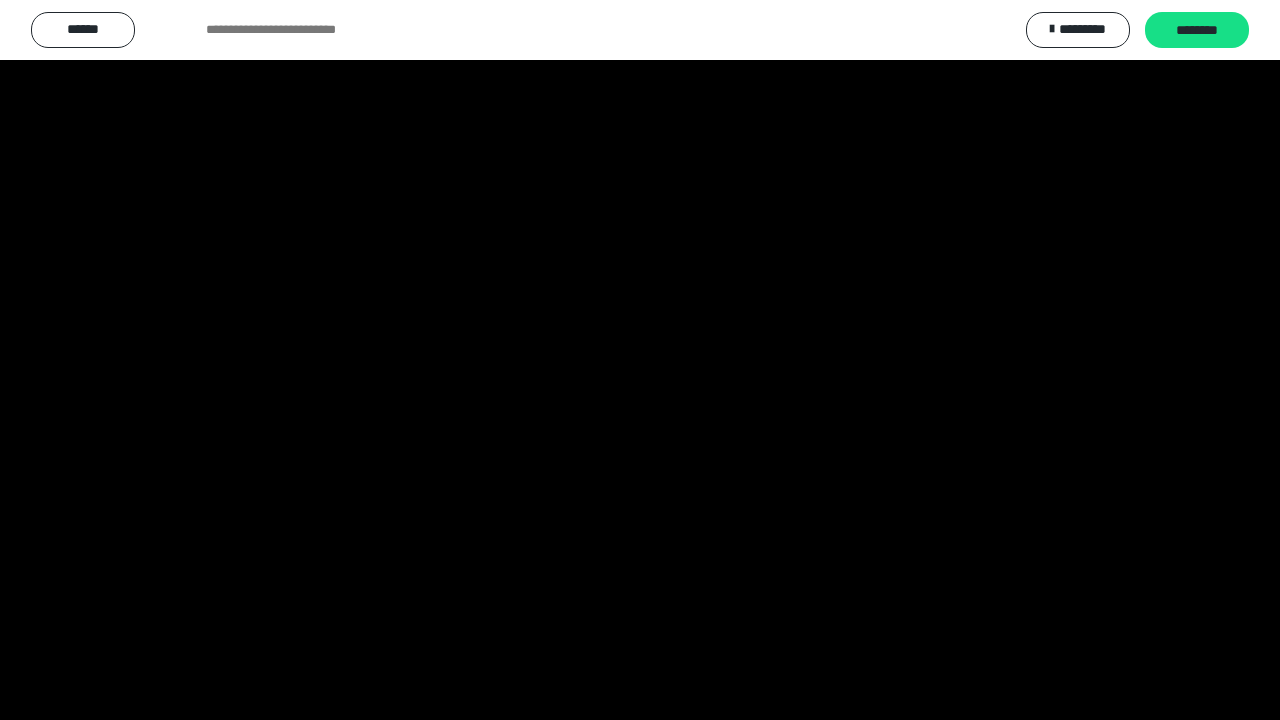 click at bounding box center (640, 360) 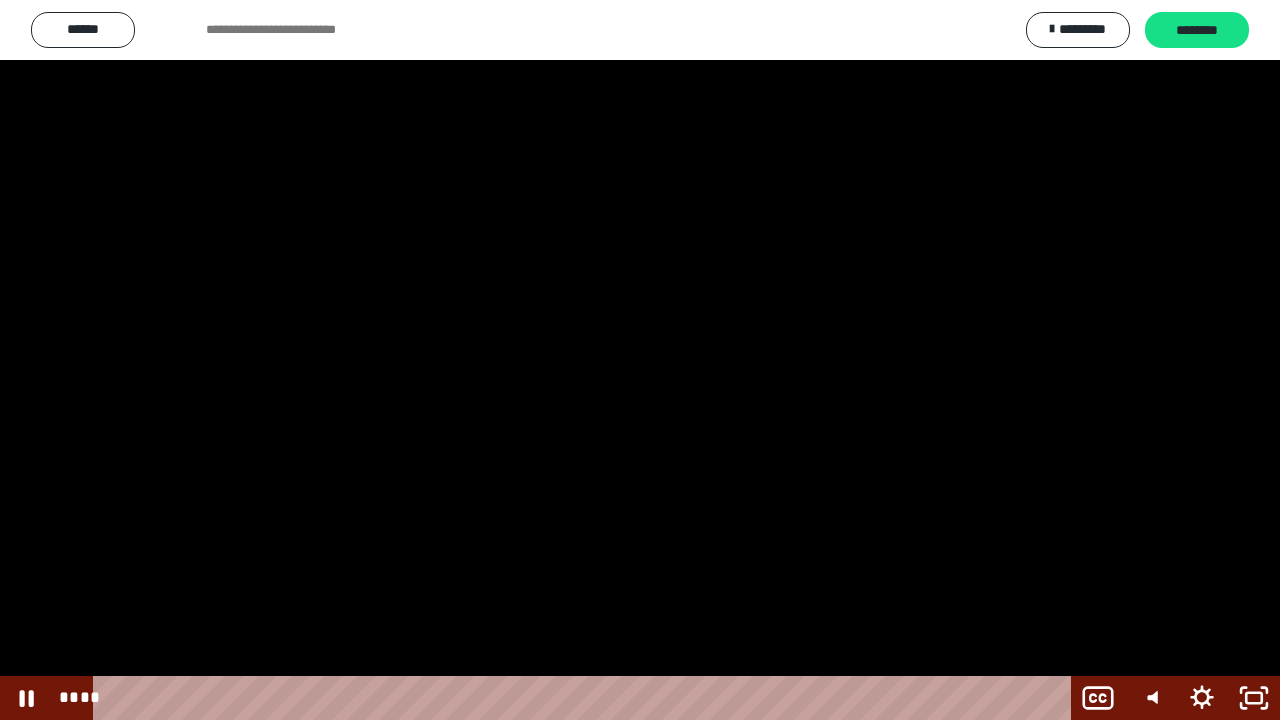 click at bounding box center (640, 360) 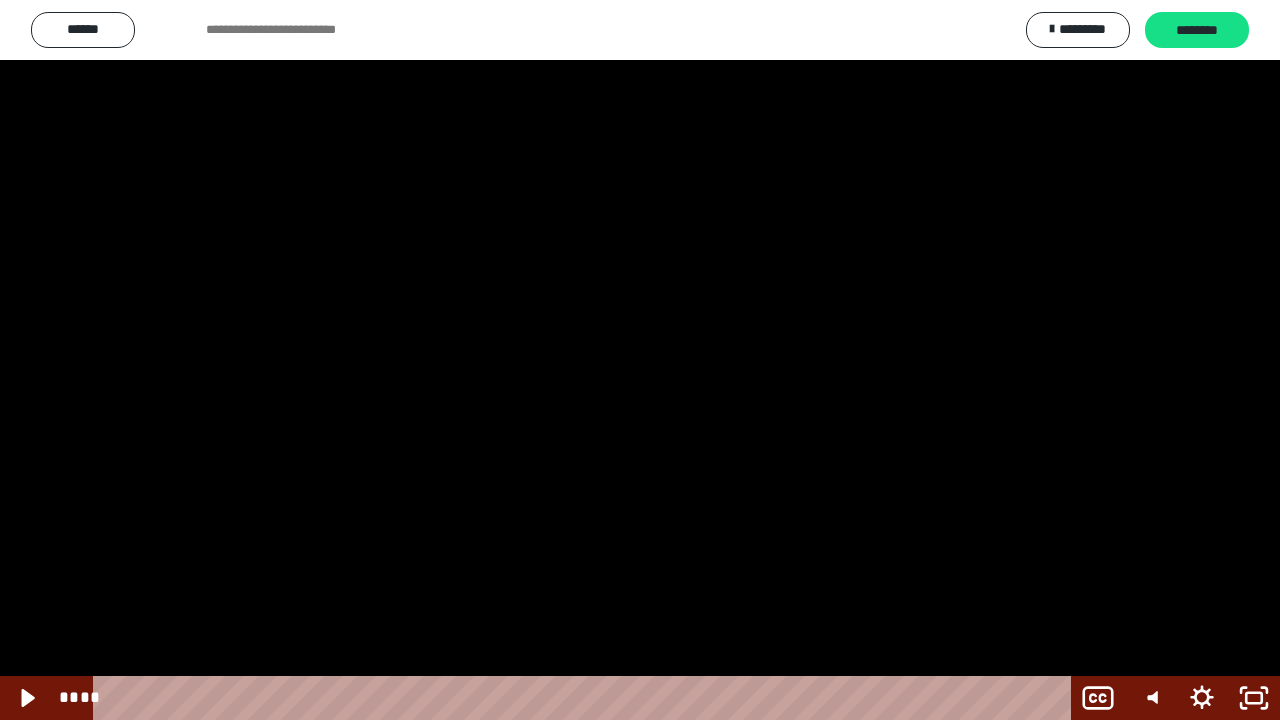 click at bounding box center (640, 360) 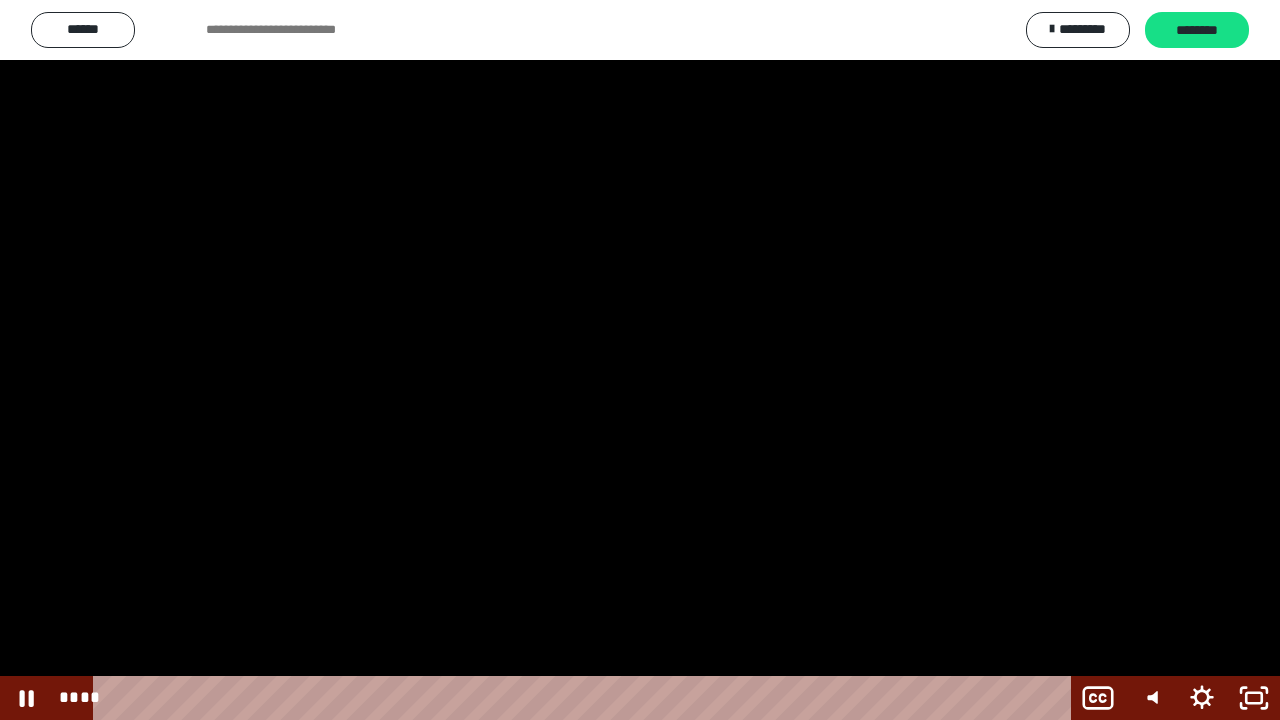 click at bounding box center (640, 360) 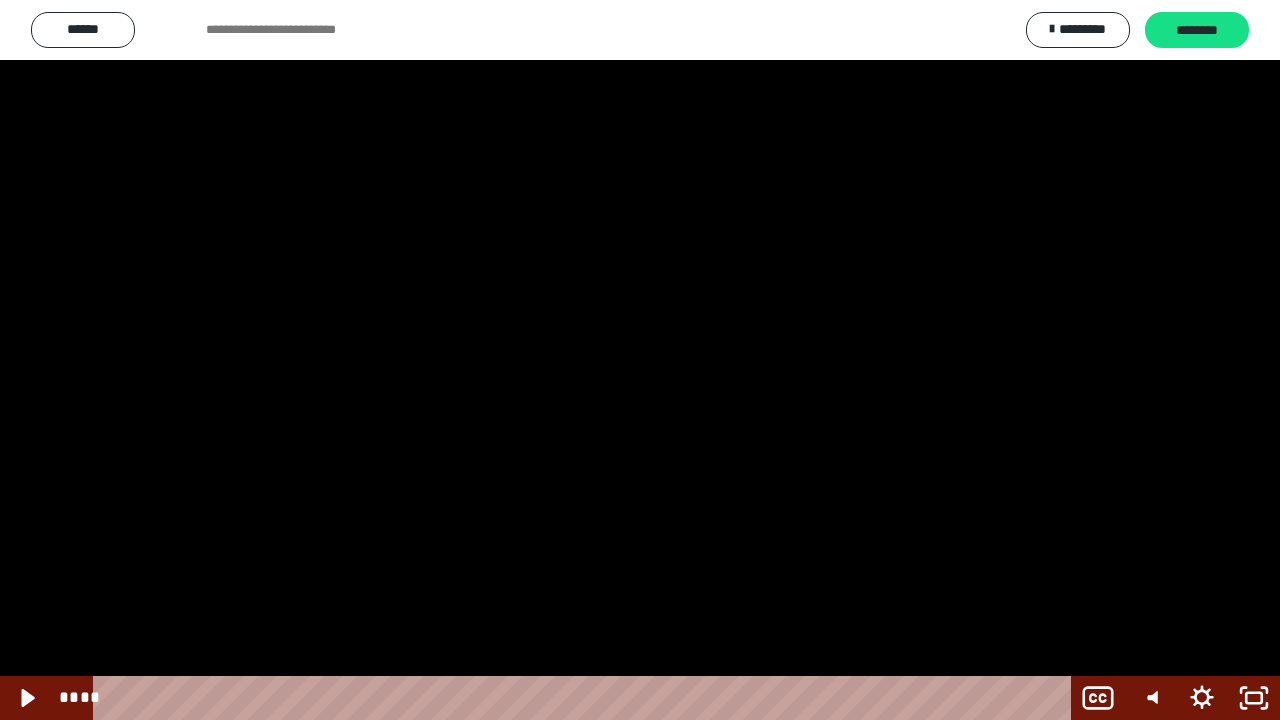 click at bounding box center (640, 360) 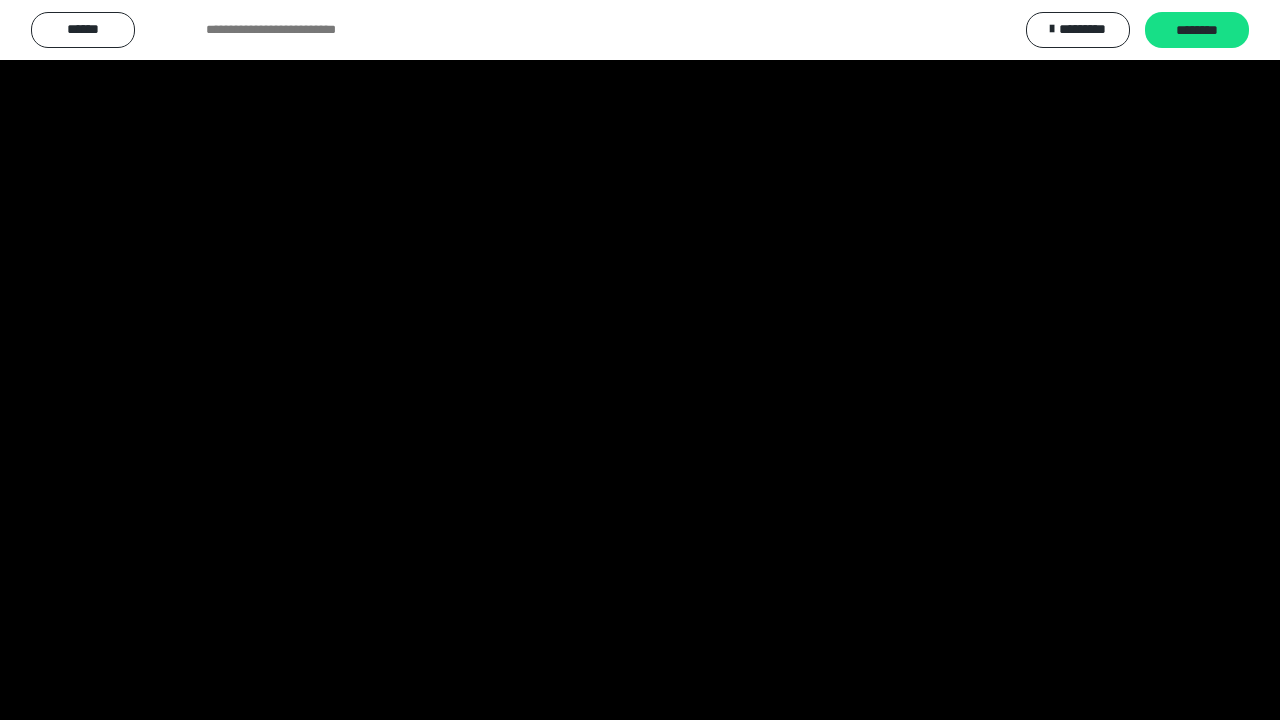 click at bounding box center (640, 360) 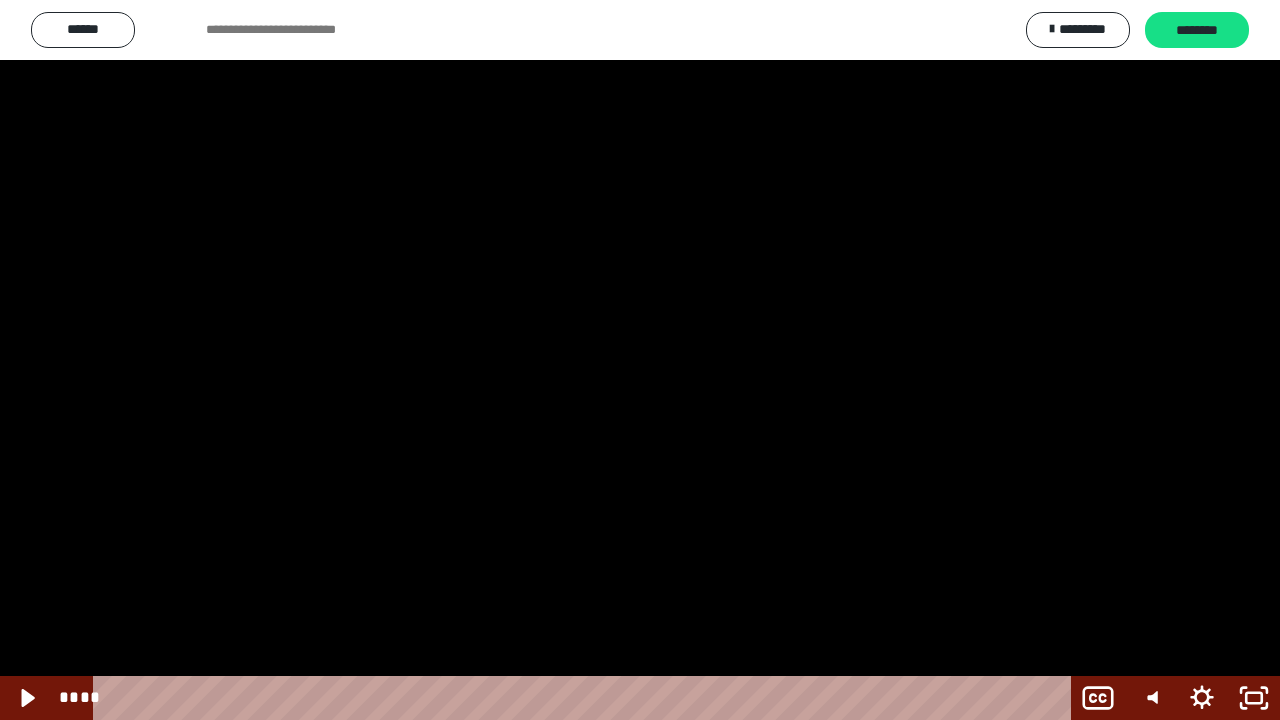 click at bounding box center [640, 360] 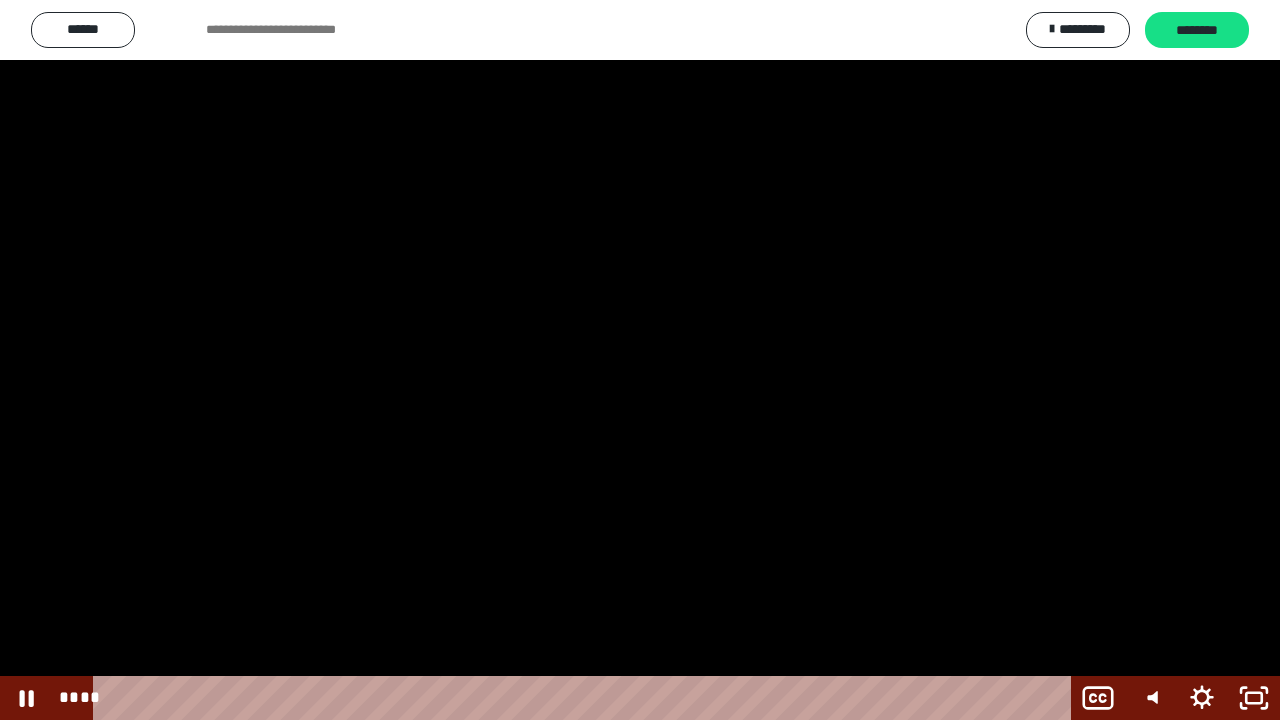 click at bounding box center (640, 360) 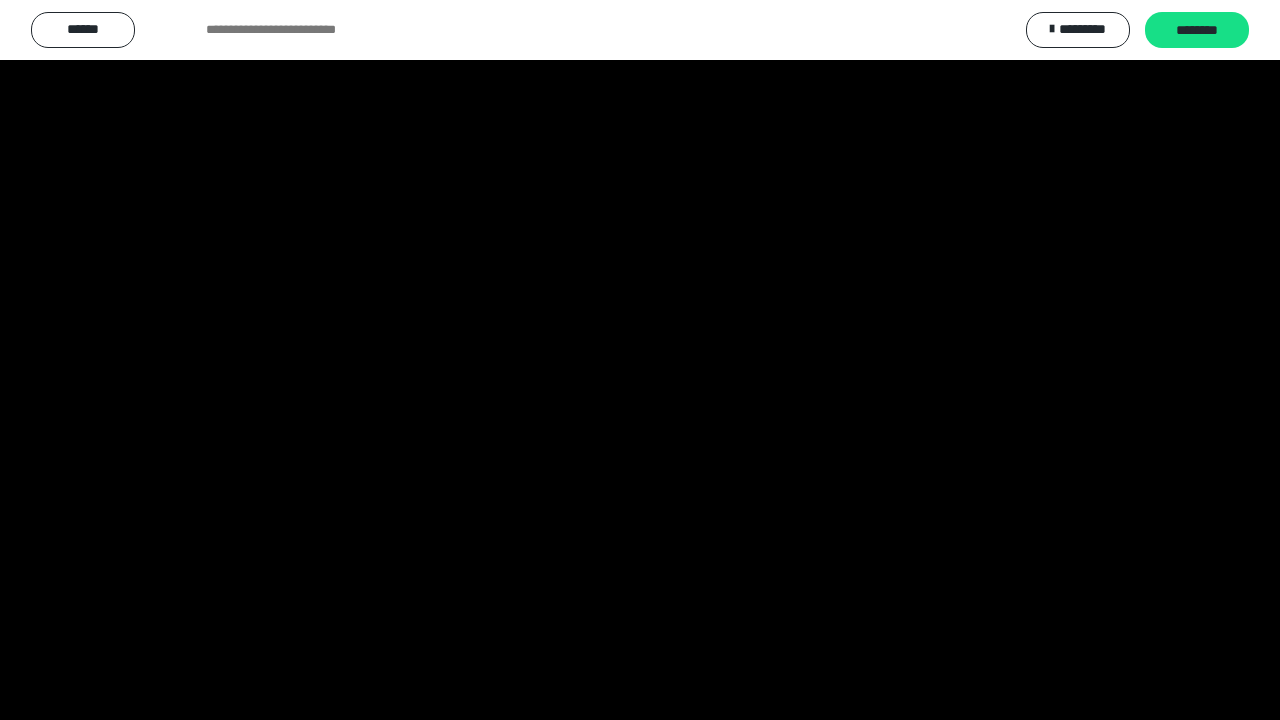 type 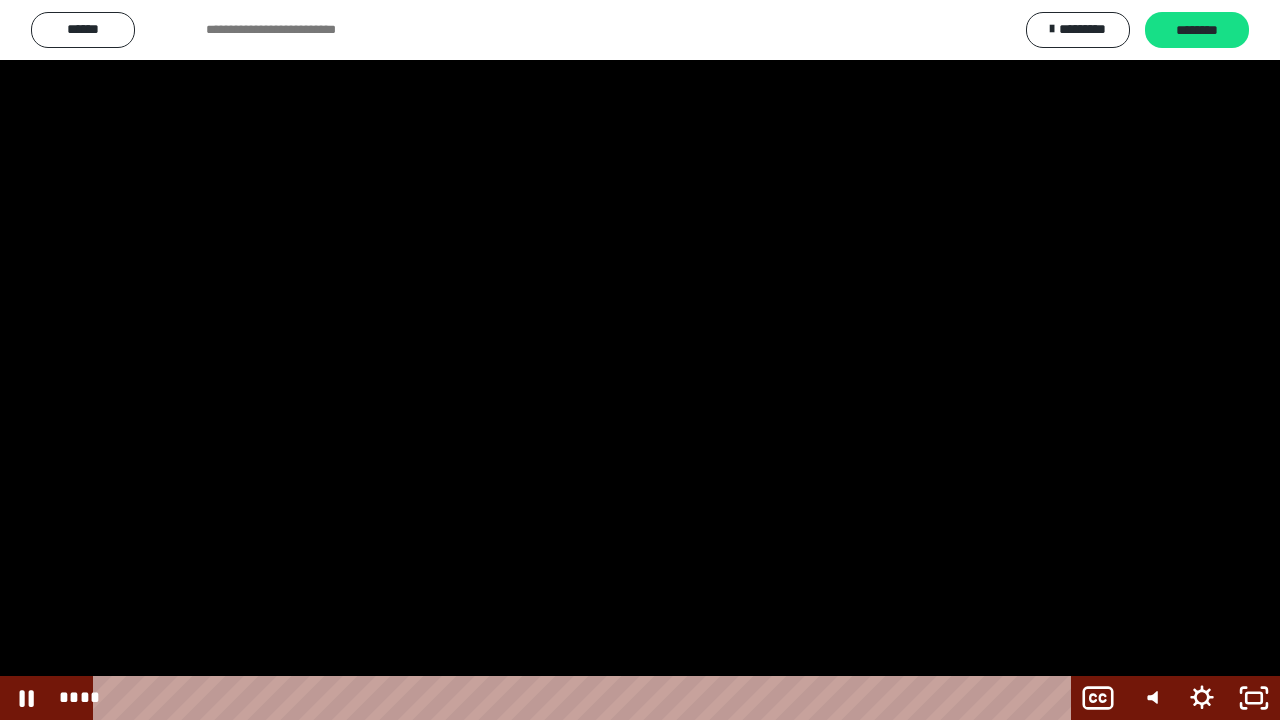 click at bounding box center [640, 360] 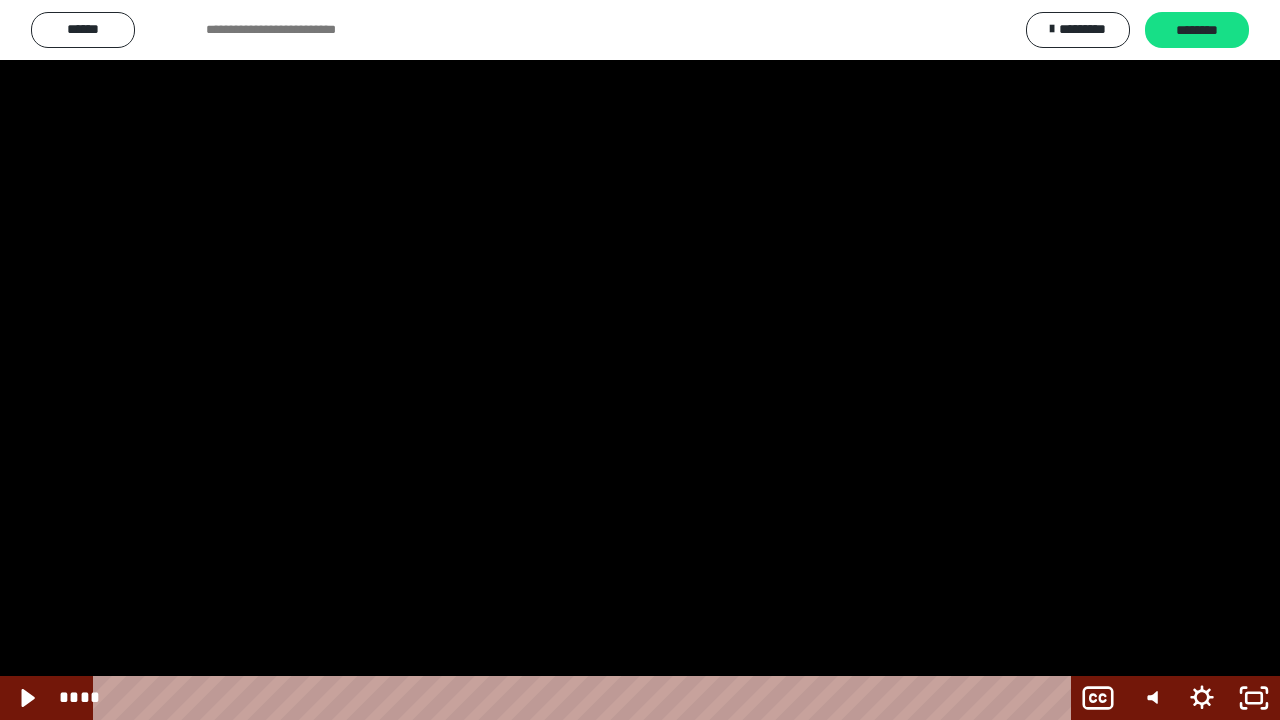 click at bounding box center (640, 360) 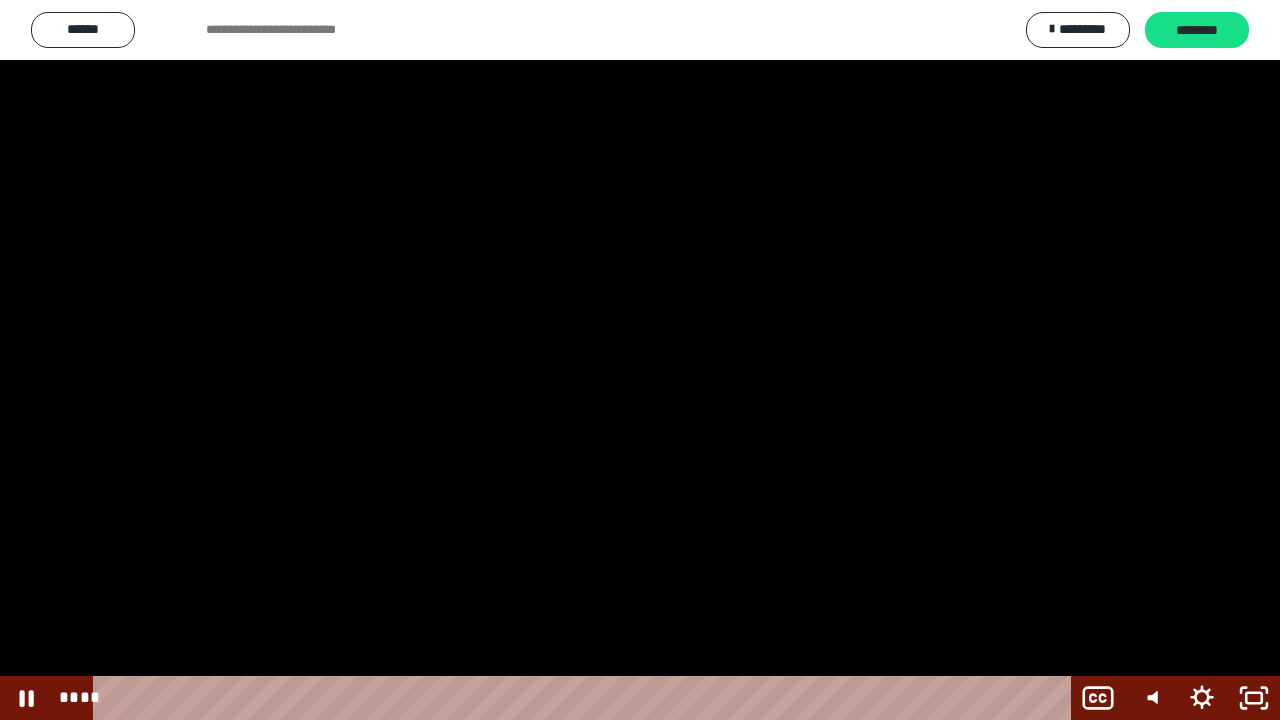 click at bounding box center [640, 360] 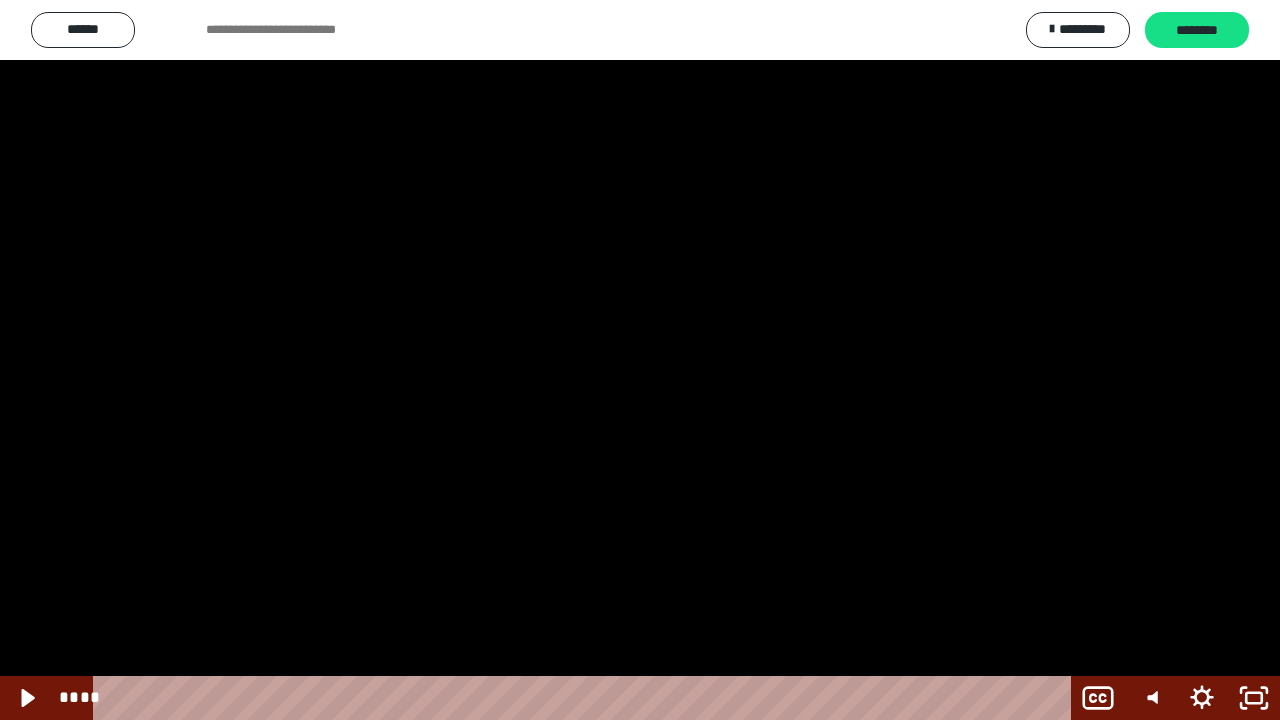 click at bounding box center [640, 360] 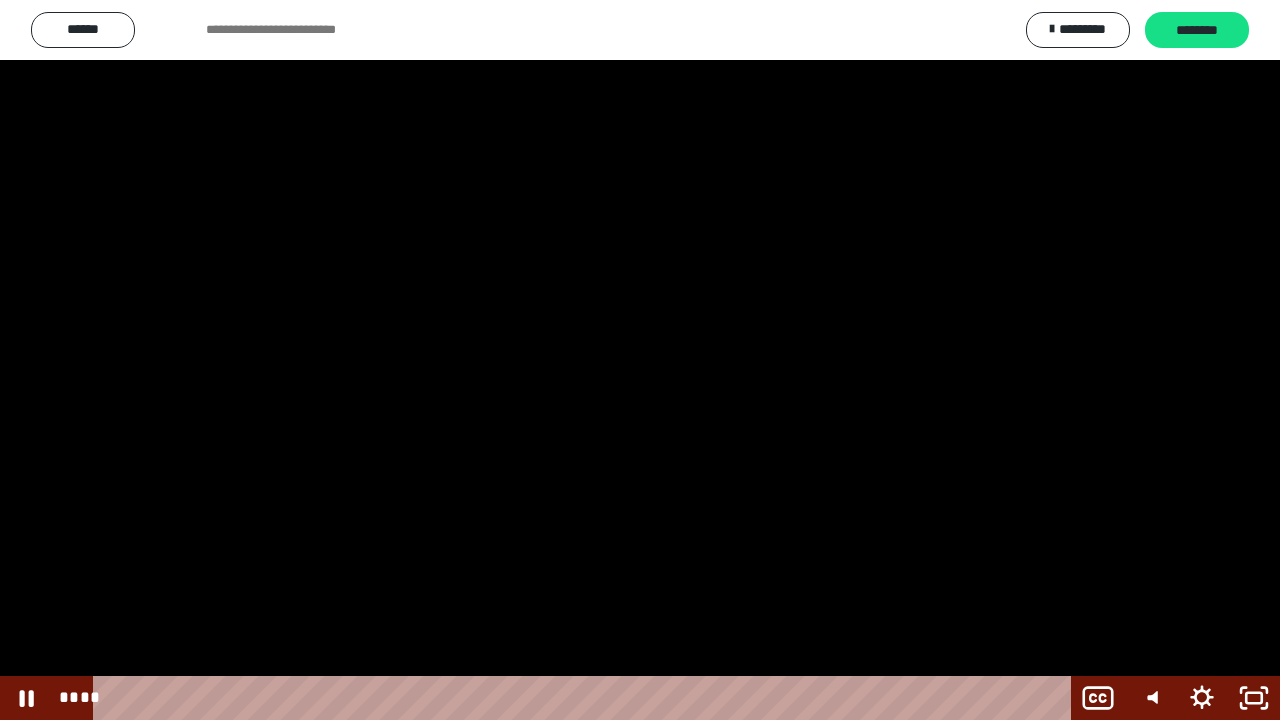 click at bounding box center [640, 360] 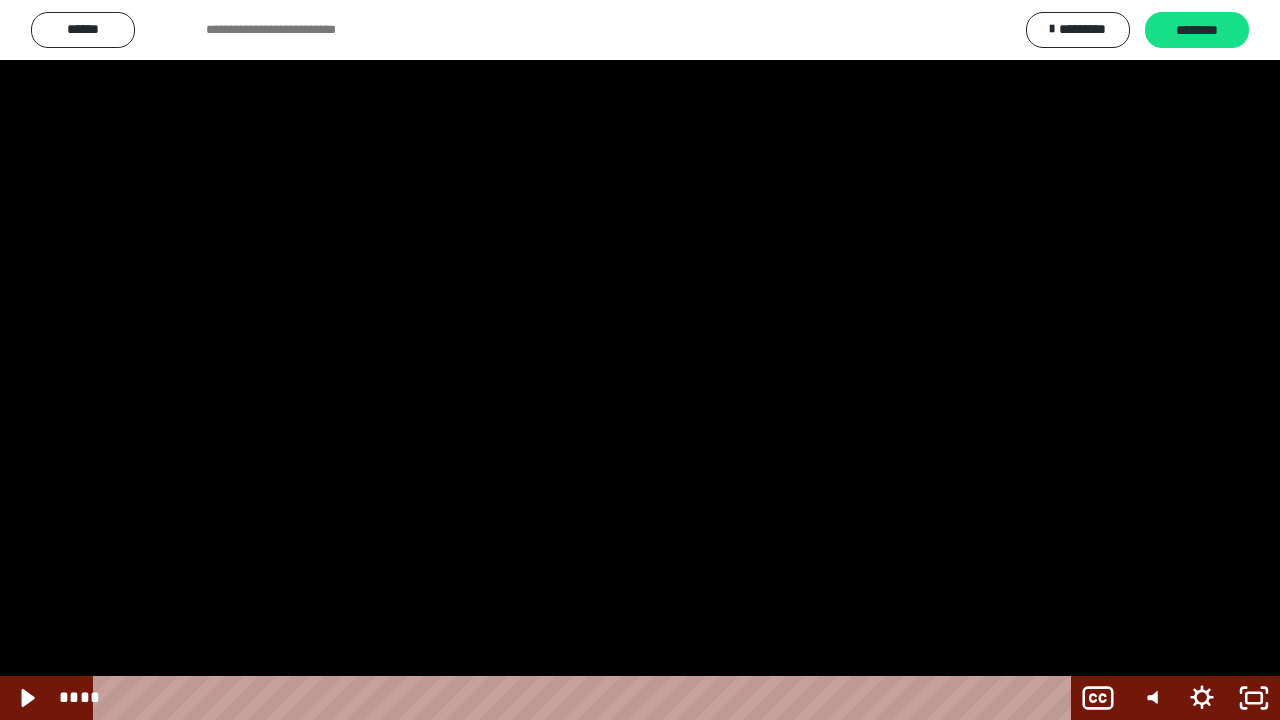 click at bounding box center (640, 360) 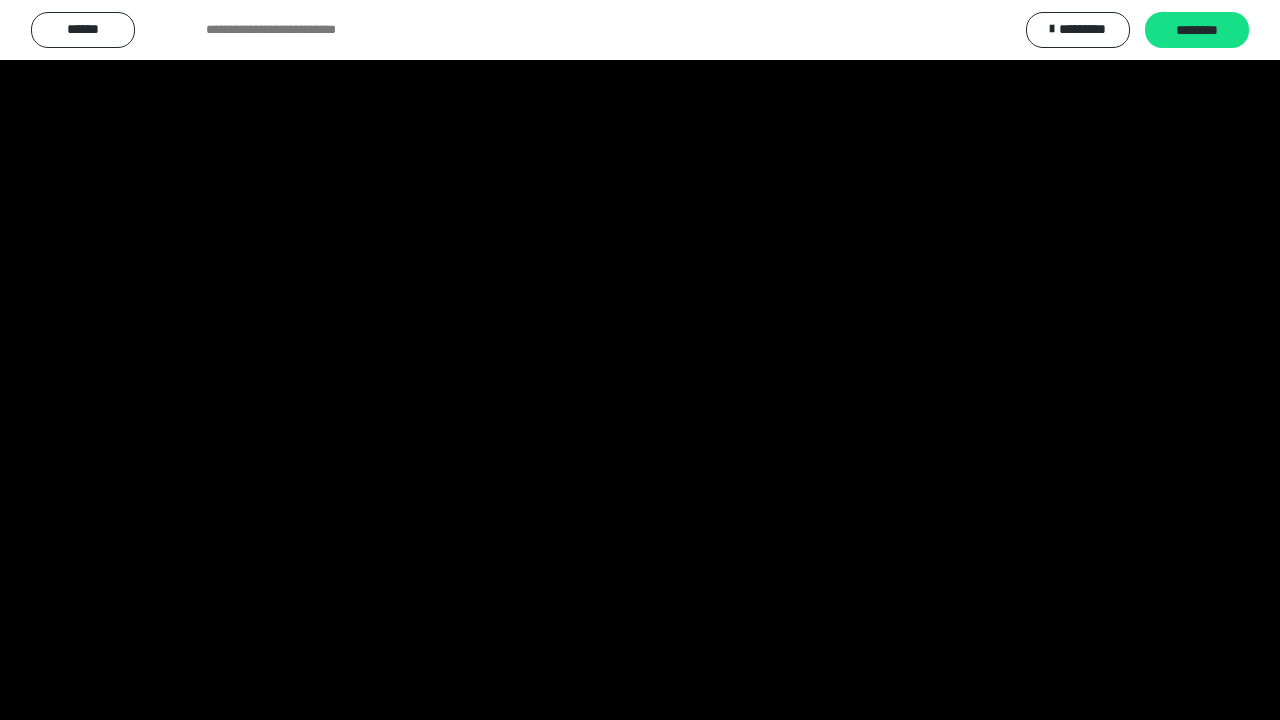 click at bounding box center [640, 360] 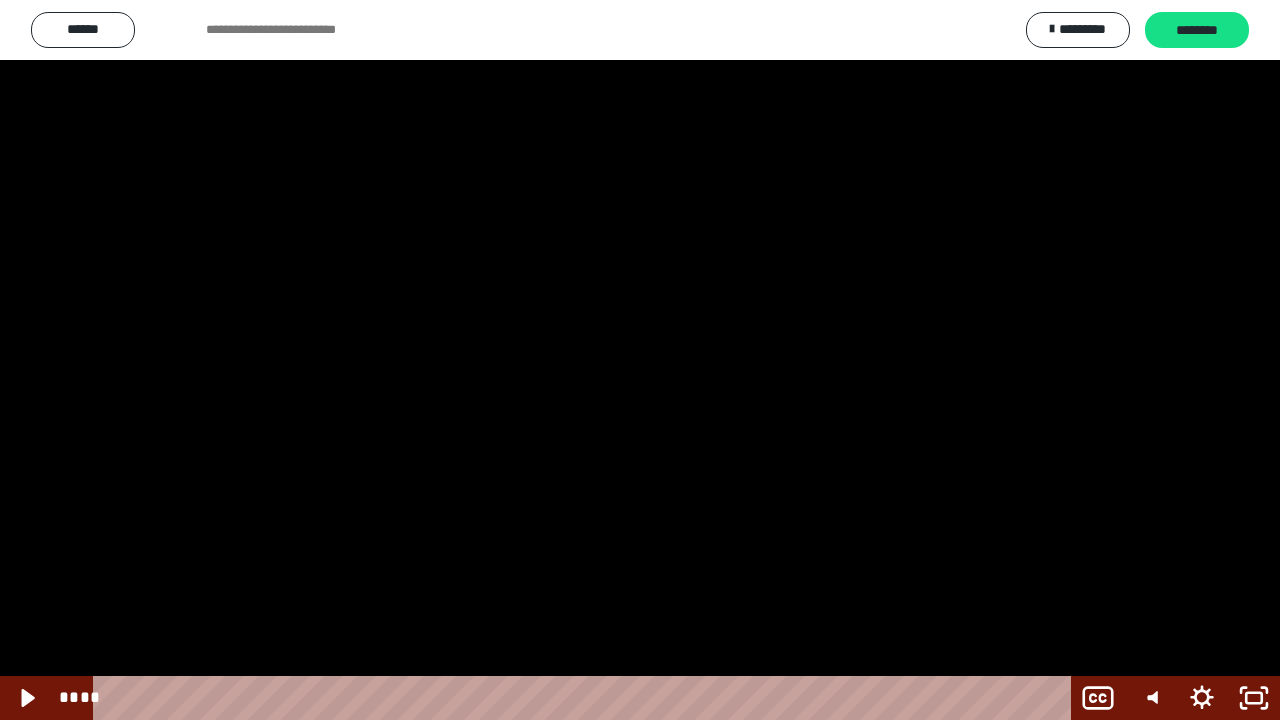 click at bounding box center [640, 360] 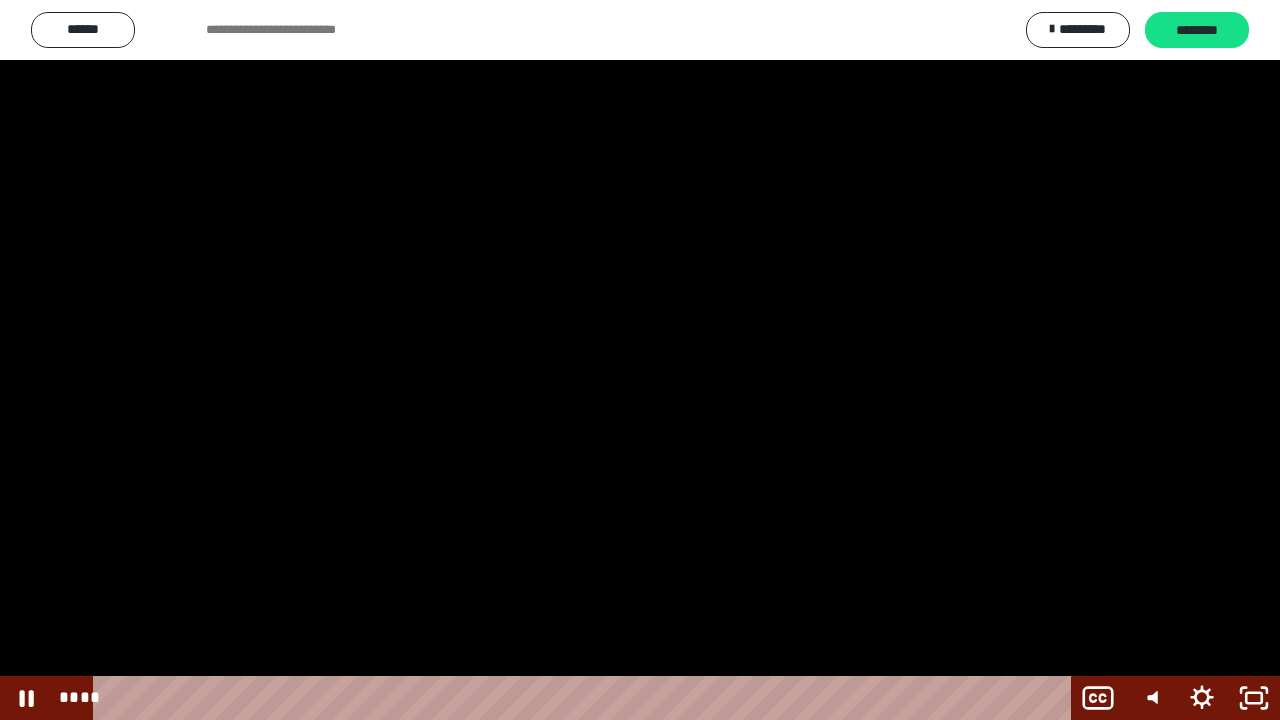 click at bounding box center [640, 360] 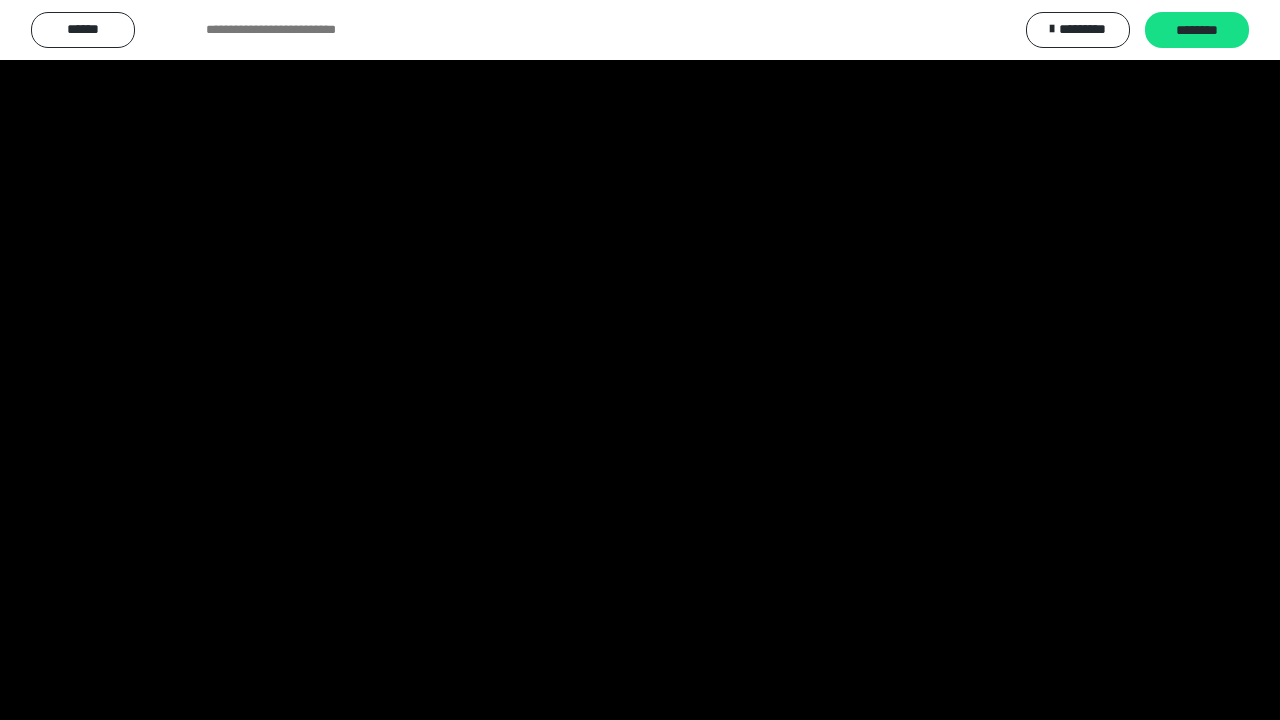 click at bounding box center (640, 360) 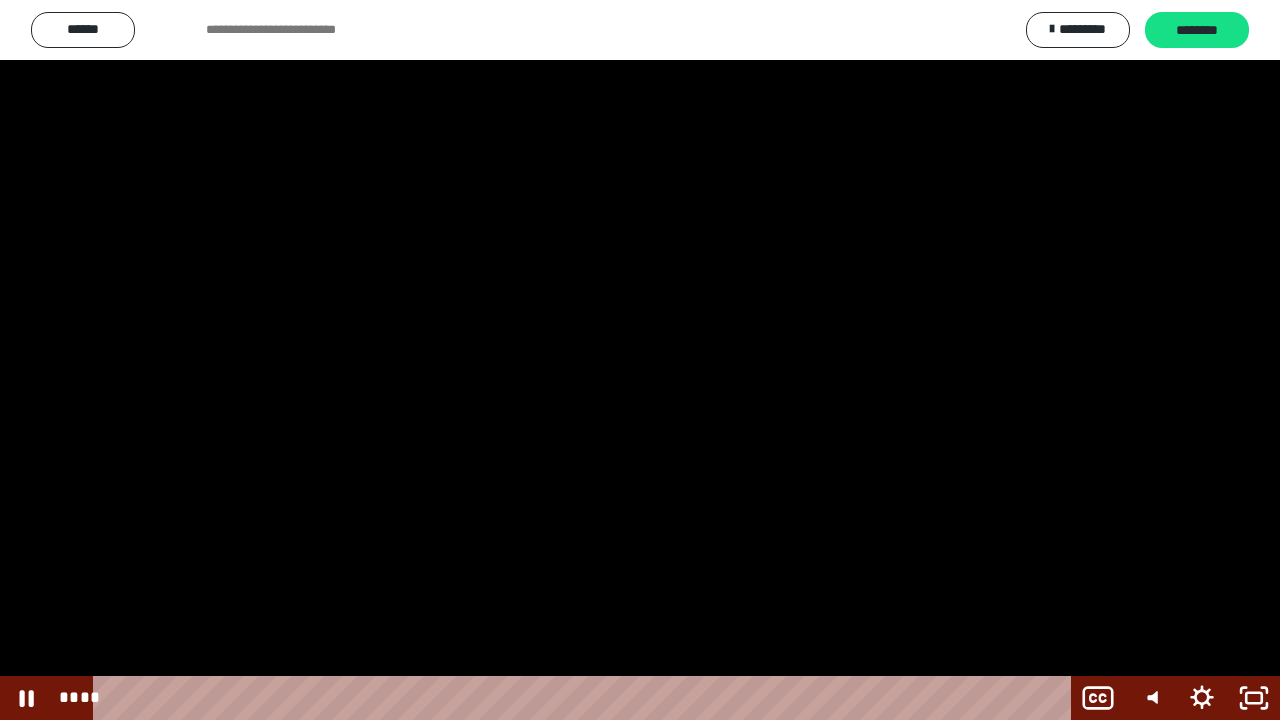 click at bounding box center [640, 360] 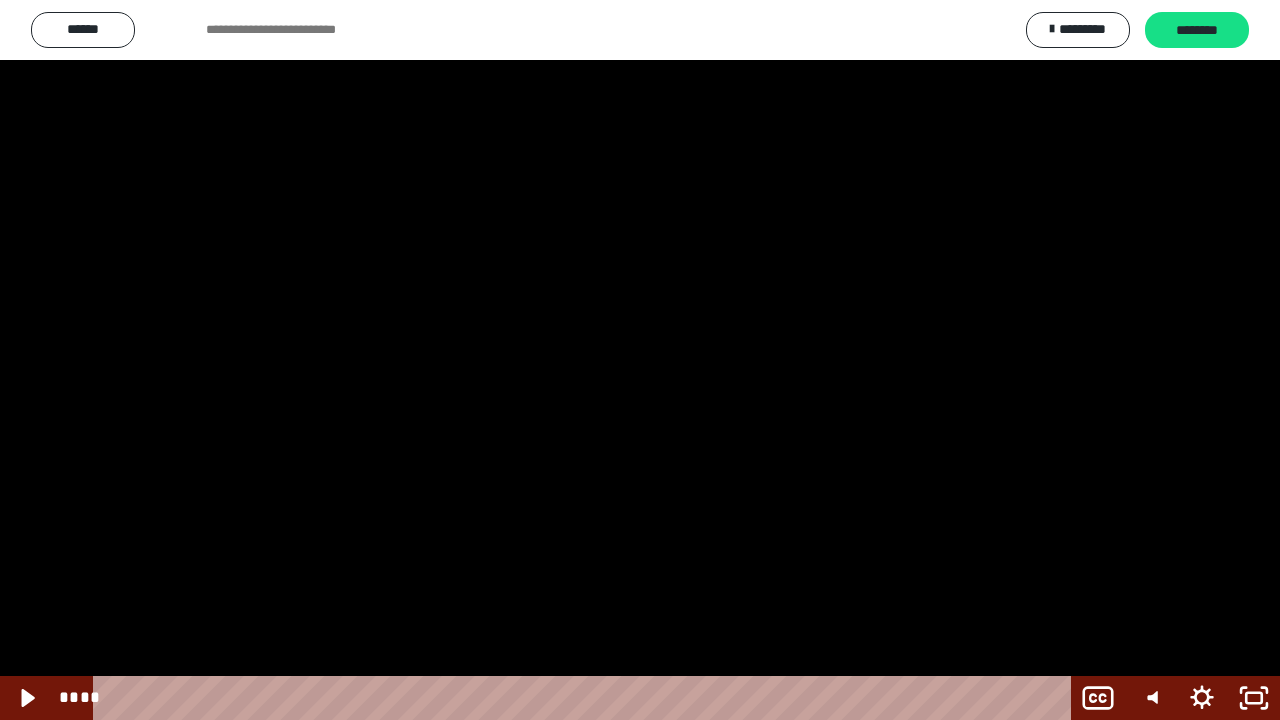 click at bounding box center (640, 360) 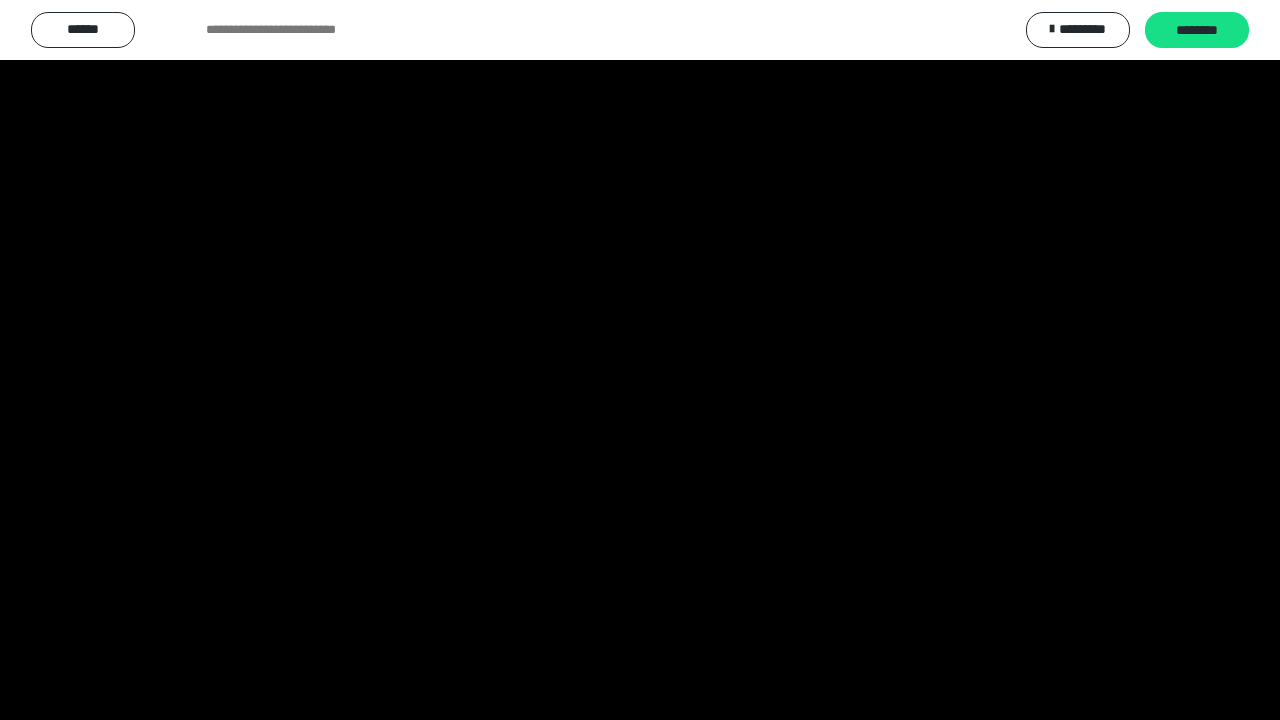 click at bounding box center (640, 360) 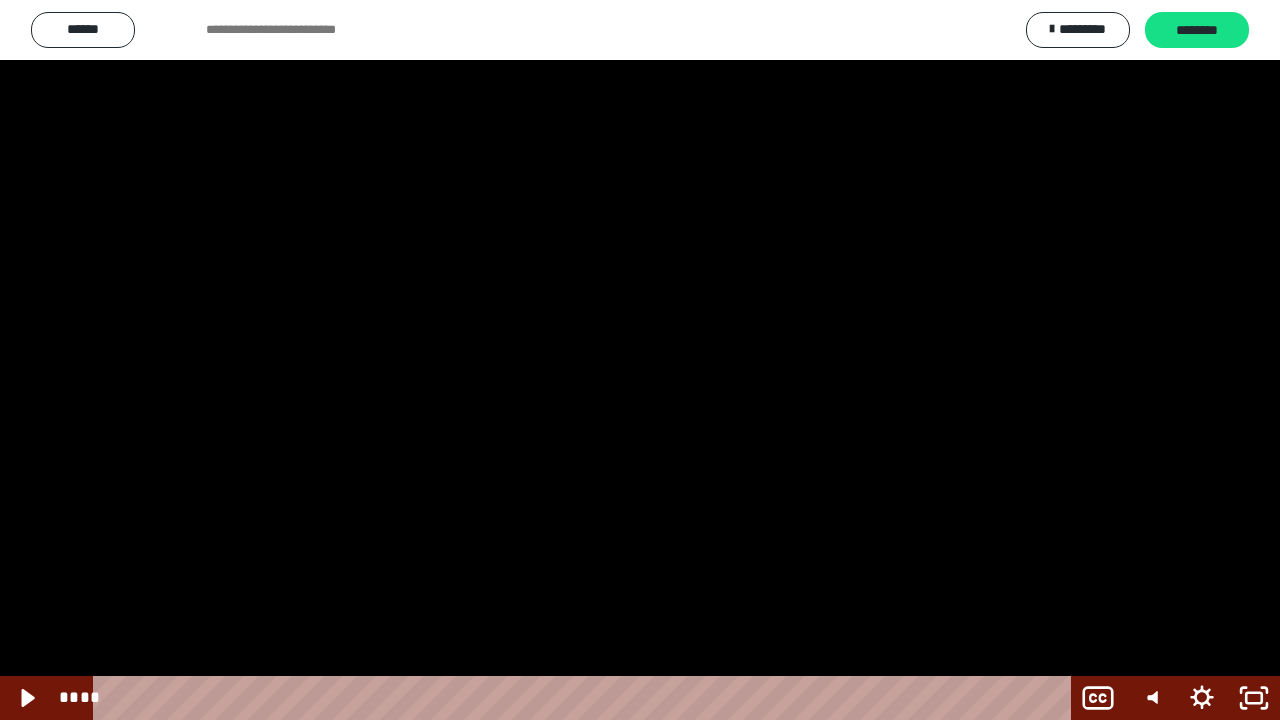 click at bounding box center [640, 360] 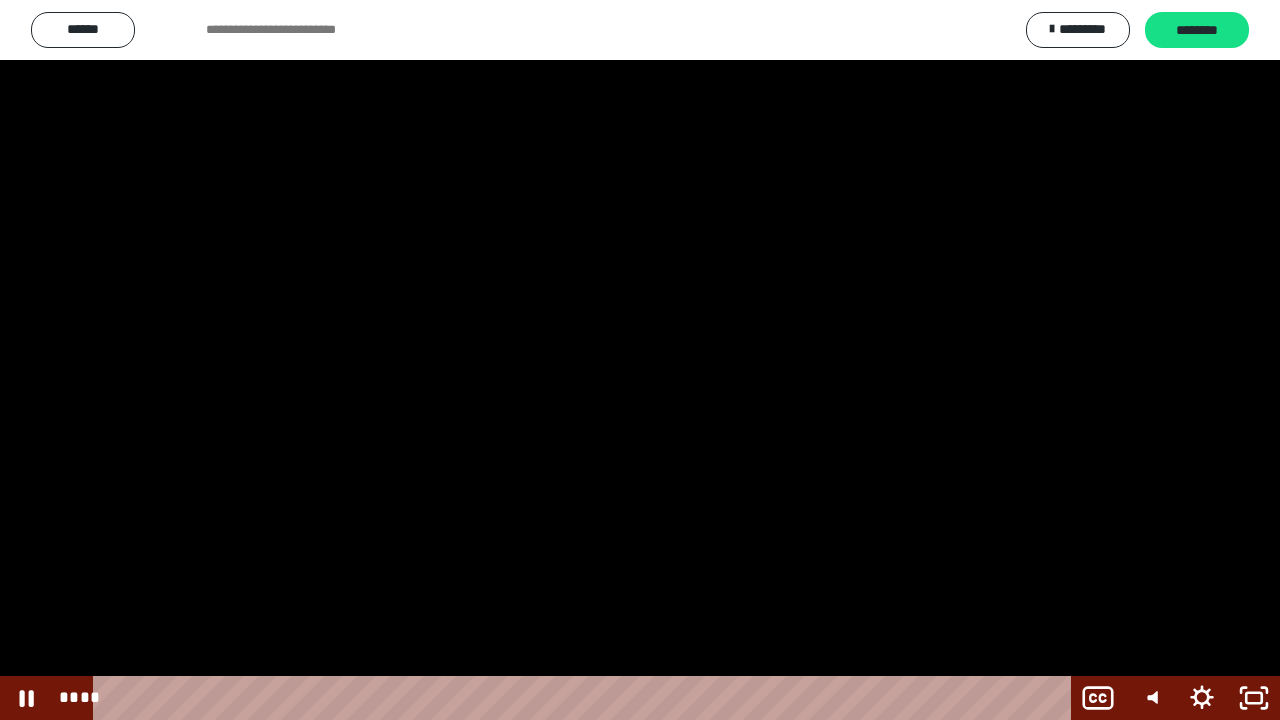click at bounding box center (640, 360) 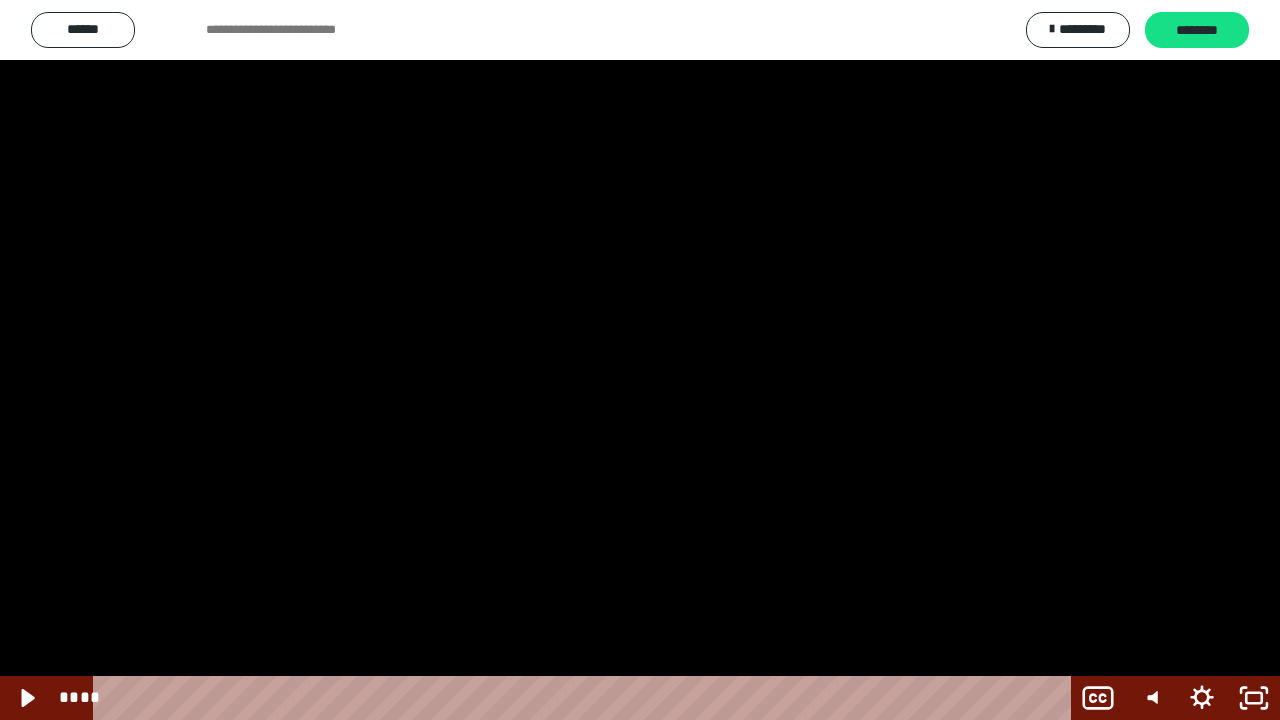 click at bounding box center (640, 360) 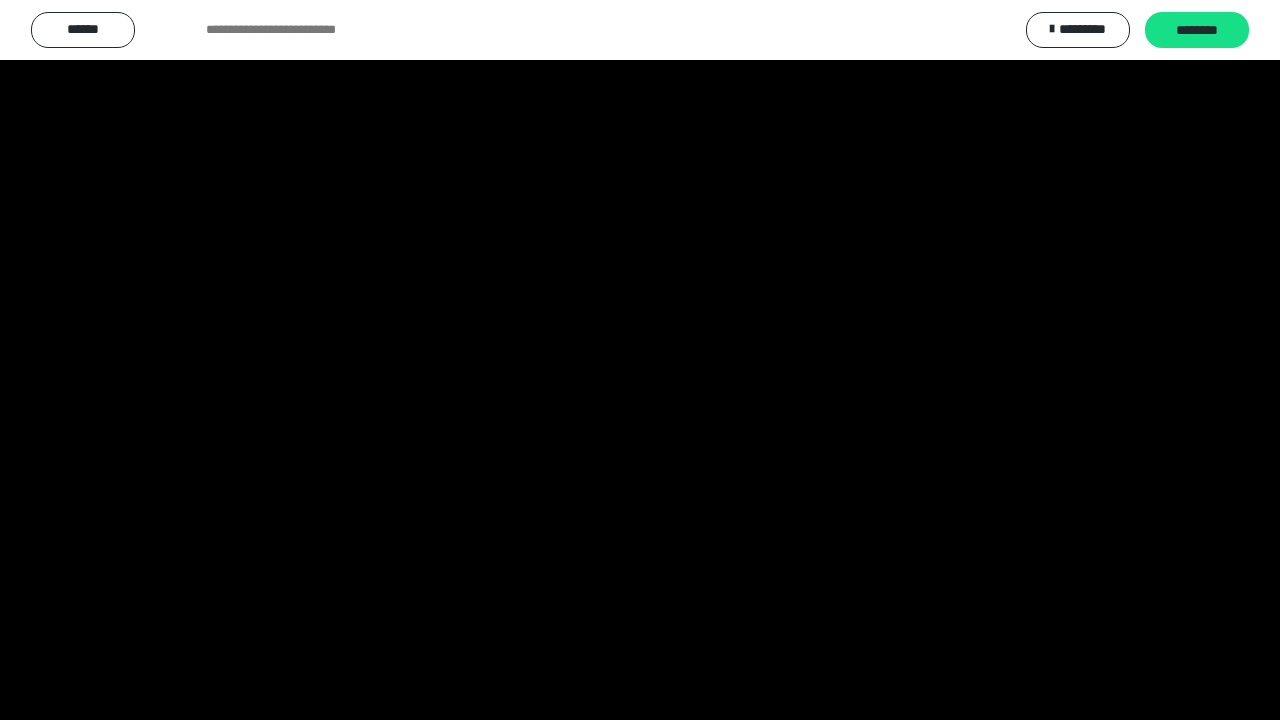 click at bounding box center (640, 360) 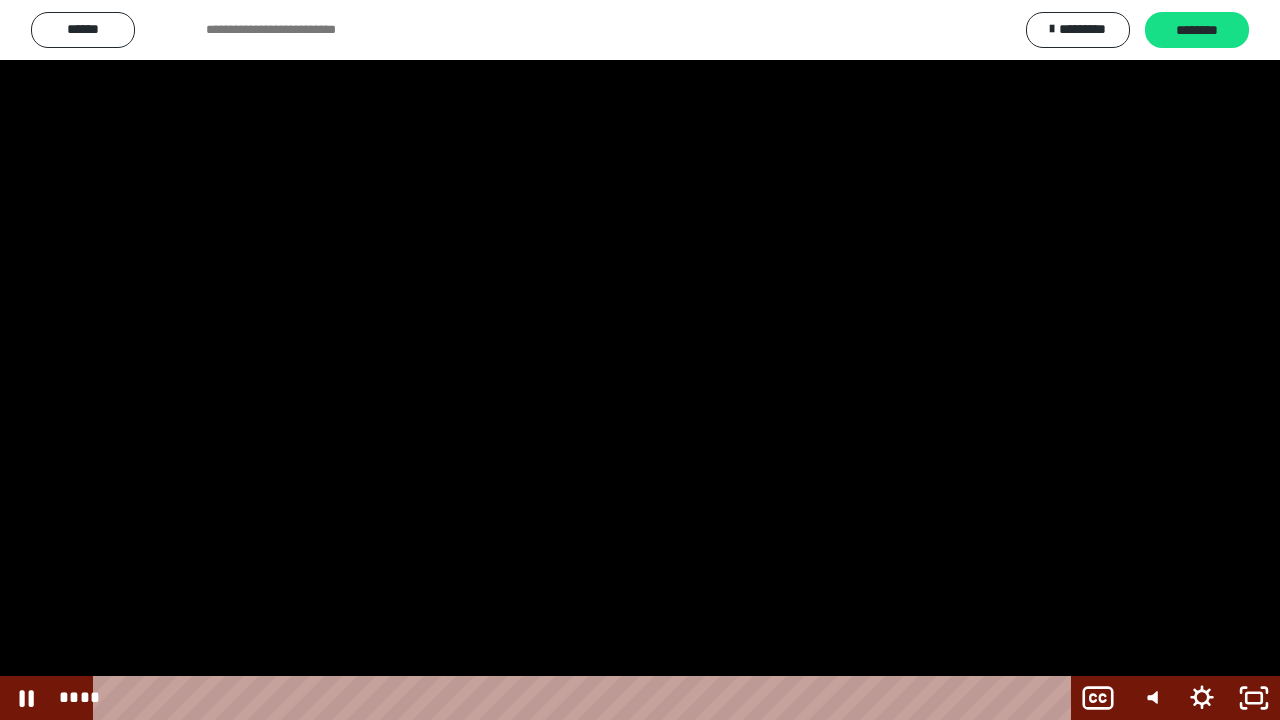 drag, startPoint x: 848, startPoint y: 450, endPoint x: 832, endPoint y: 408, distance: 44.94441 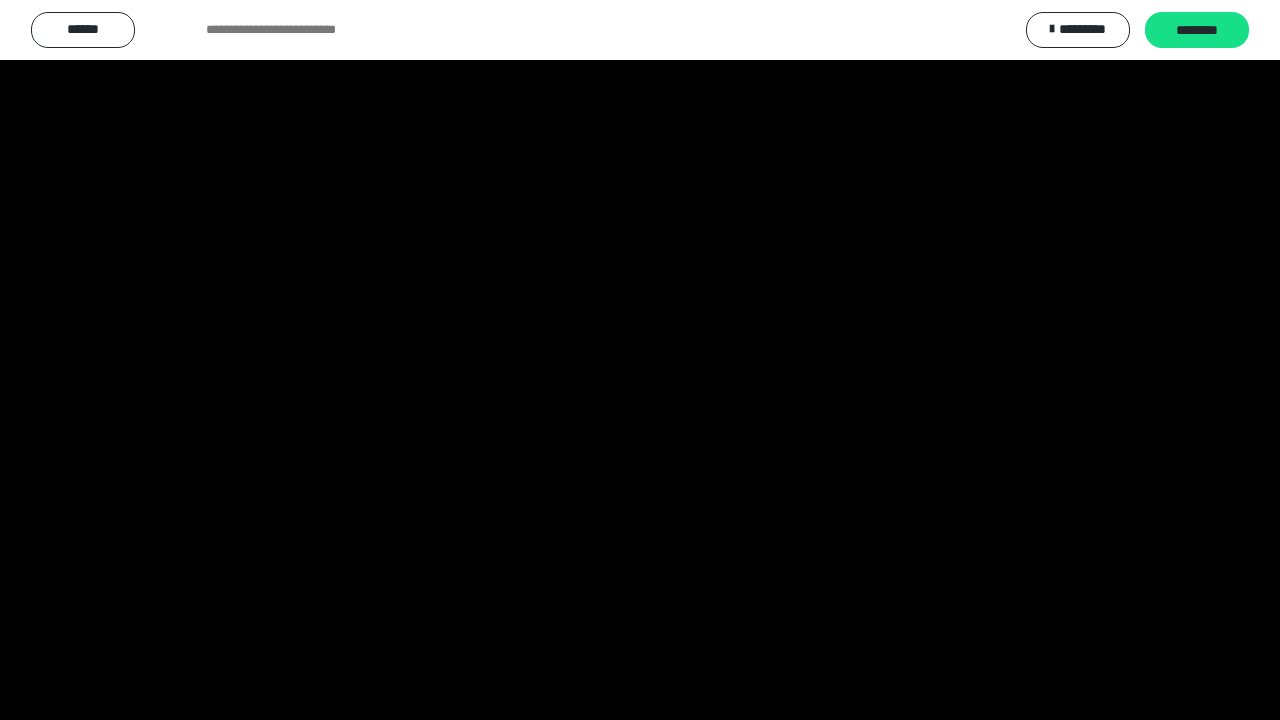click at bounding box center [0, 0] 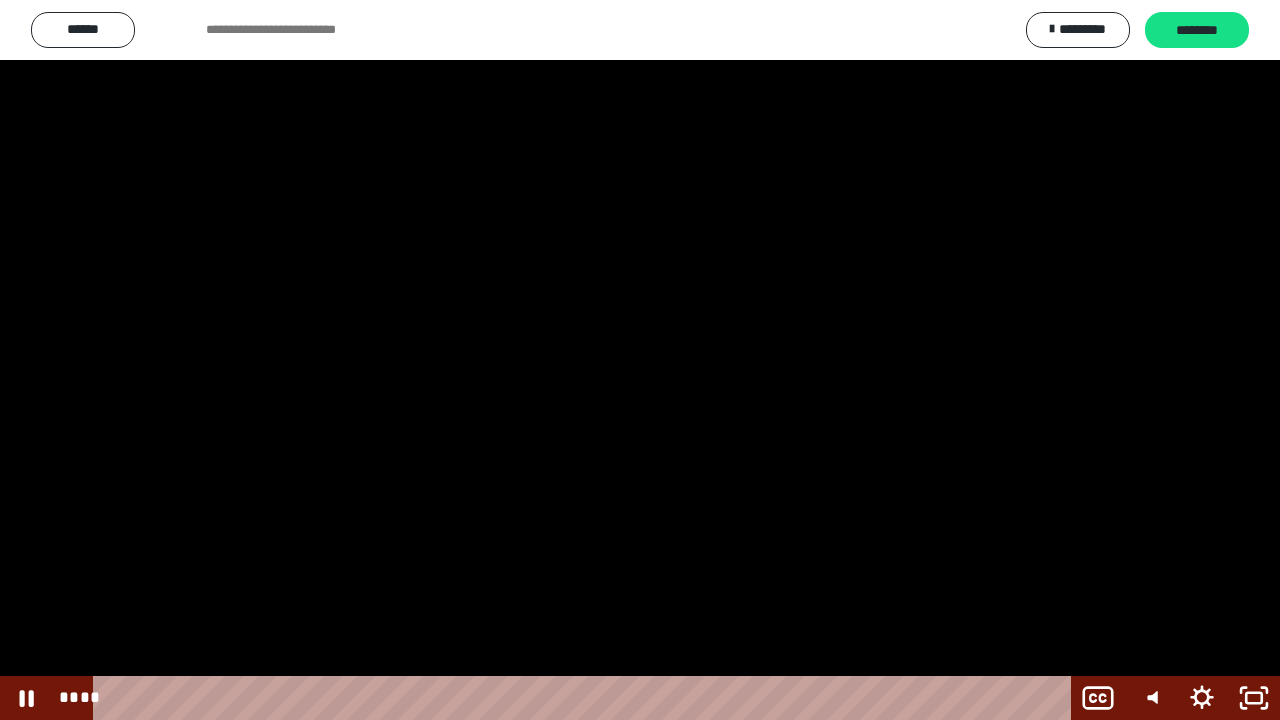 click at bounding box center [640, 360] 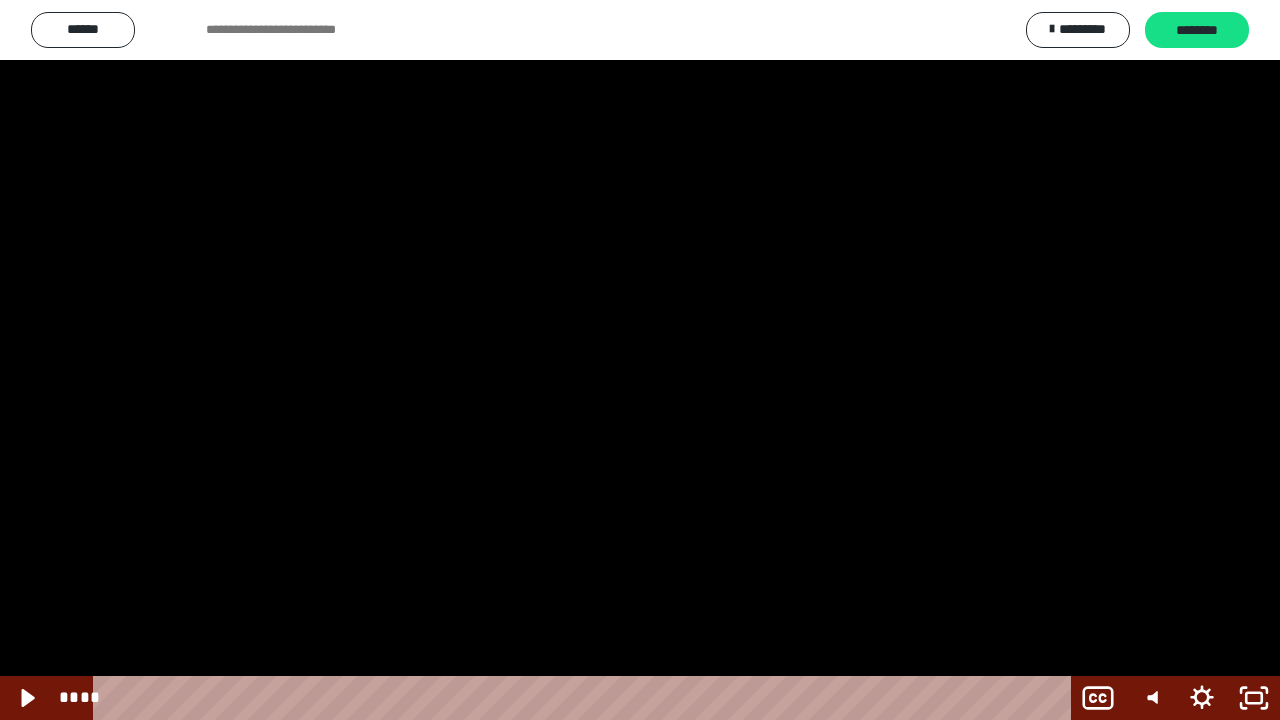 click at bounding box center (640, 360) 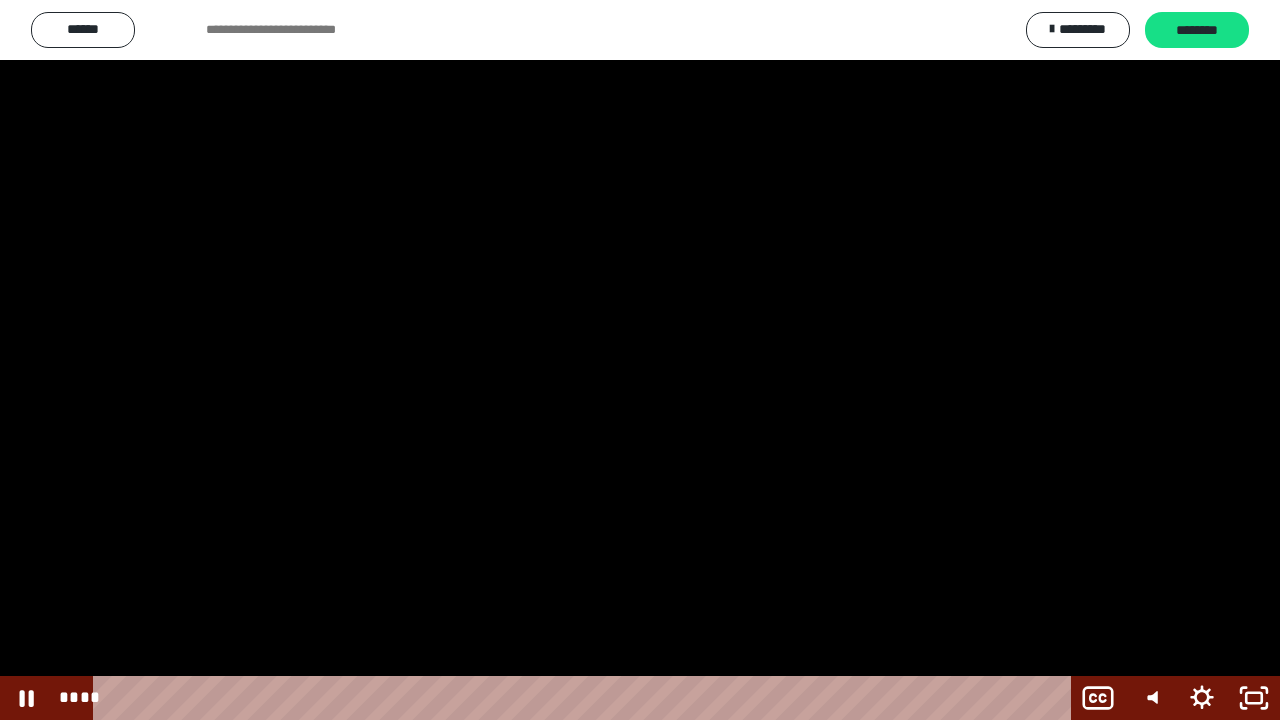 click at bounding box center (640, 360) 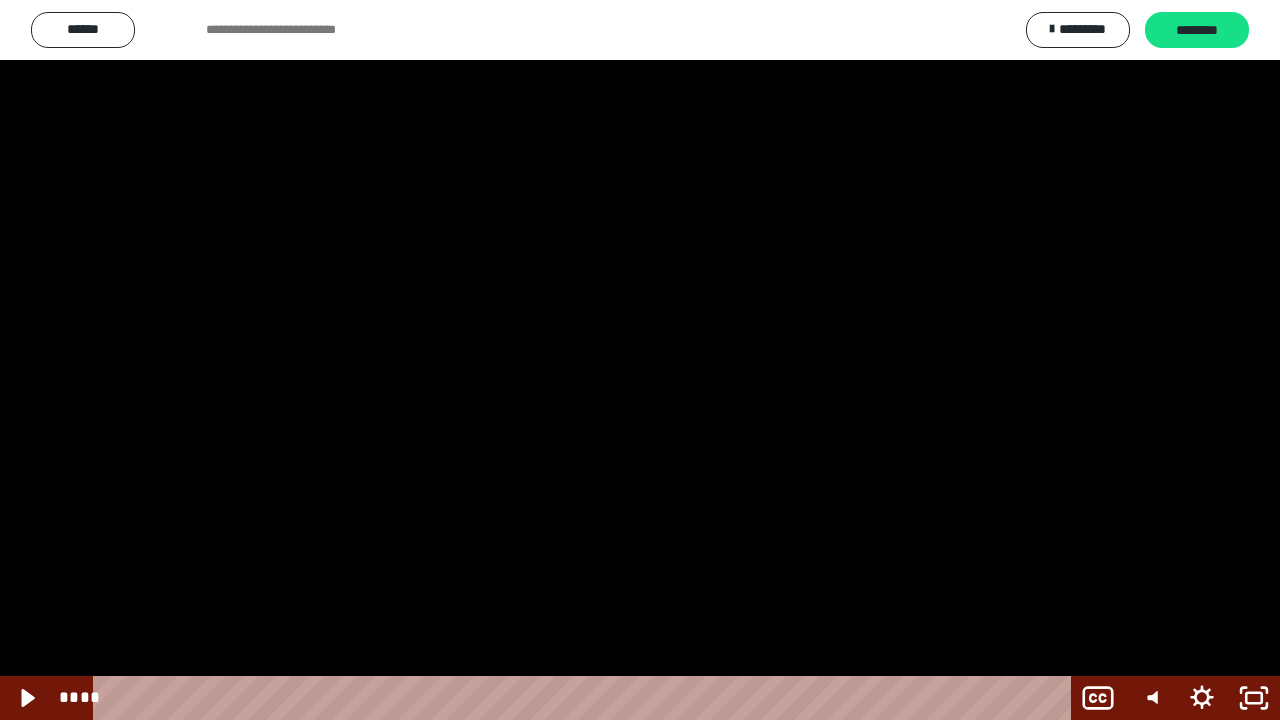 click at bounding box center (640, 360) 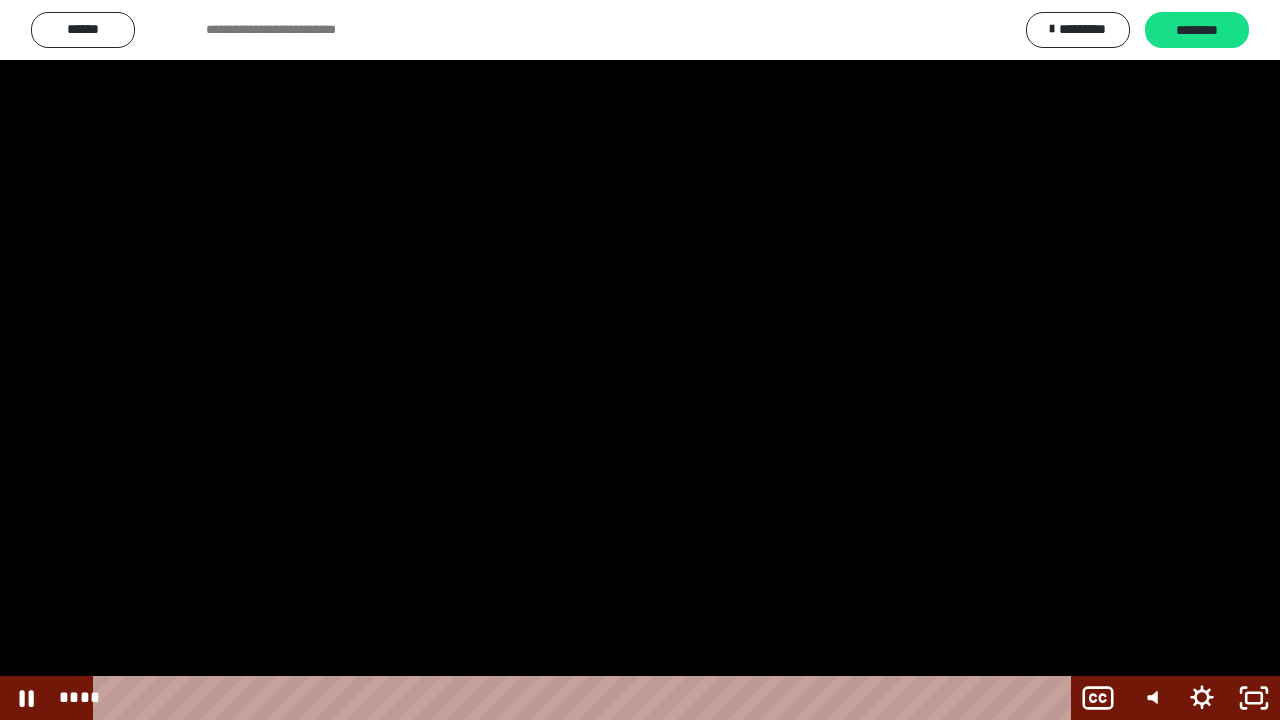 click at bounding box center [640, 360] 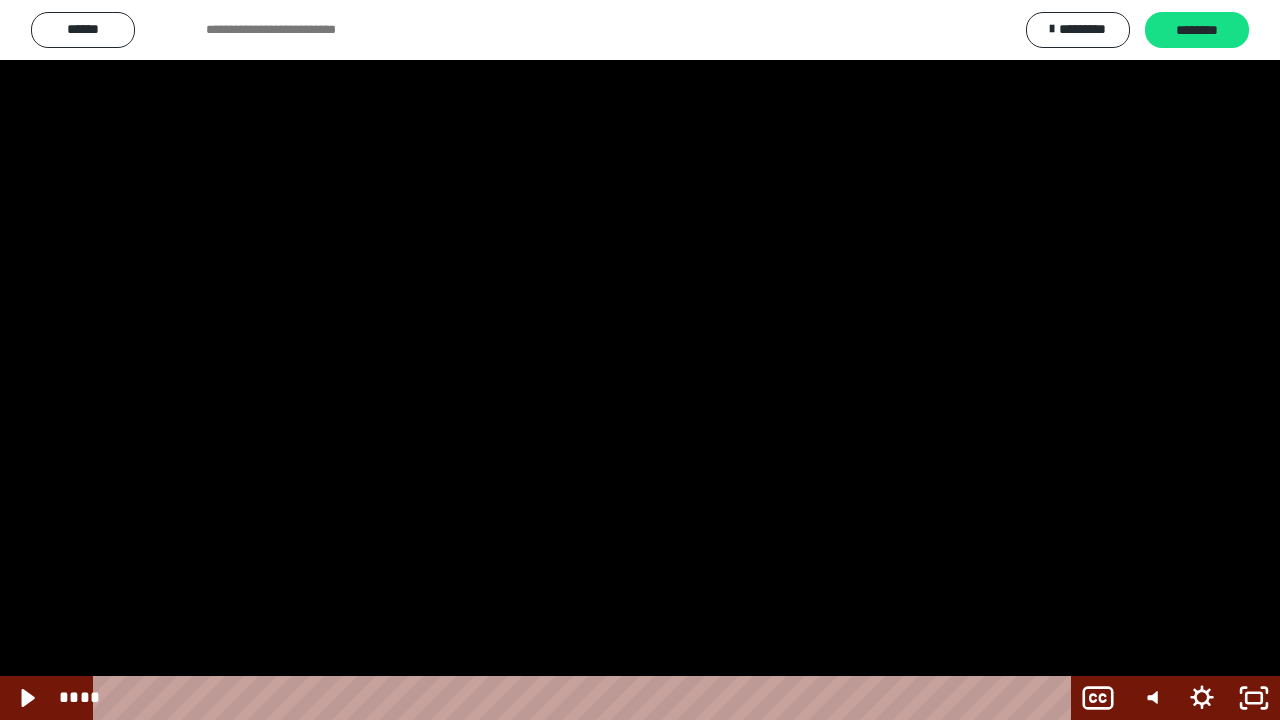 click at bounding box center (640, 360) 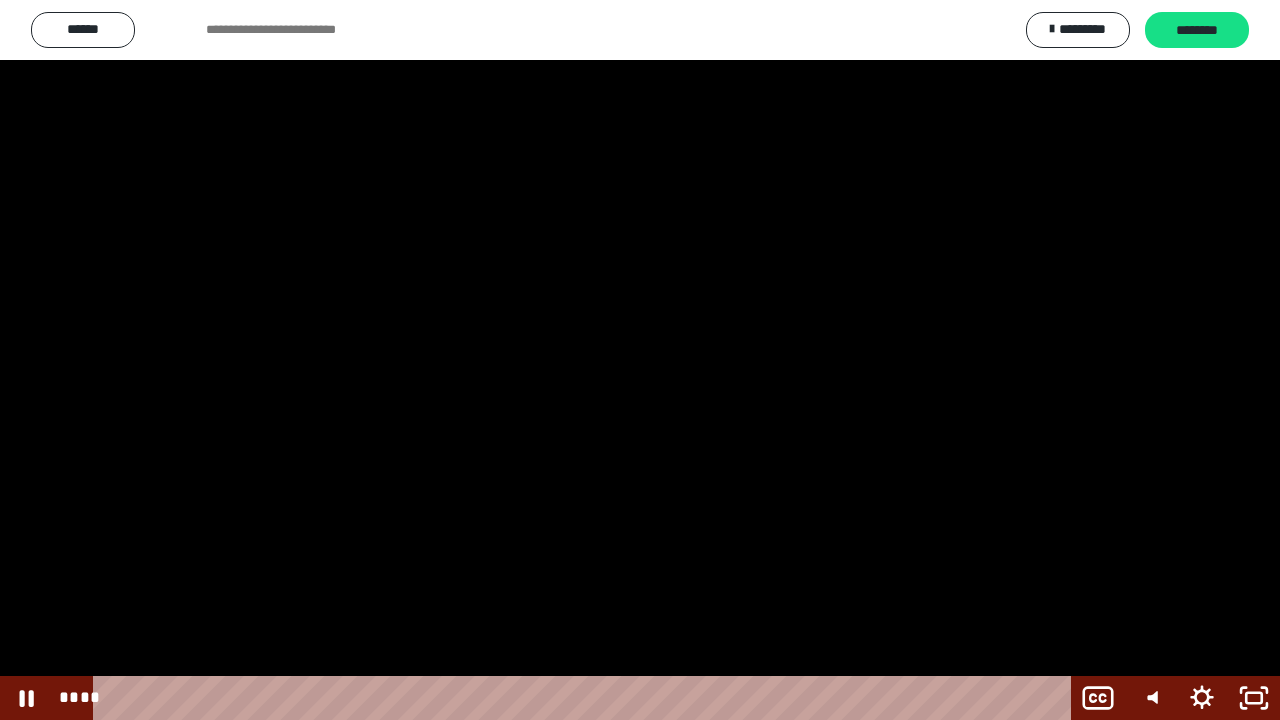 click at bounding box center [640, 360] 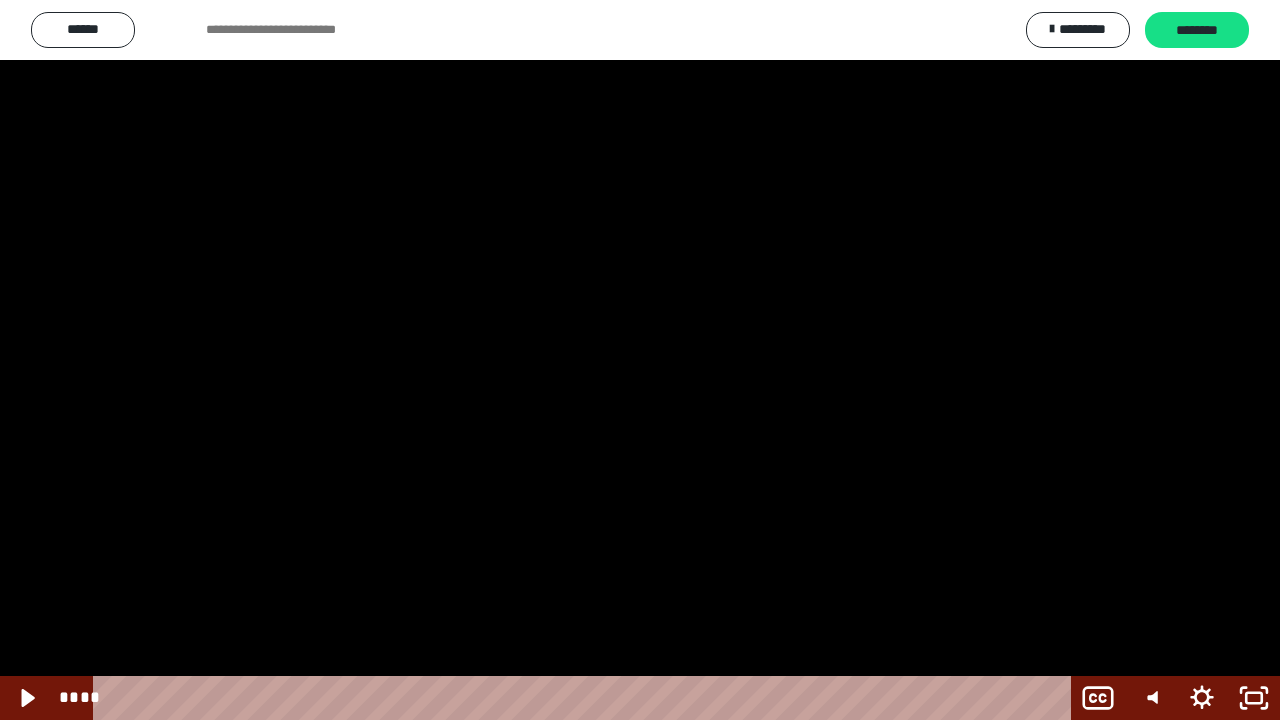 click at bounding box center (640, 360) 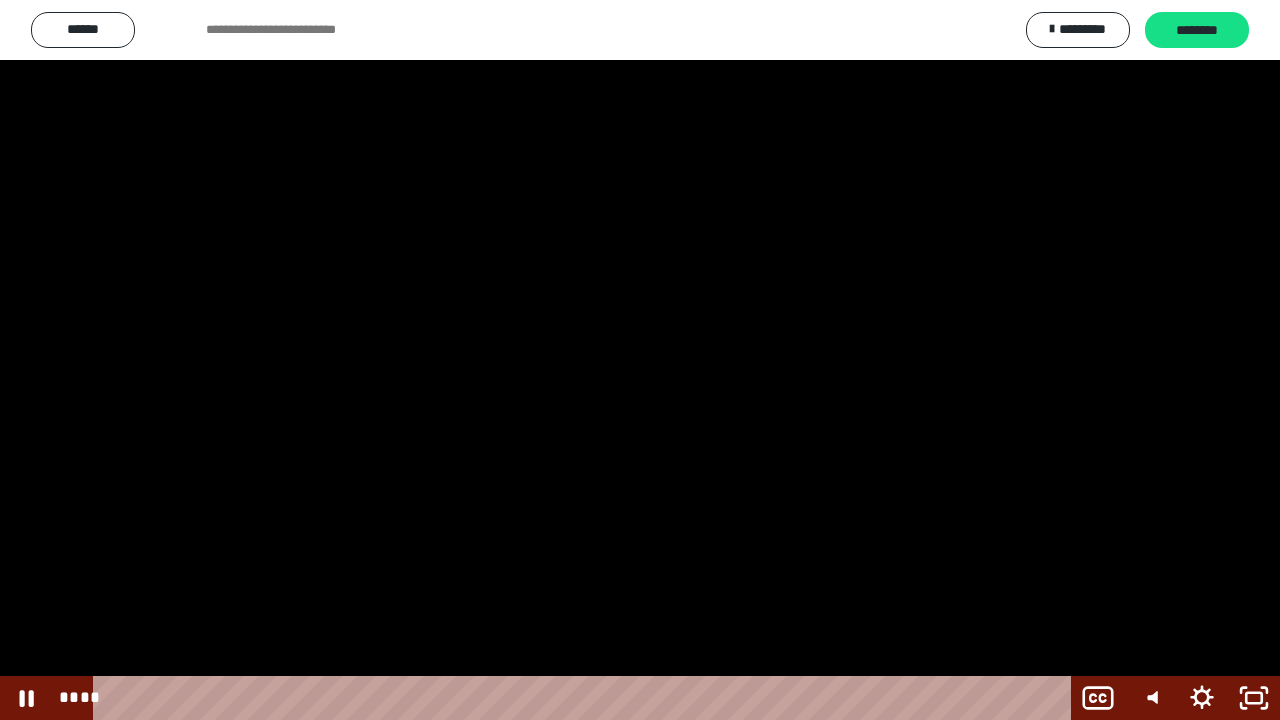 click at bounding box center [640, 360] 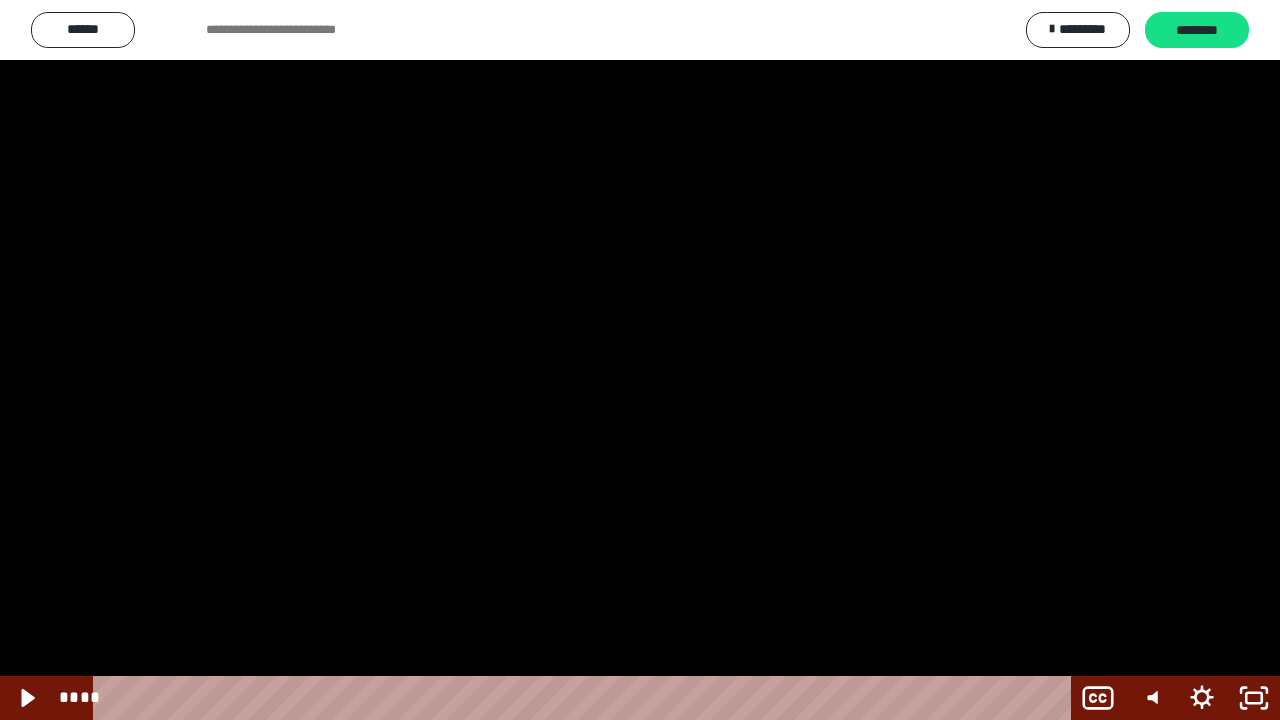 click at bounding box center (640, 360) 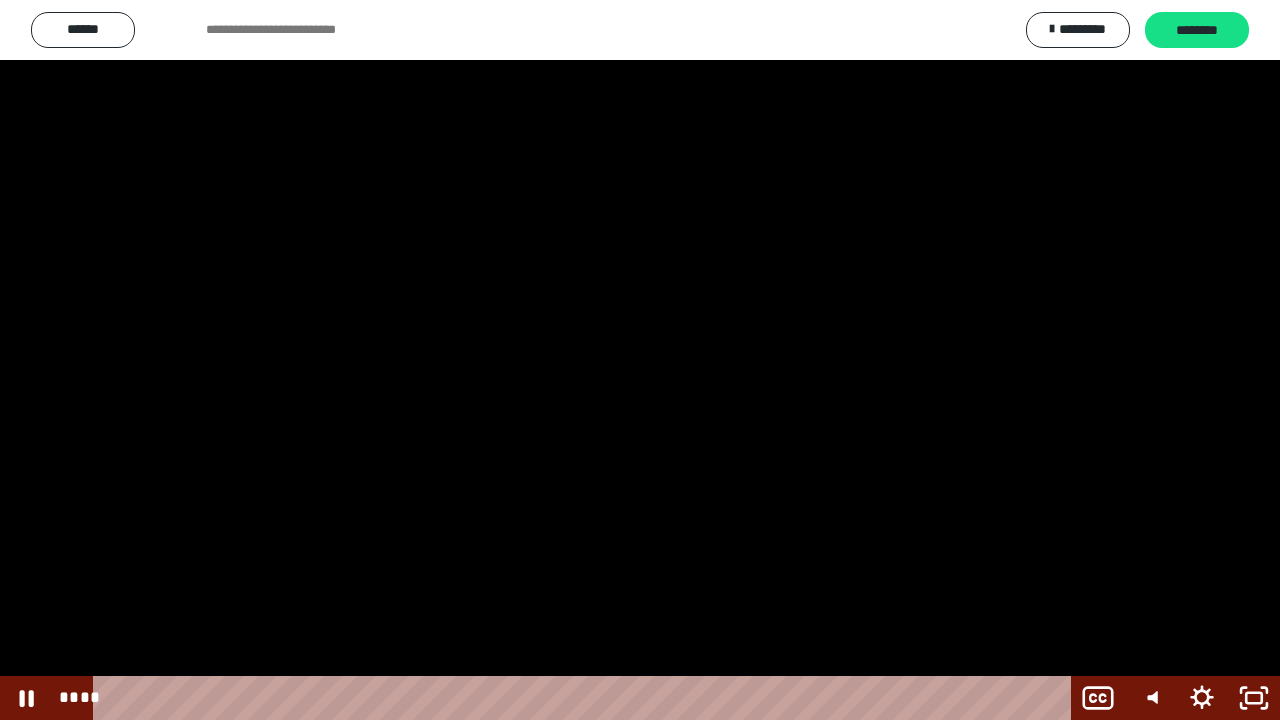 click at bounding box center (640, 360) 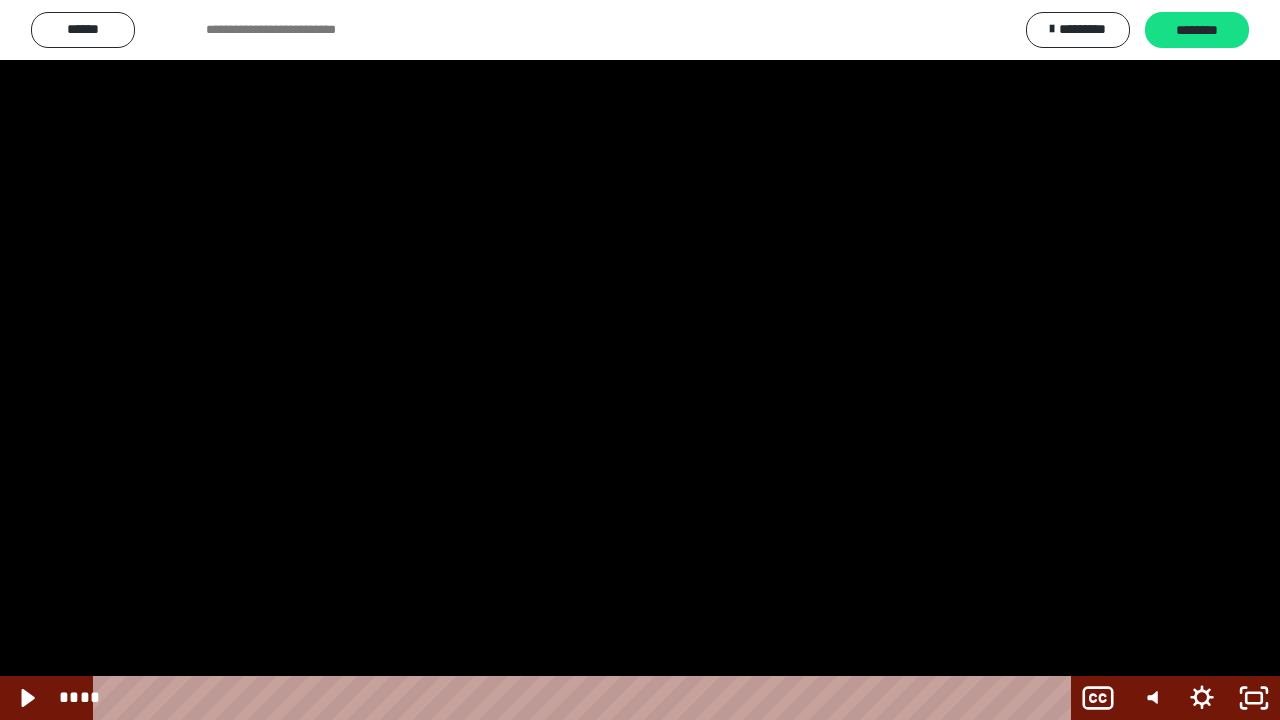 click at bounding box center (640, 360) 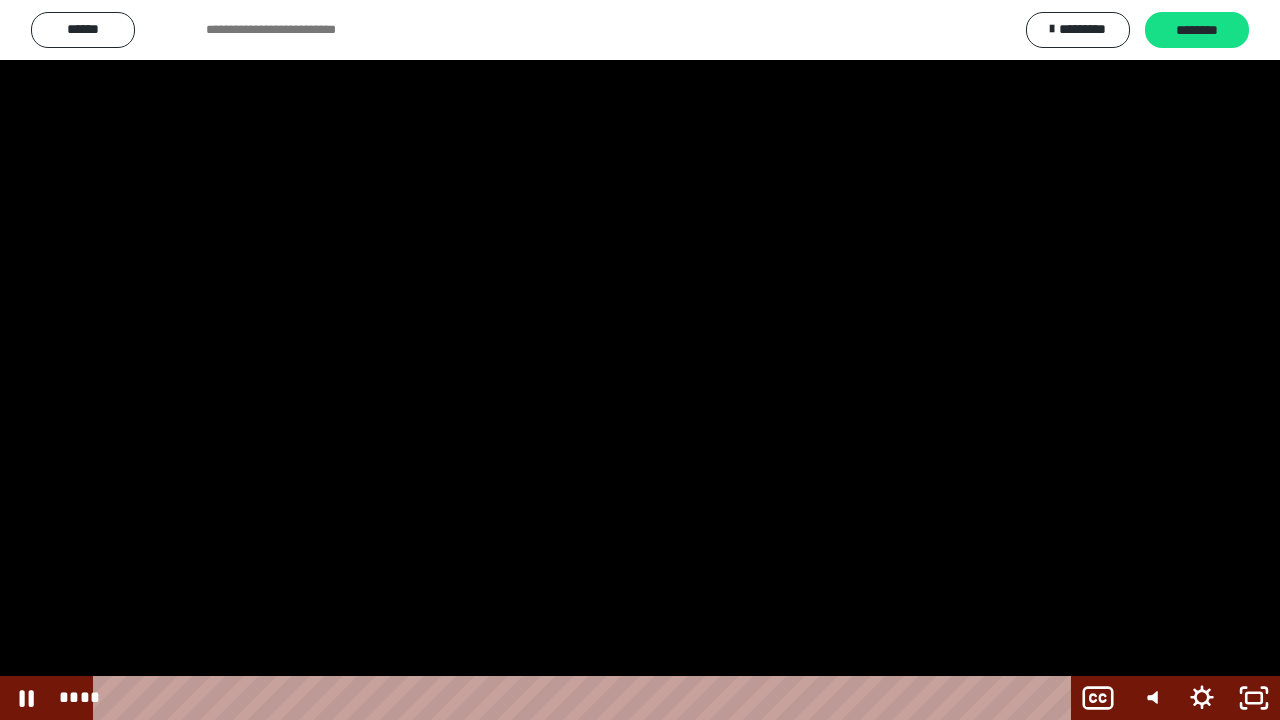 click at bounding box center (640, 360) 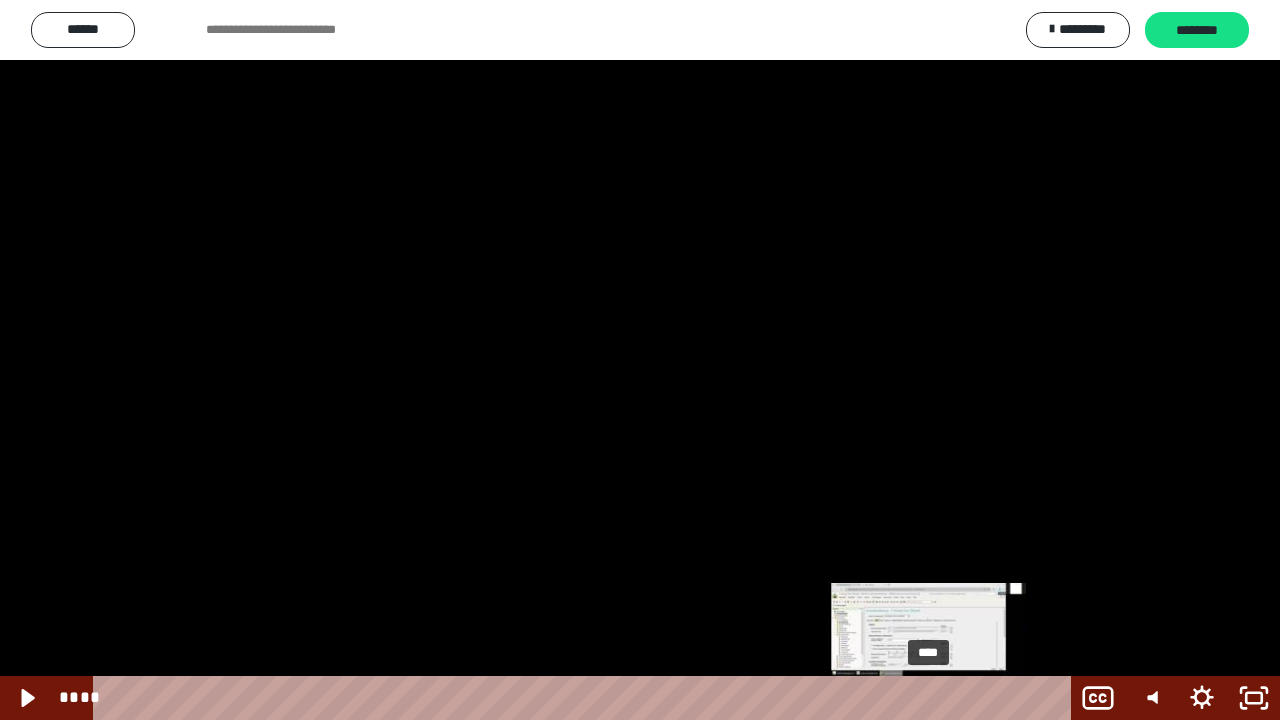 click at bounding box center (934, 698) 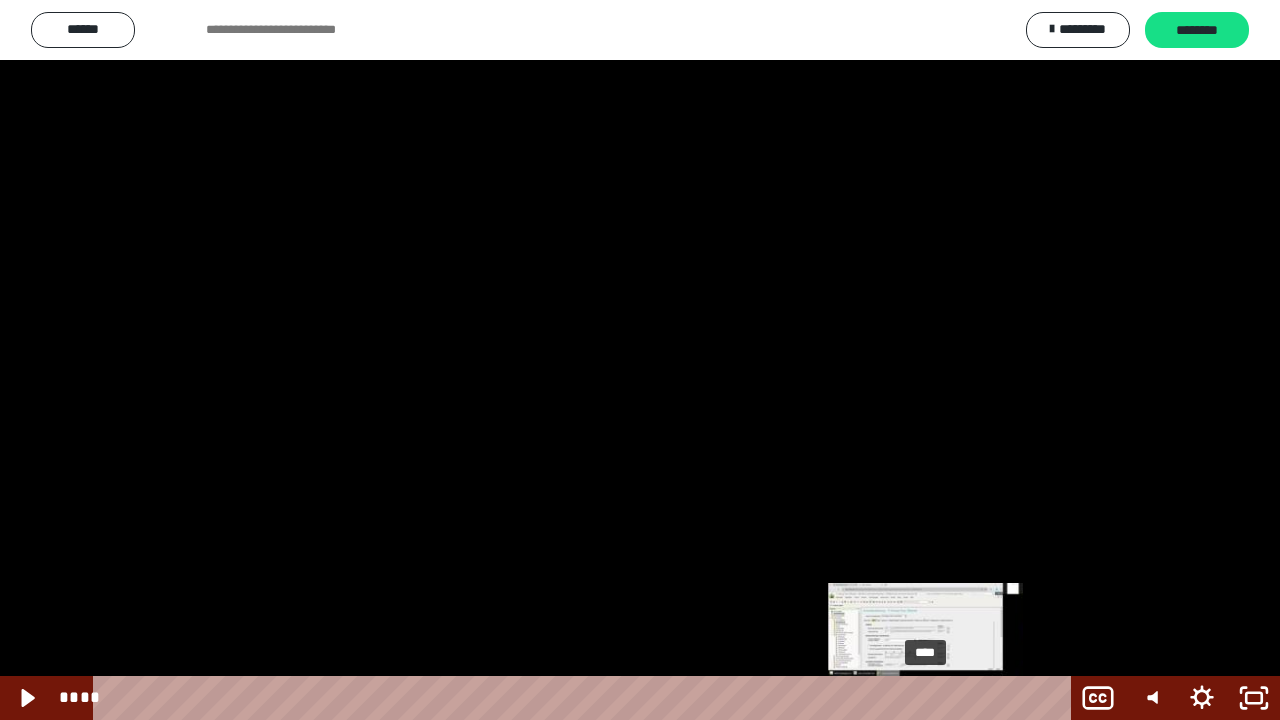 click at bounding box center (928, 698) 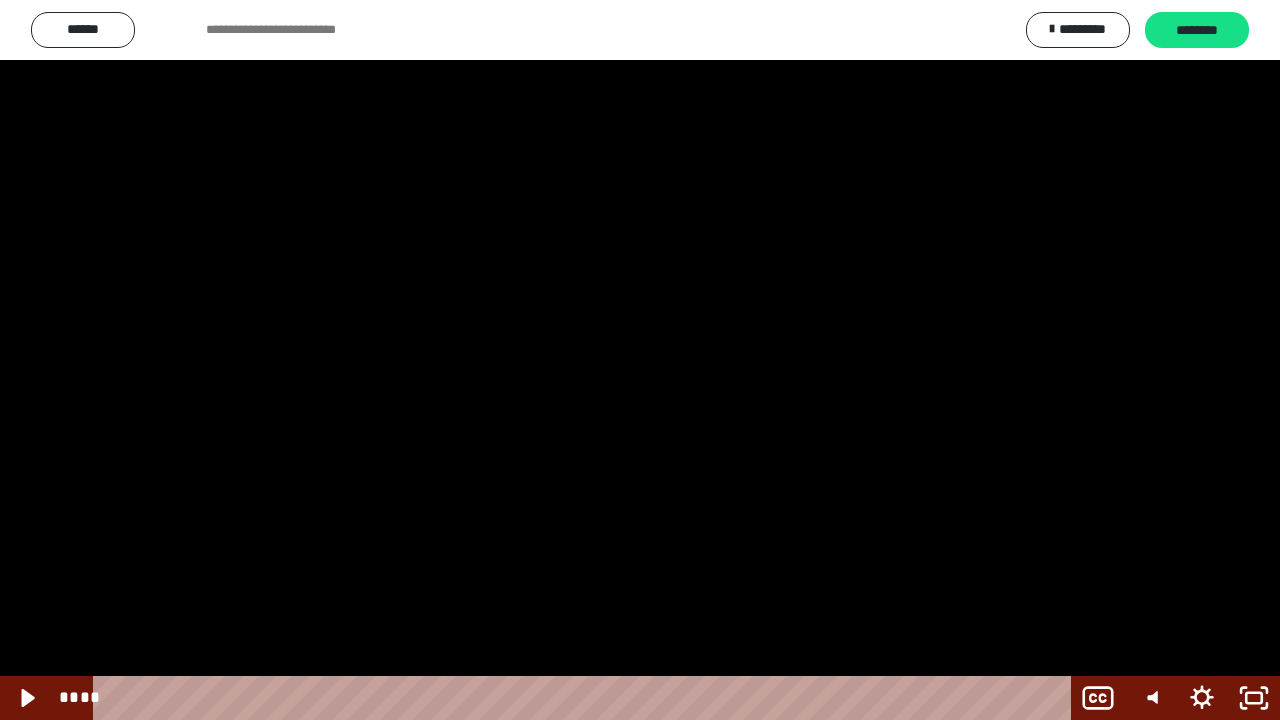 click at bounding box center (640, 360) 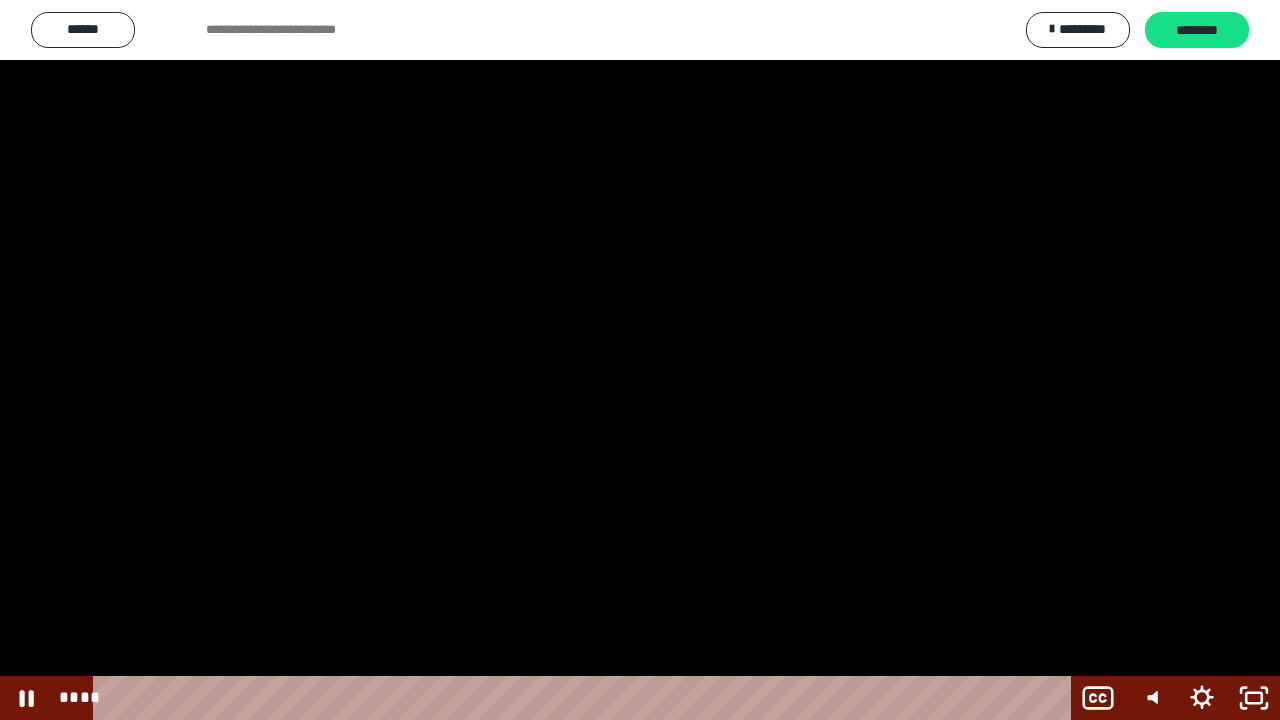 click at bounding box center [640, 360] 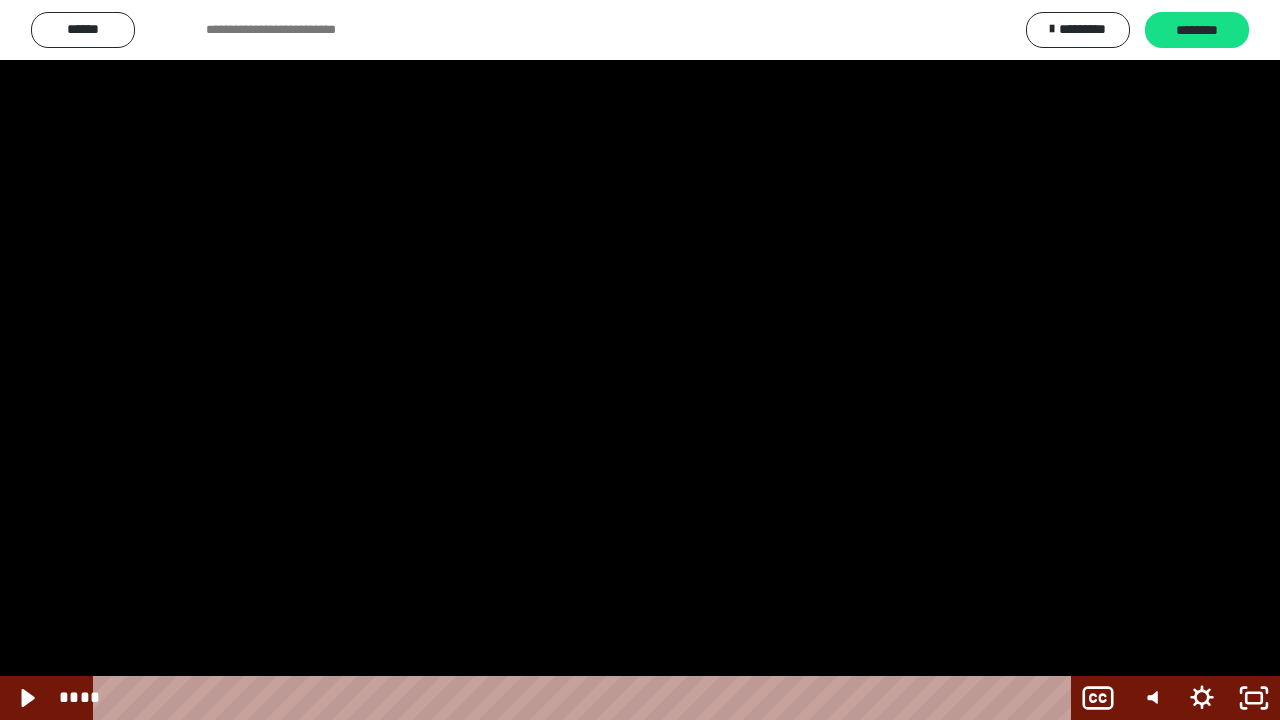 click at bounding box center (640, 360) 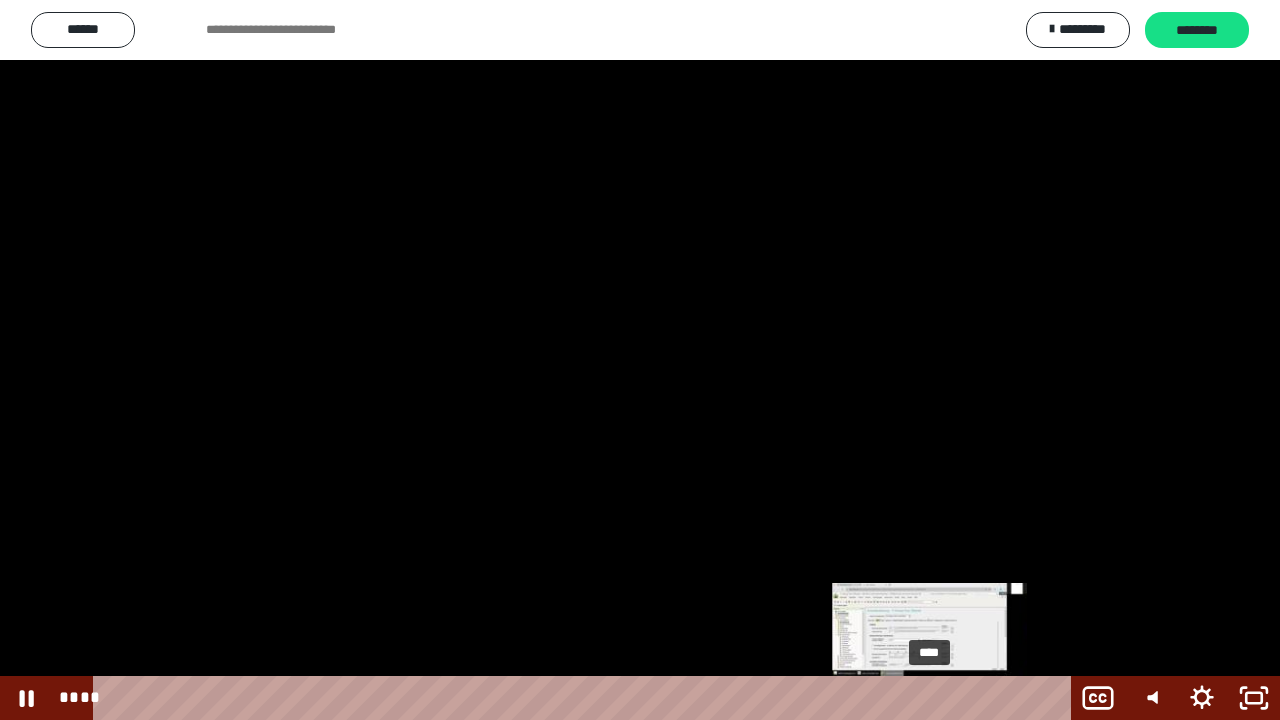 click at bounding box center (937, 698) 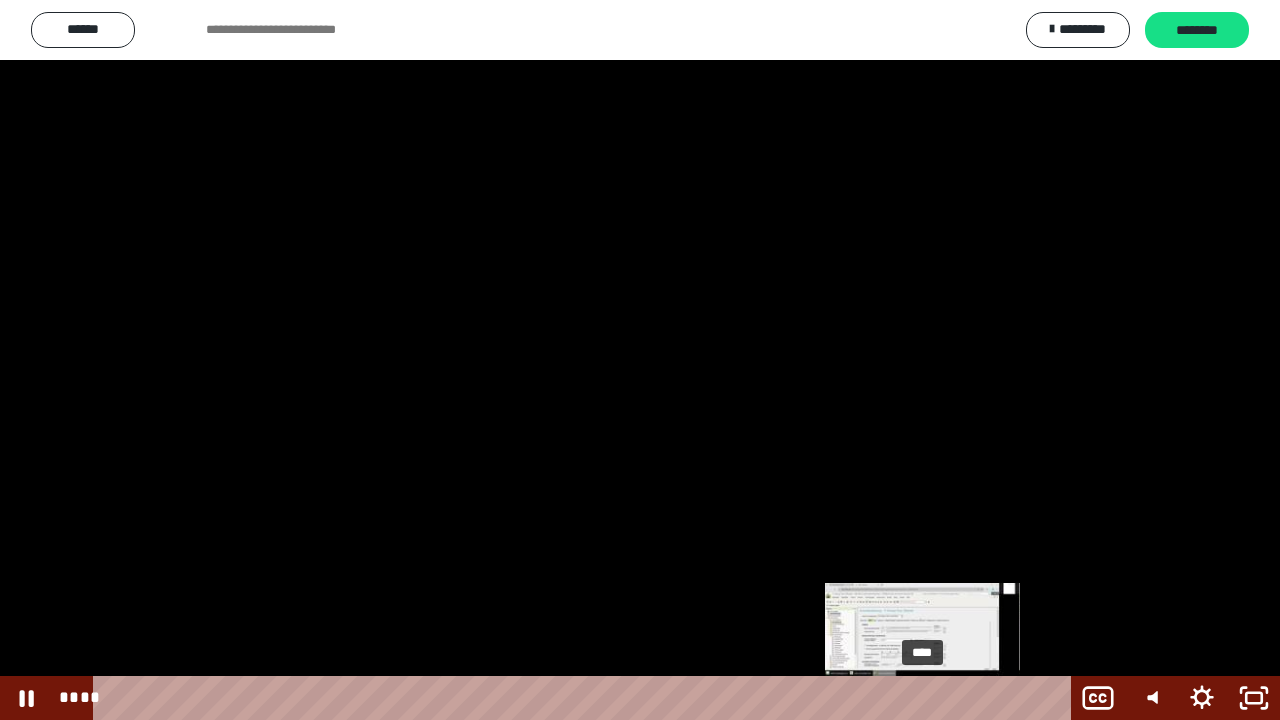 click on "****" at bounding box center [586, 698] 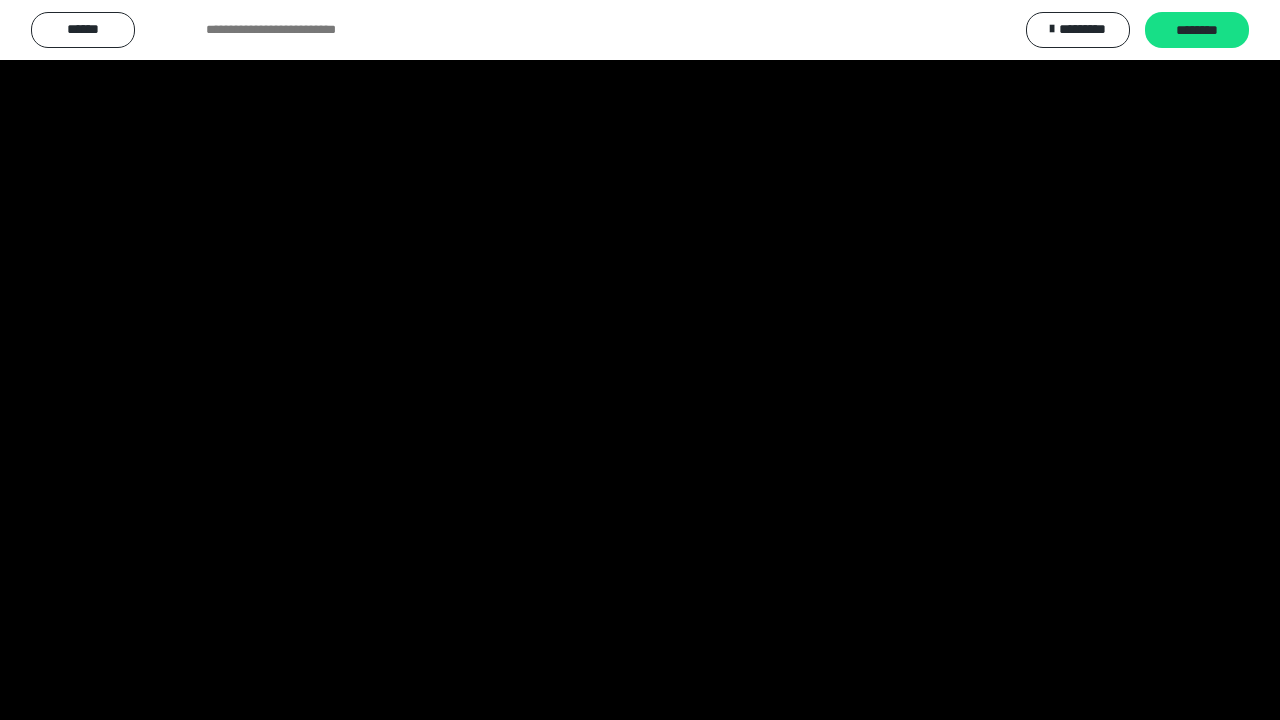 click at bounding box center [640, 360] 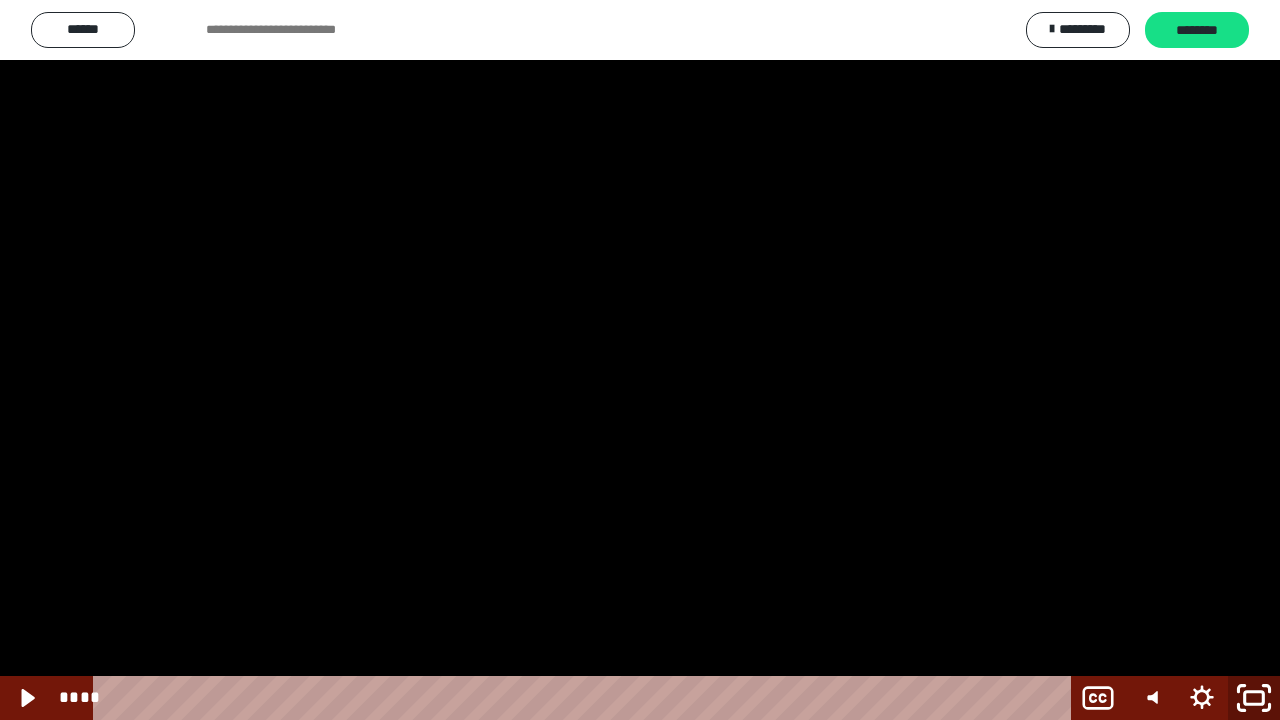 click 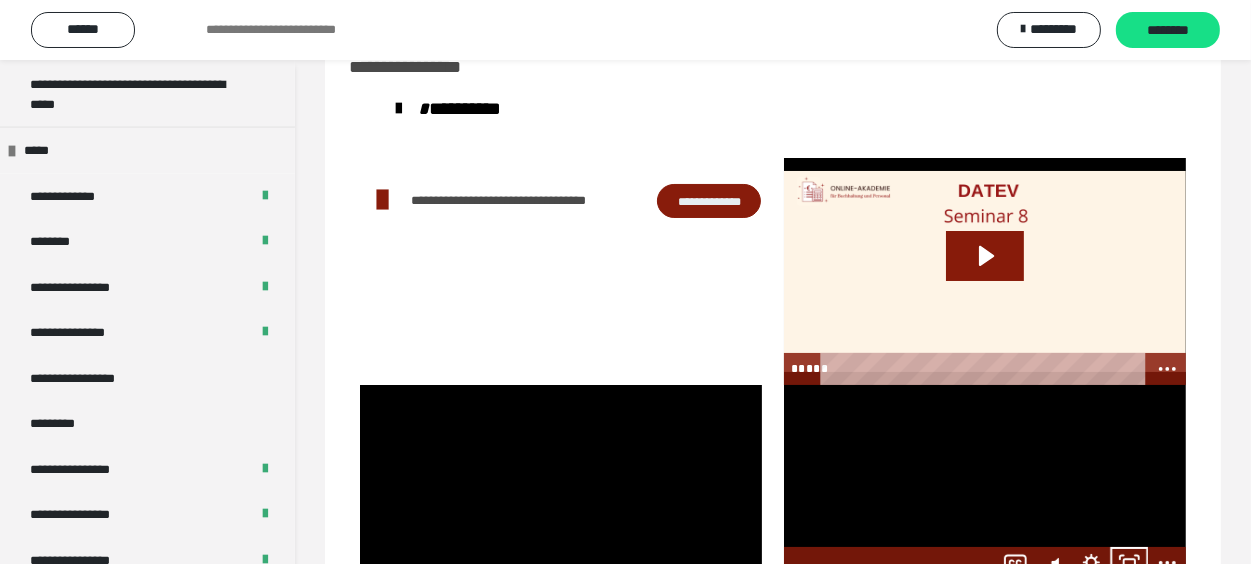 scroll, scrollTop: 2500, scrollLeft: 0, axis: vertical 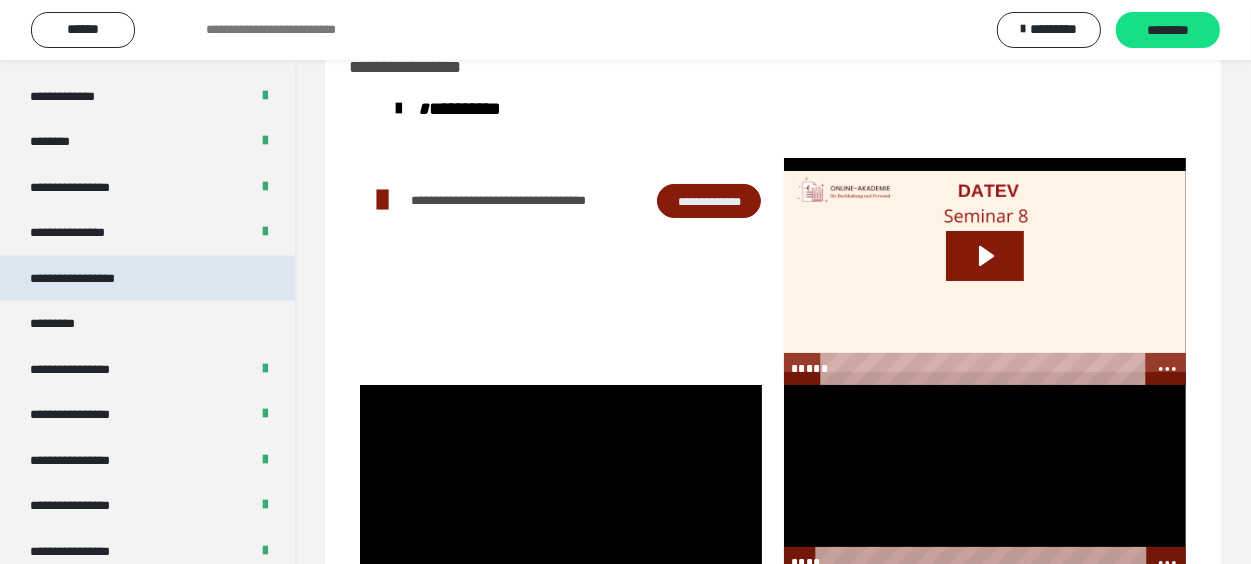 click on "**********" at bounding box center [93, 279] 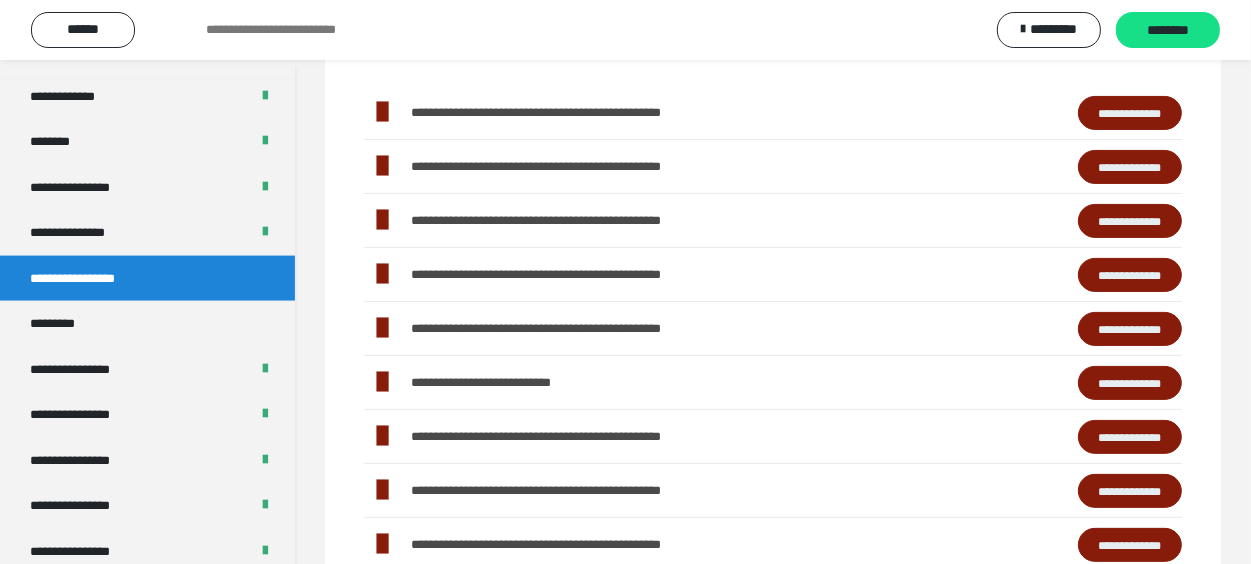 scroll, scrollTop: 460, scrollLeft: 0, axis: vertical 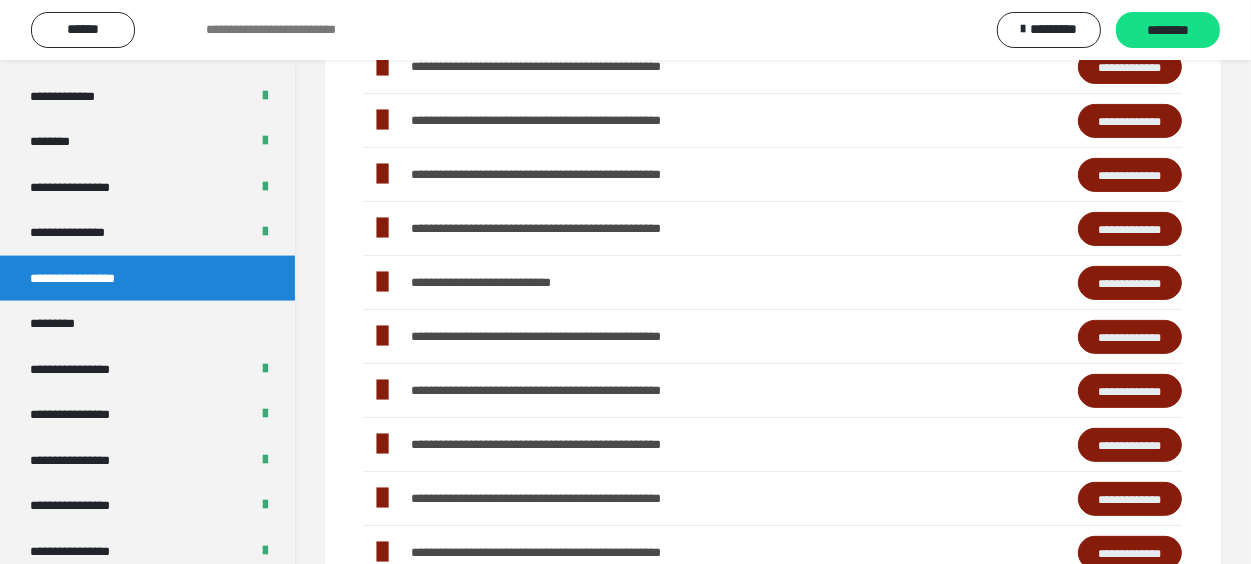 click on "**********" at bounding box center [1130, 391] 